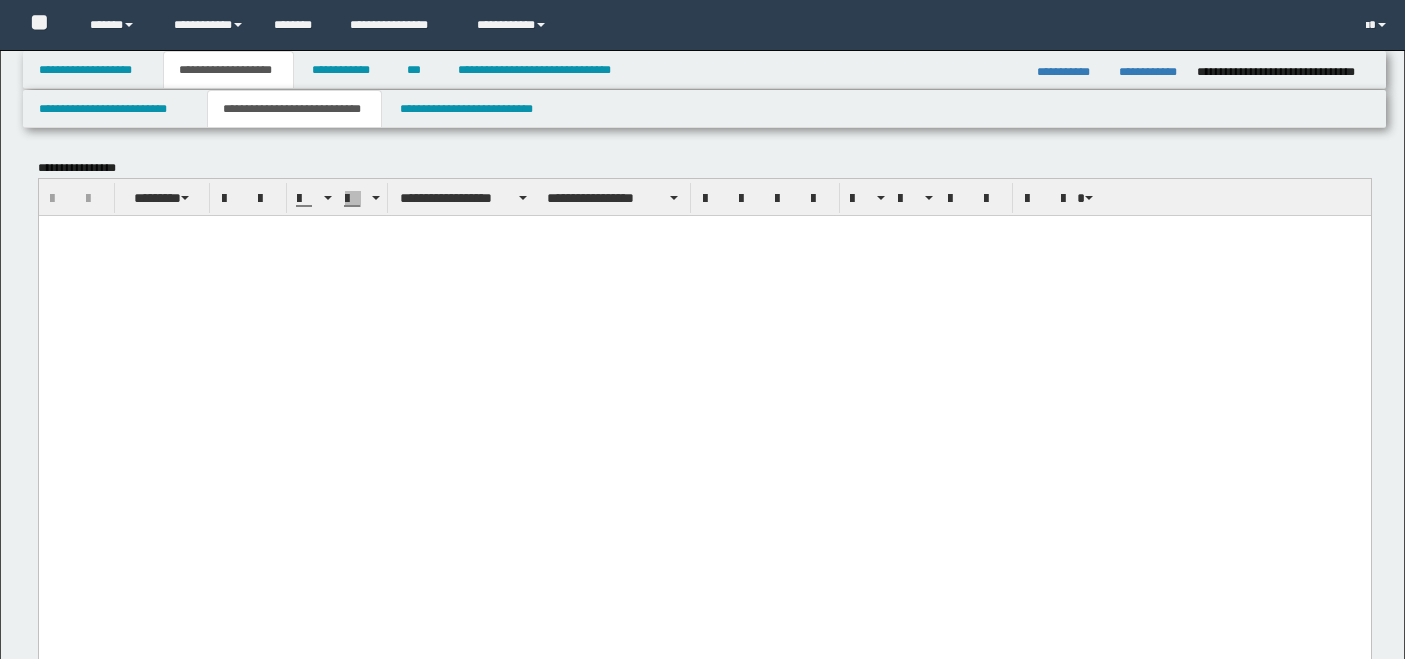 scroll, scrollTop: 1444, scrollLeft: 0, axis: vertical 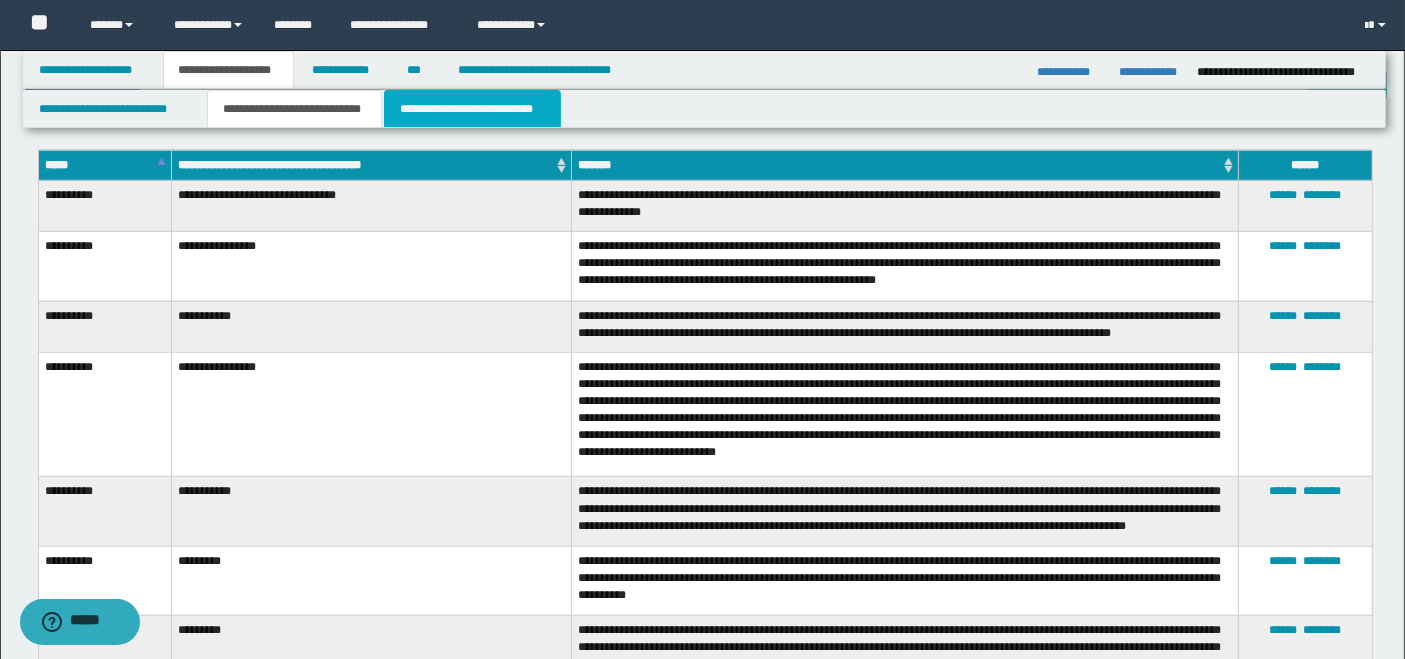 click on "**********" at bounding box center [472, 109] 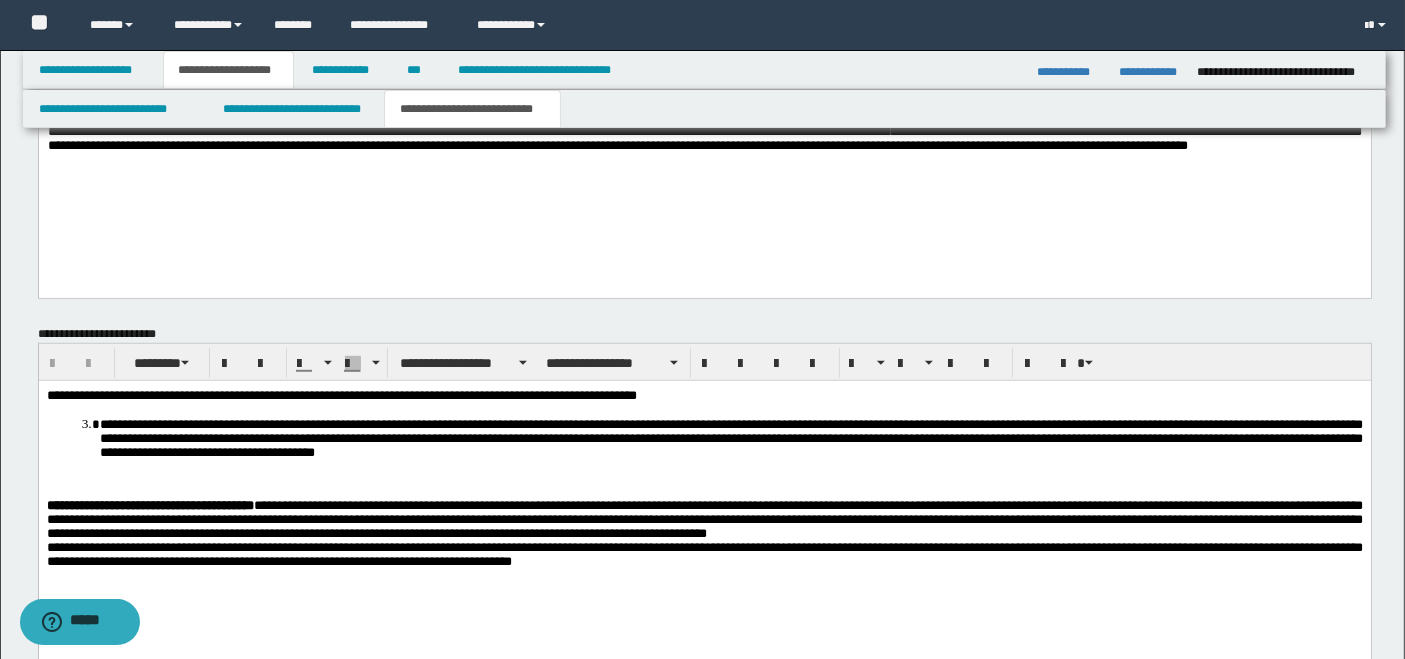 scroll, scrollTop: 913, scrollLeft: 0, axis: vertical 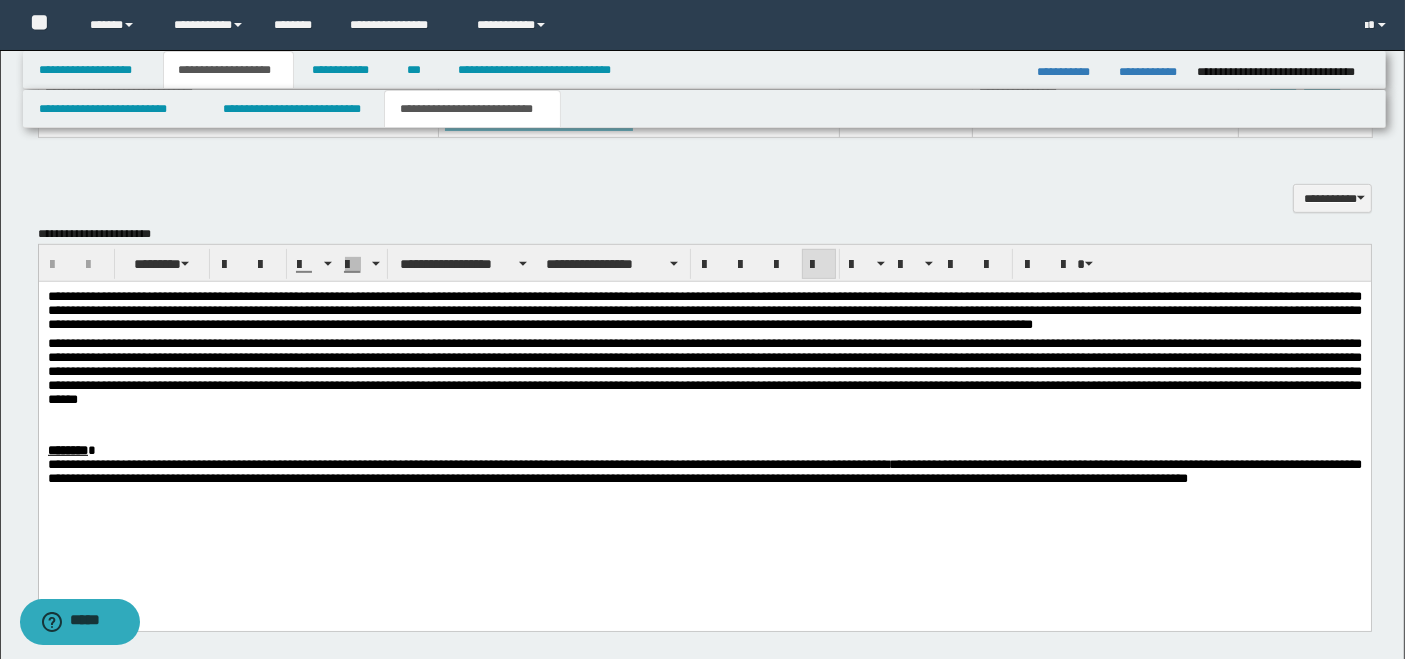 click at bounding box center [704, 435] 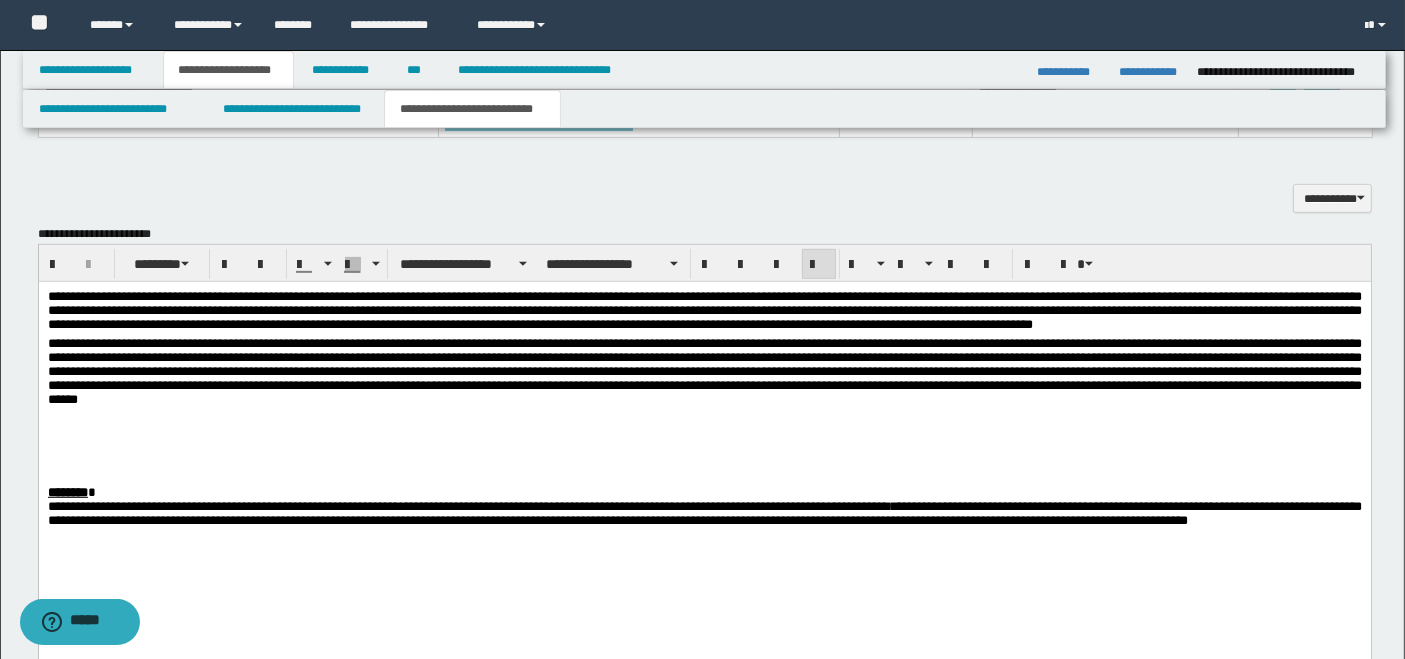 type 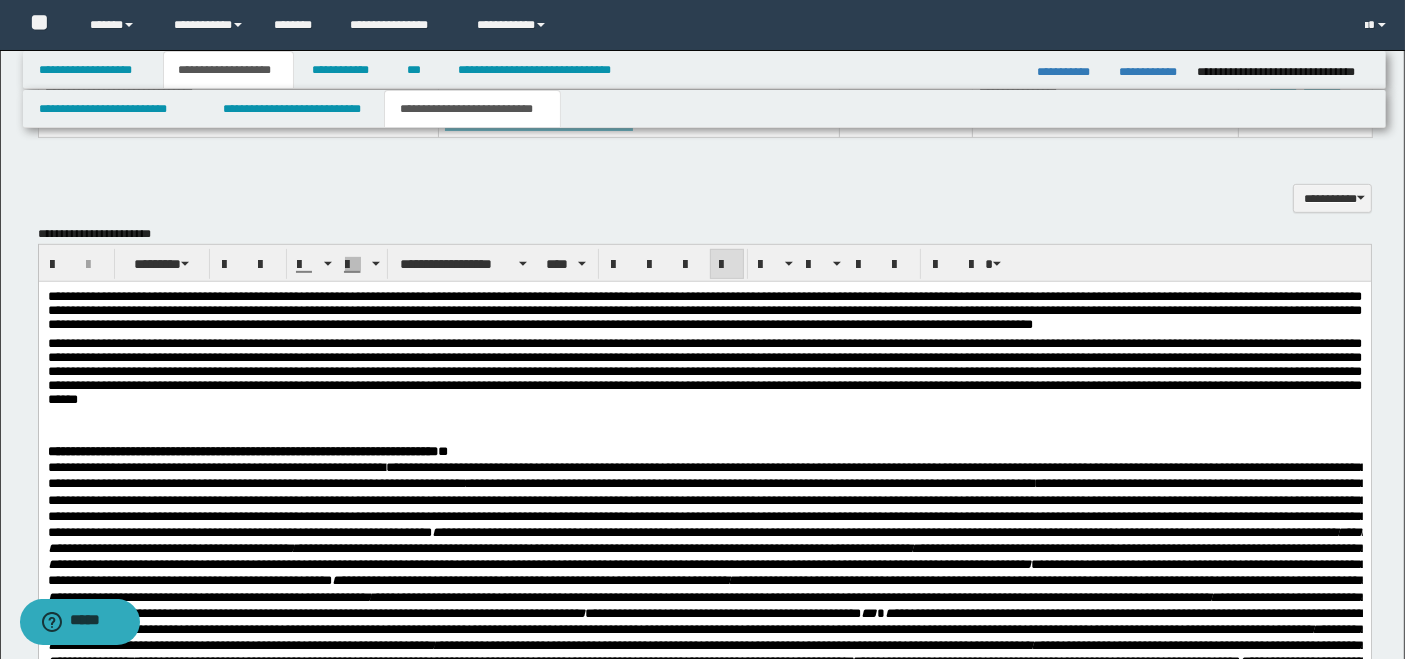 click on "**********" at bounding box center (254, 466) 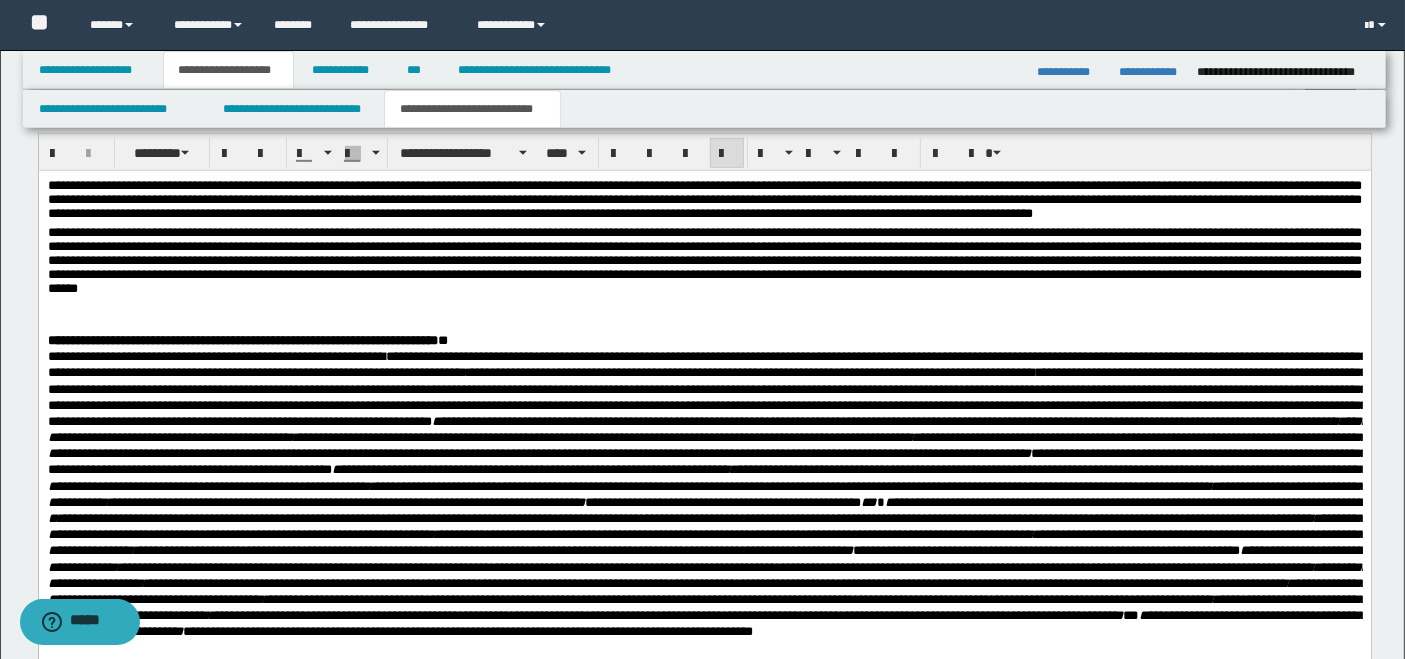 click on "**********" at bounding box center [707, 396] 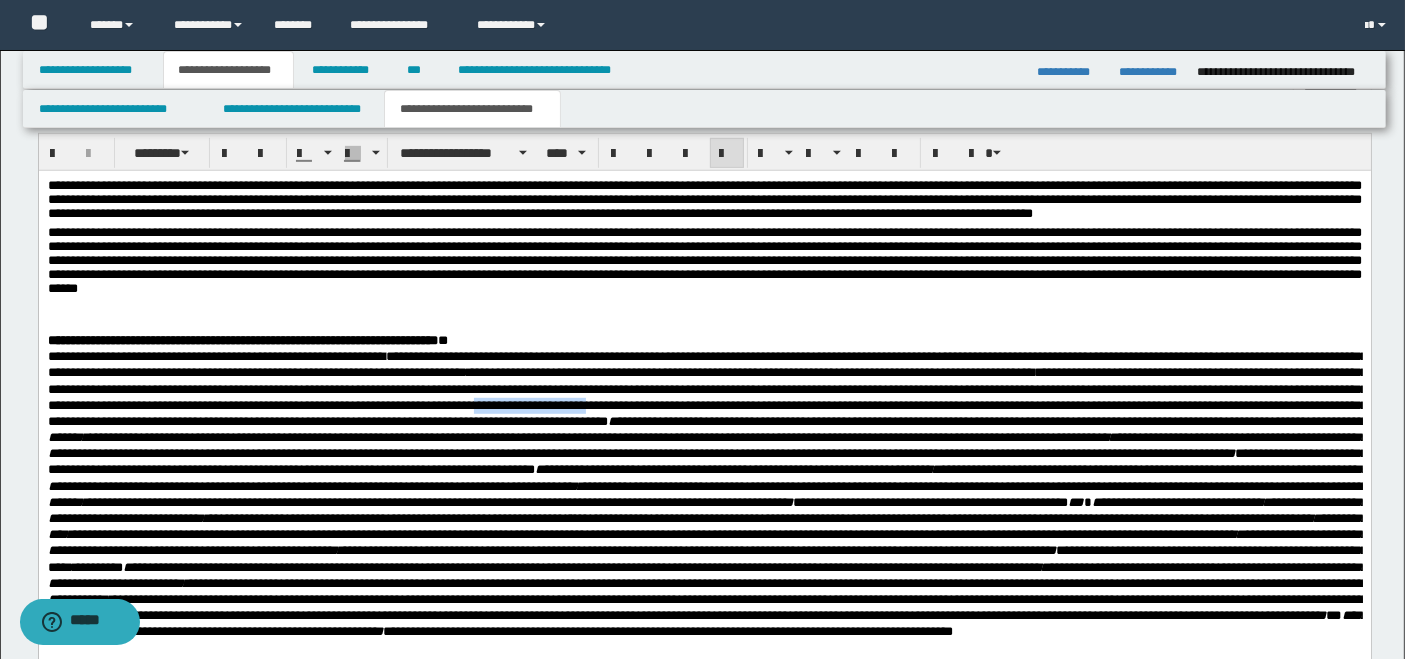 drag, startPoint x: 874, startPoint y: 406, endPoint x: 997, endPoint y: 404, distance: 123.01626 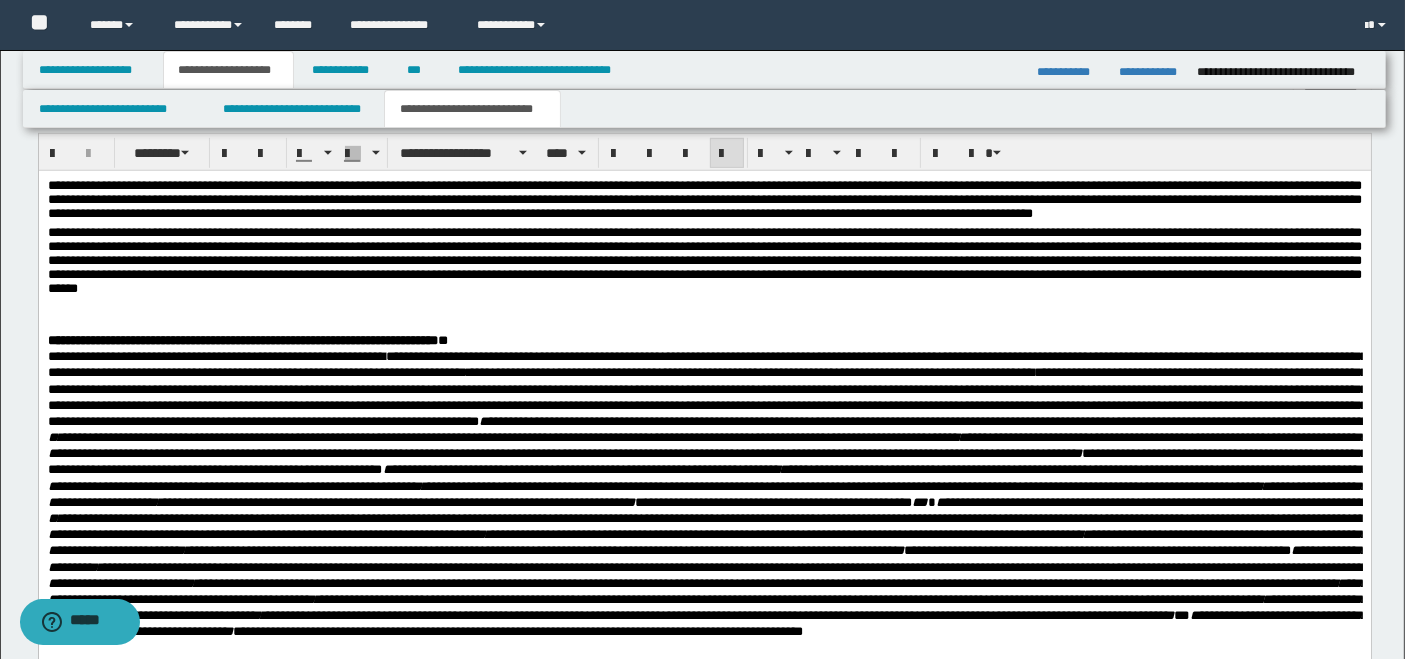 click on "**********" at bounding box center [707, 396] 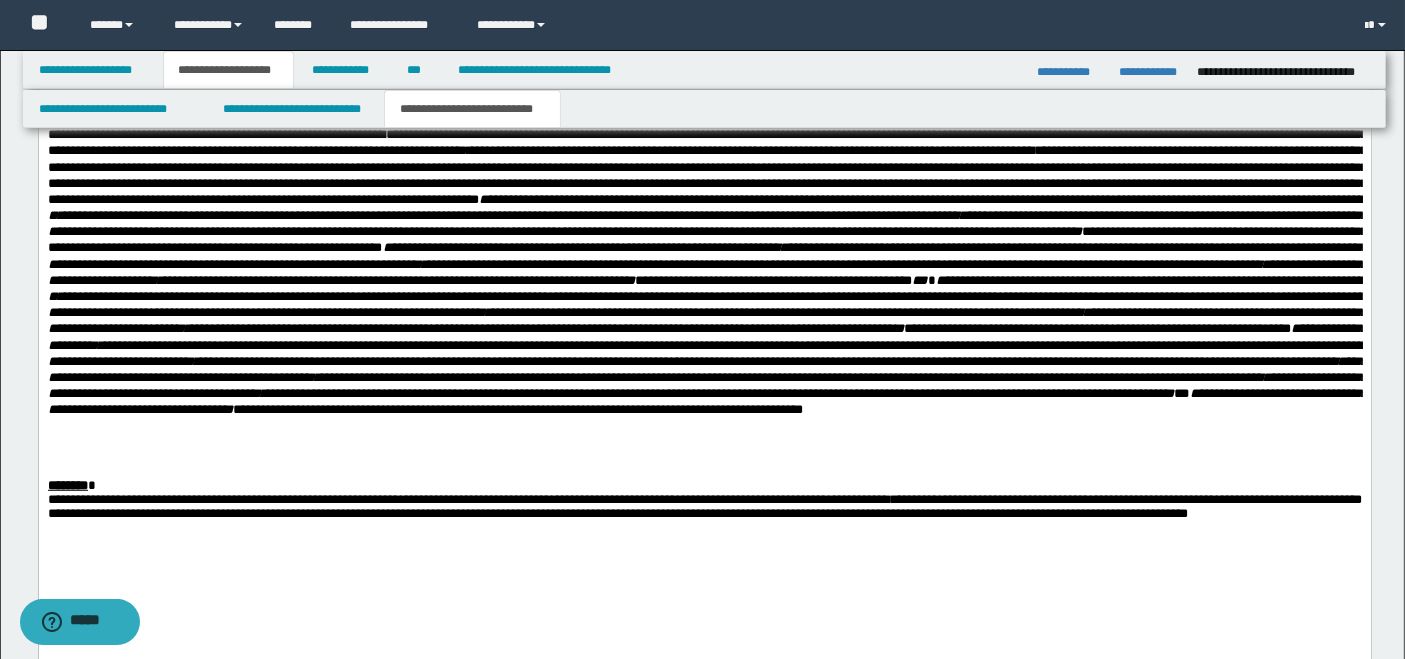 scroll, scrollTop: 1135, scrollLeft: 0, axis: vertical 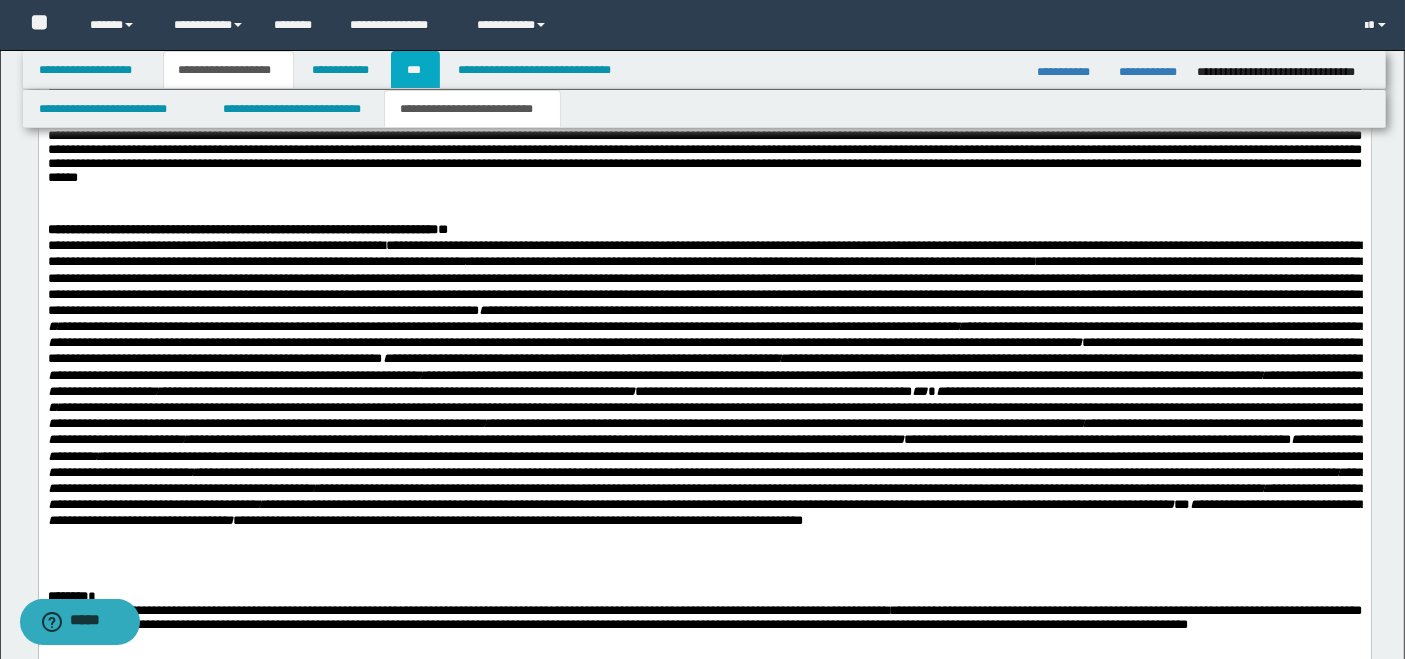 click on "***" at bounding box center [415, 70] 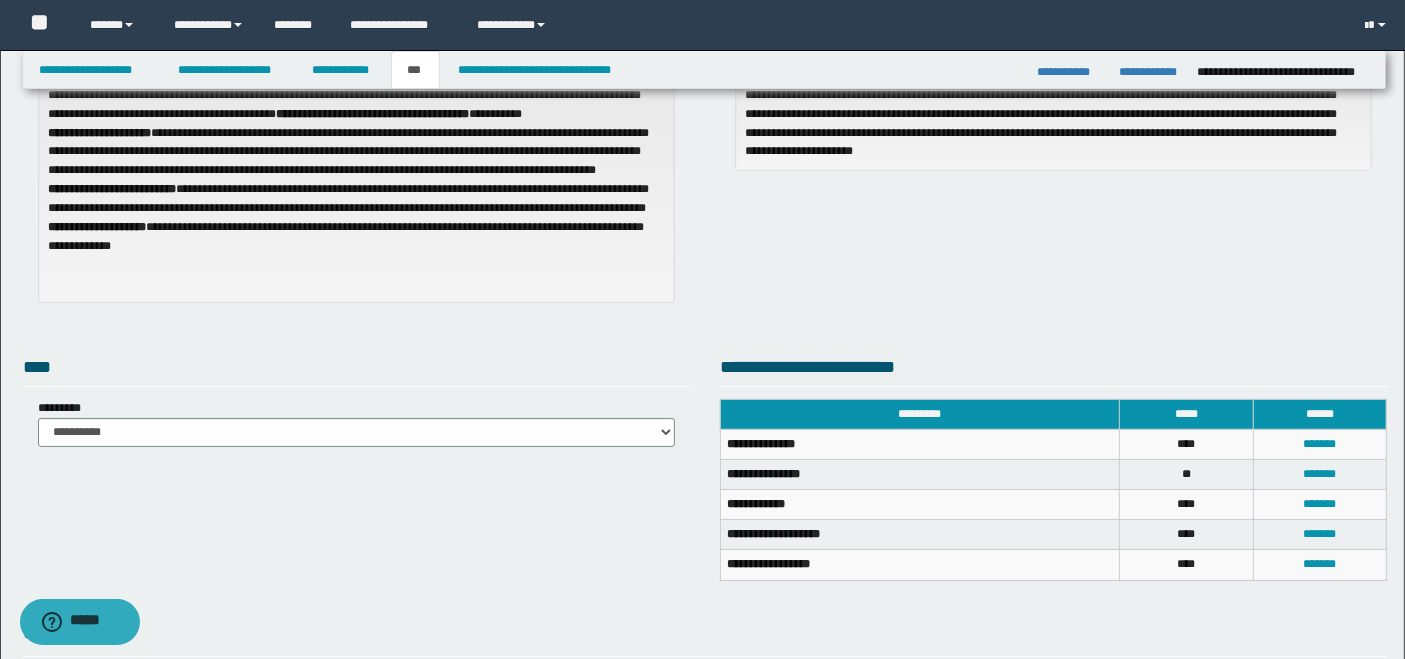 scroll, scrollTop: 0, scrollLeft: 0, axis: both 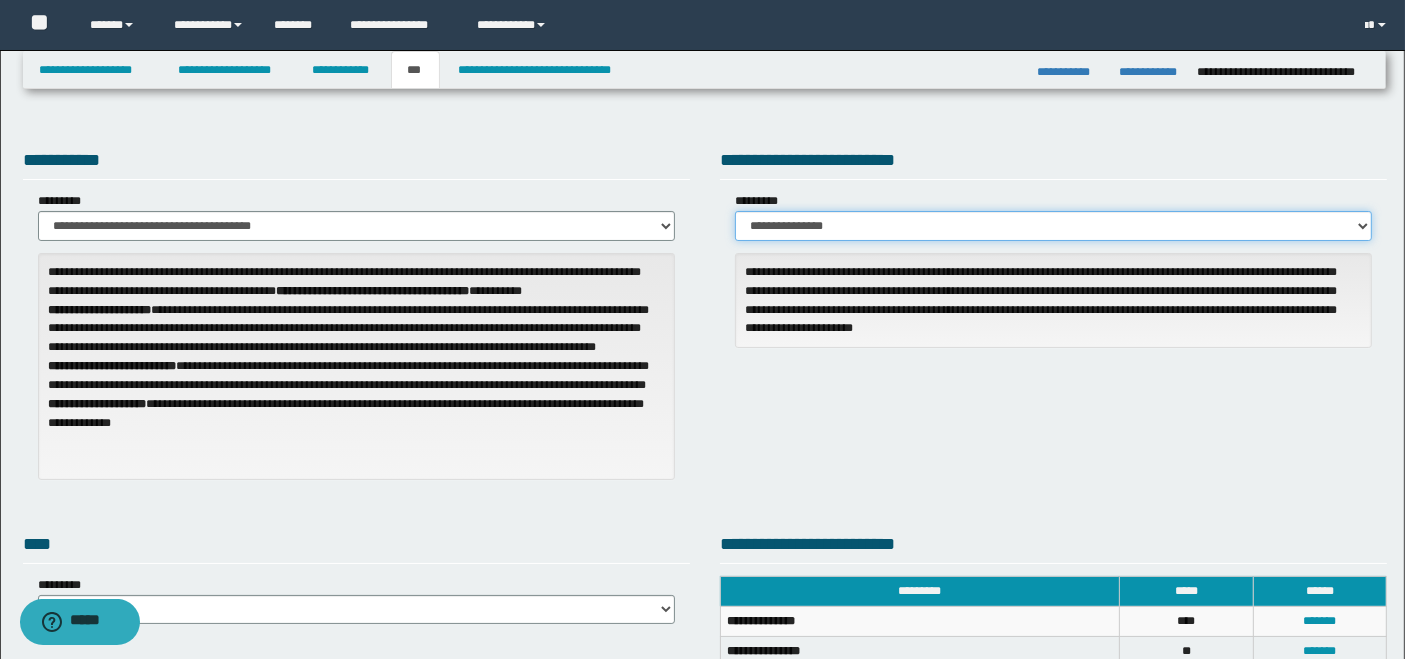 click on "**********" at bounding box center [1053, 226] 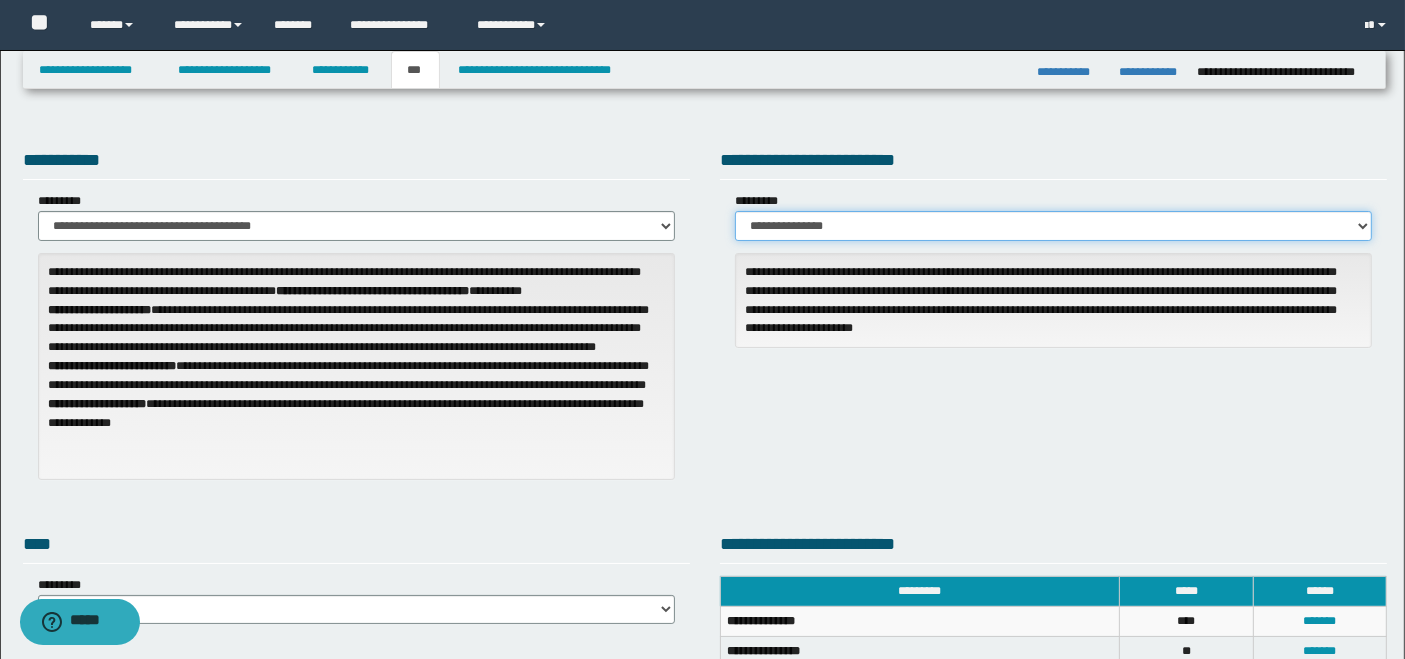 select on "***" 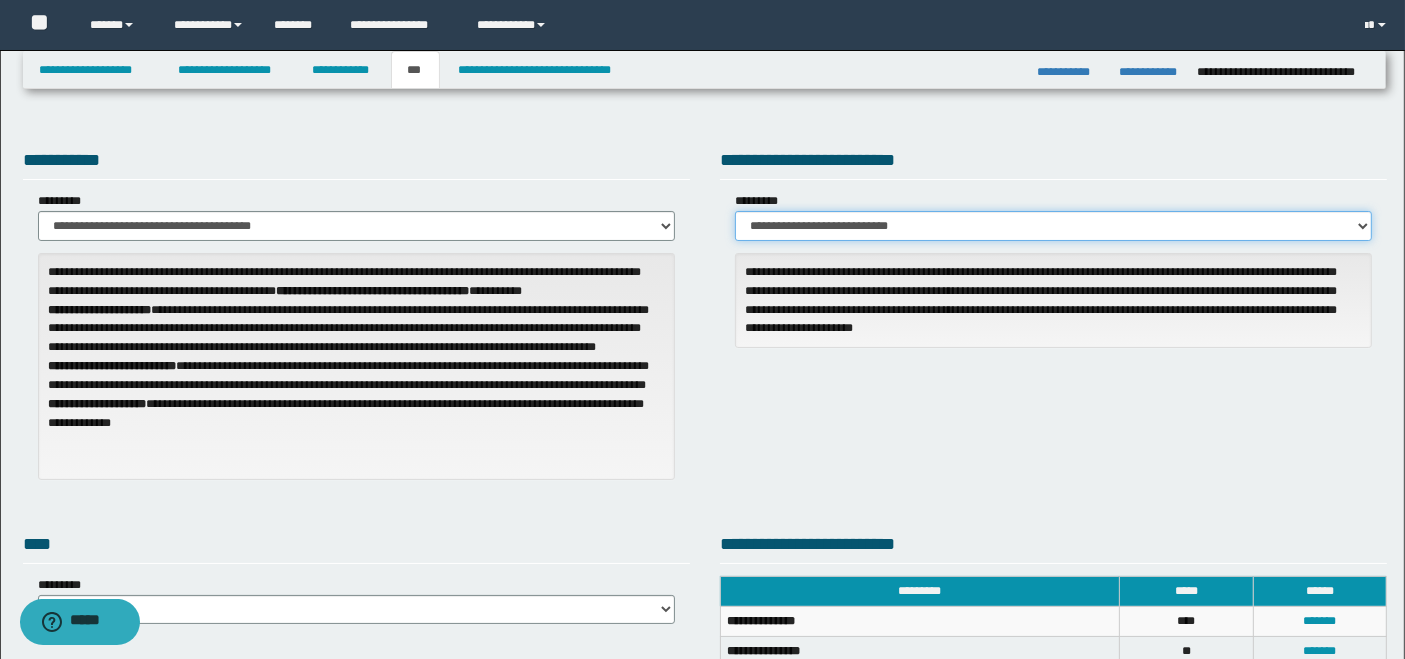 click on "**********" at bounding box center (1053, 226) 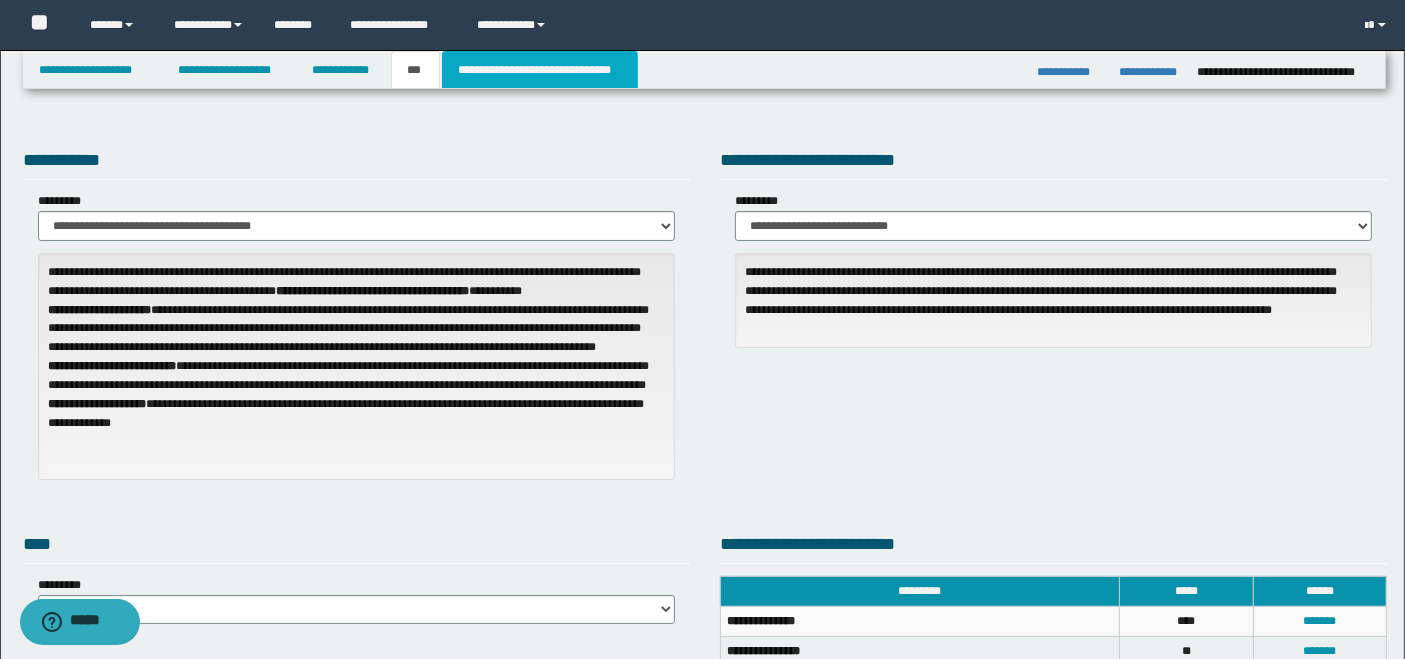 click on "**********" at bounding box center (540, 70) 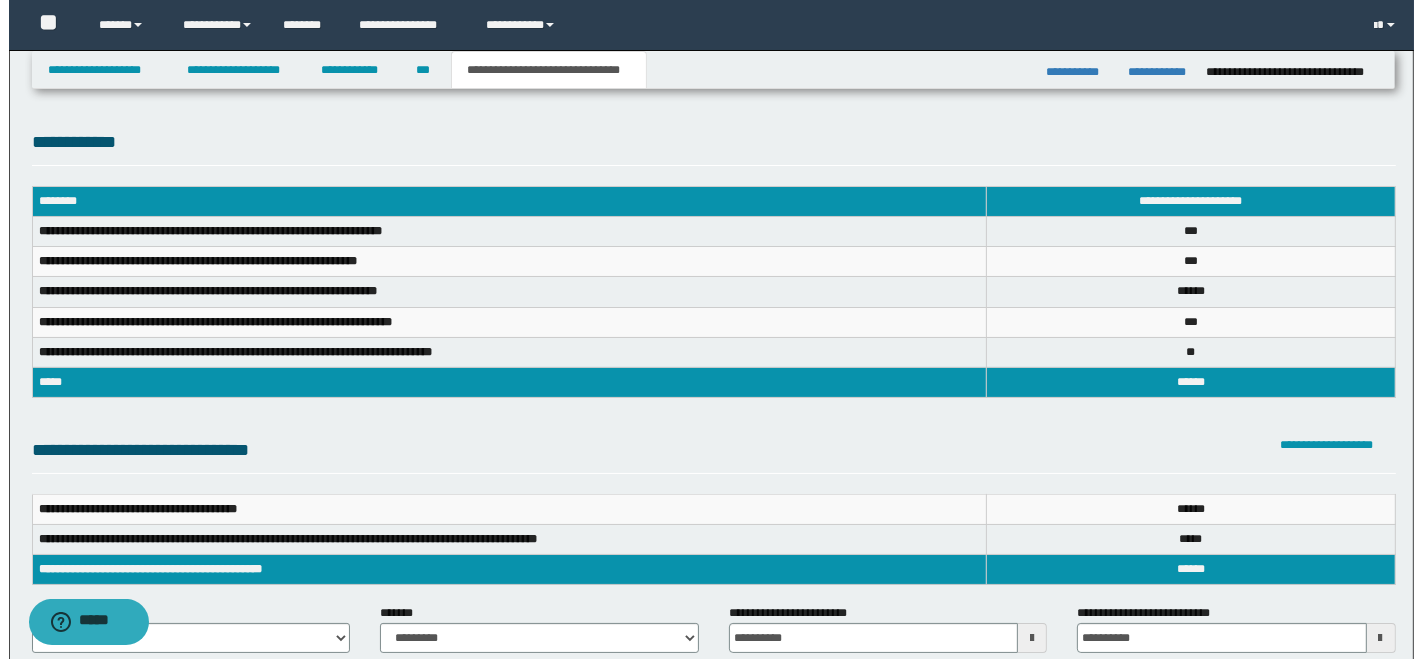 scroll, scrollTop: 333, scrollLeft: 0, axis: vertical 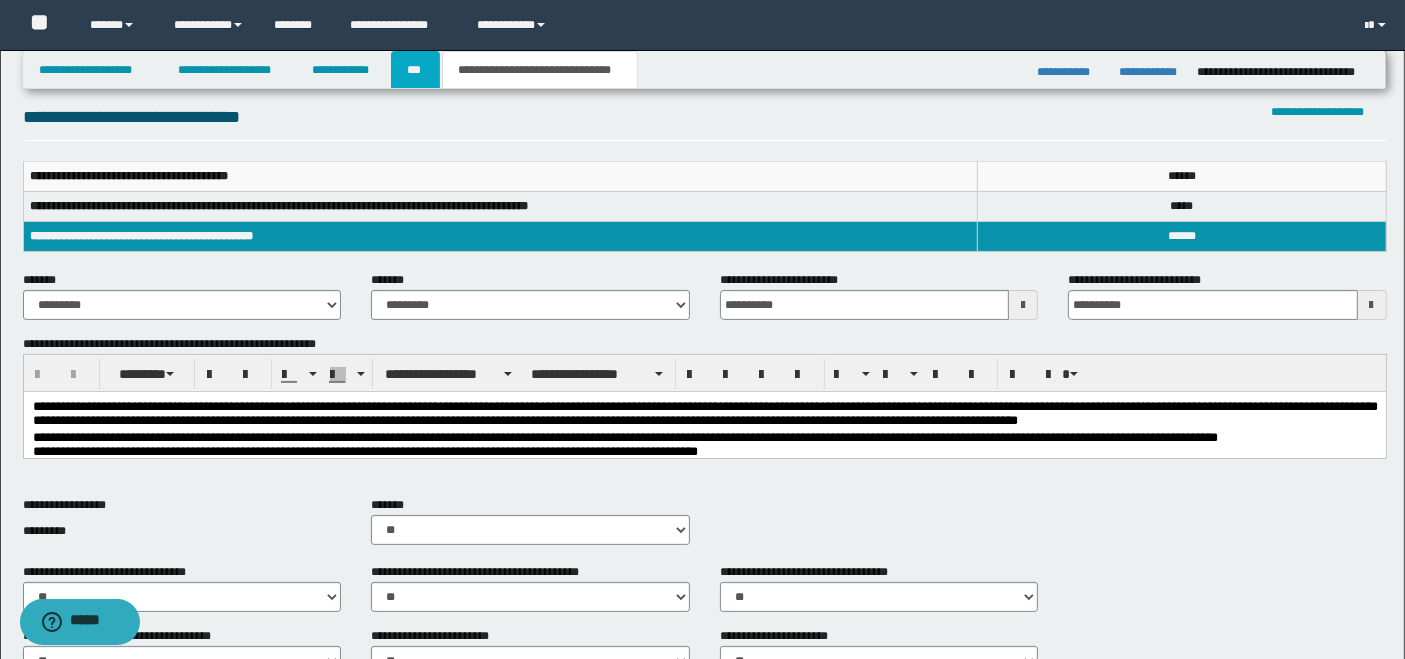 click on "***" at bounding box center [415, 70] 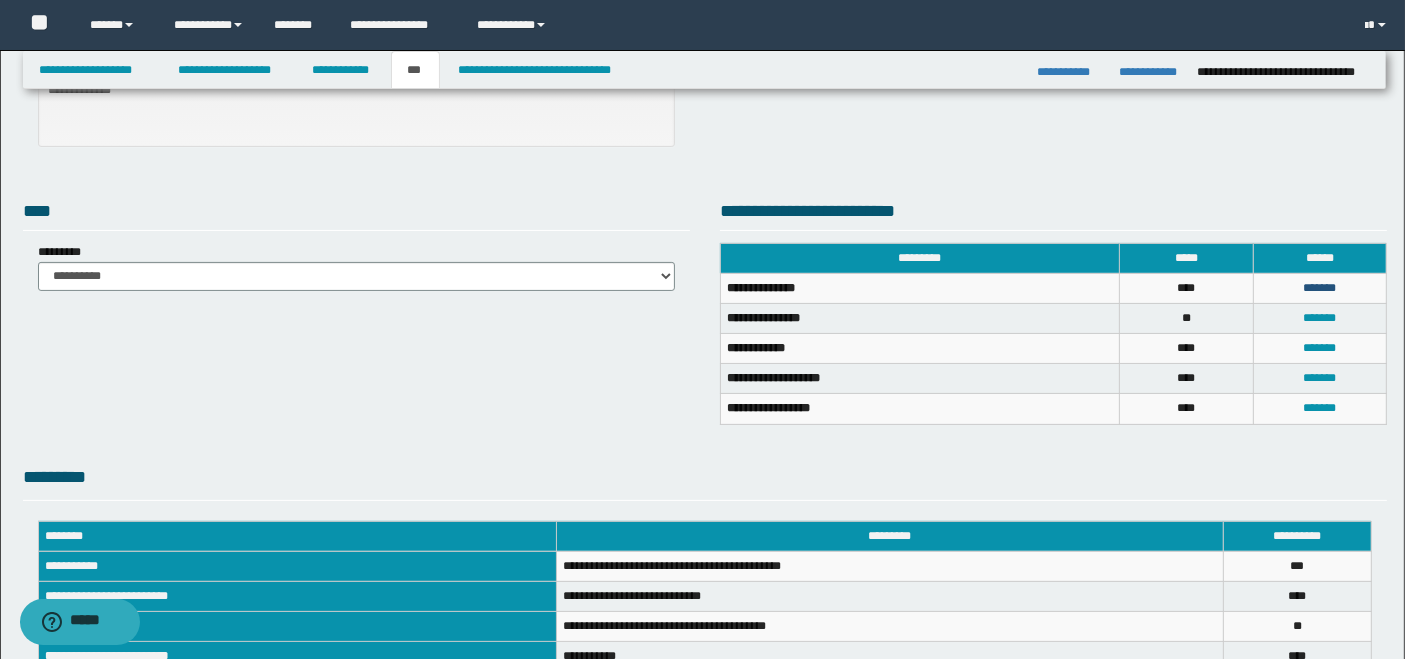 click on "*******" at bounding box center (1319, 288) 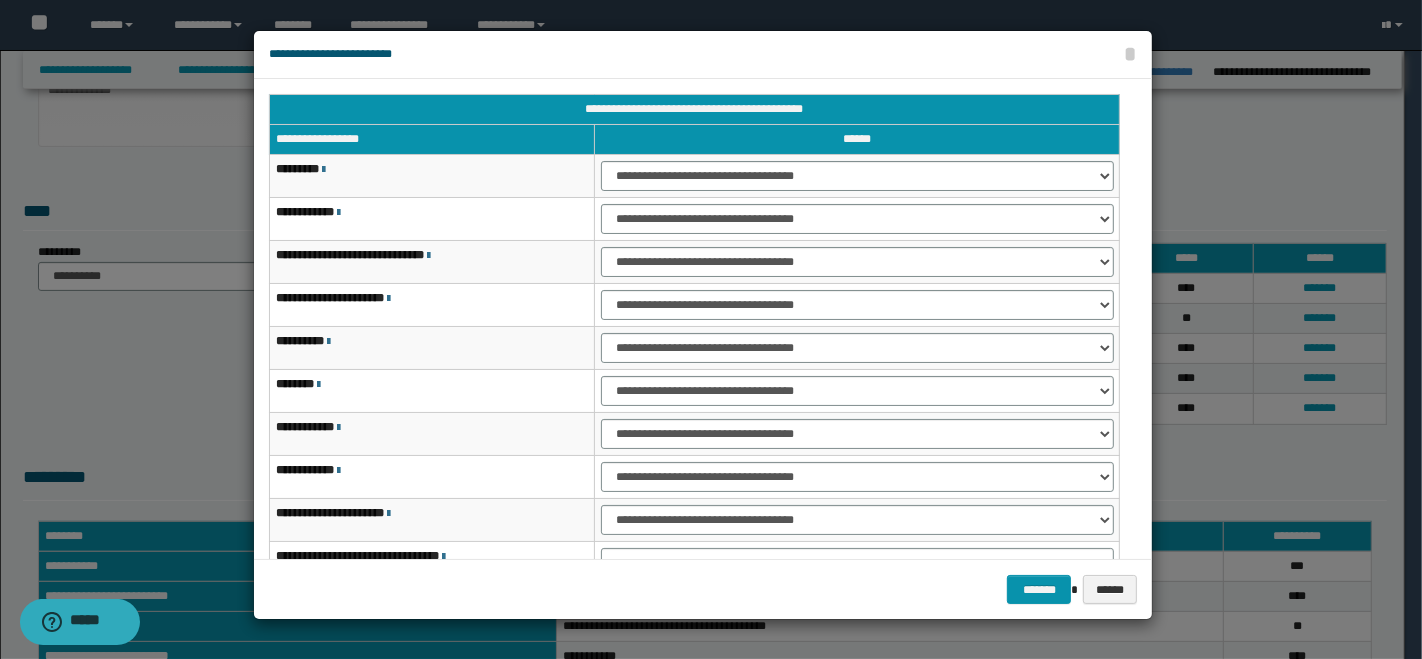 scroll, scrollTop: 111, scrollLeft: 0, axis: vertical 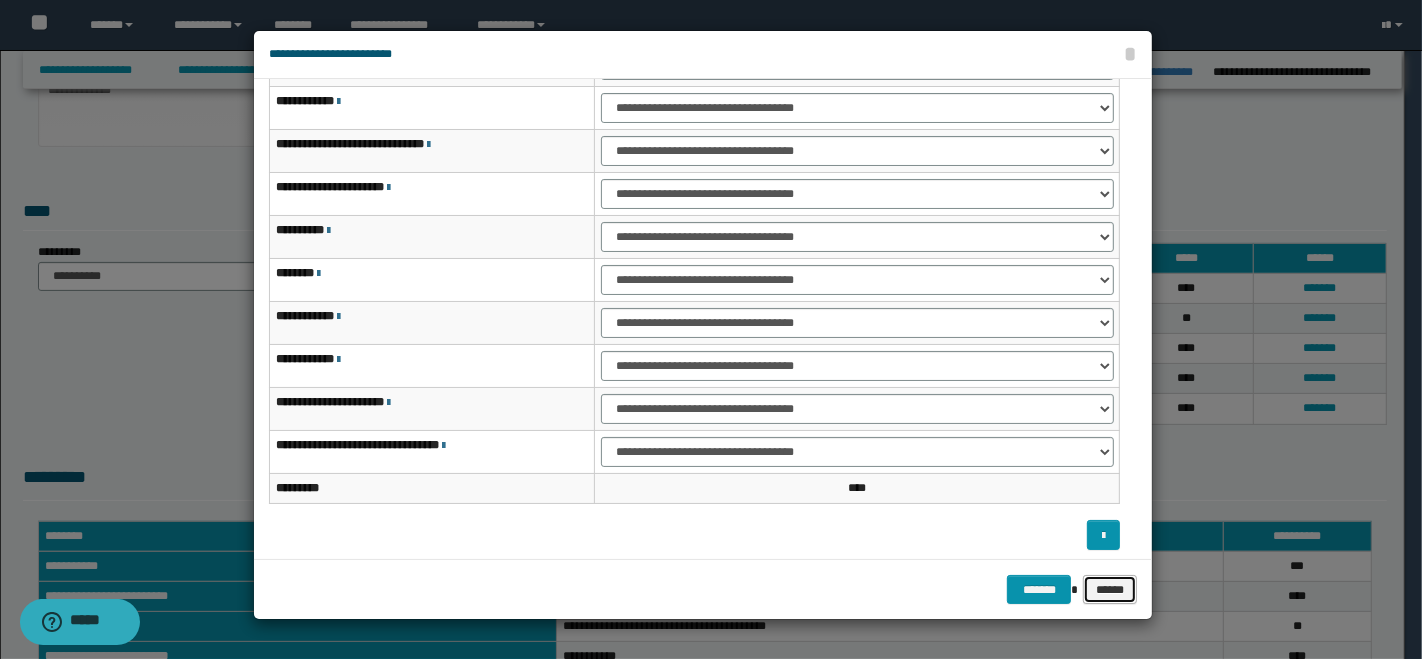 click on "******" at bounding box center [1110, 589] 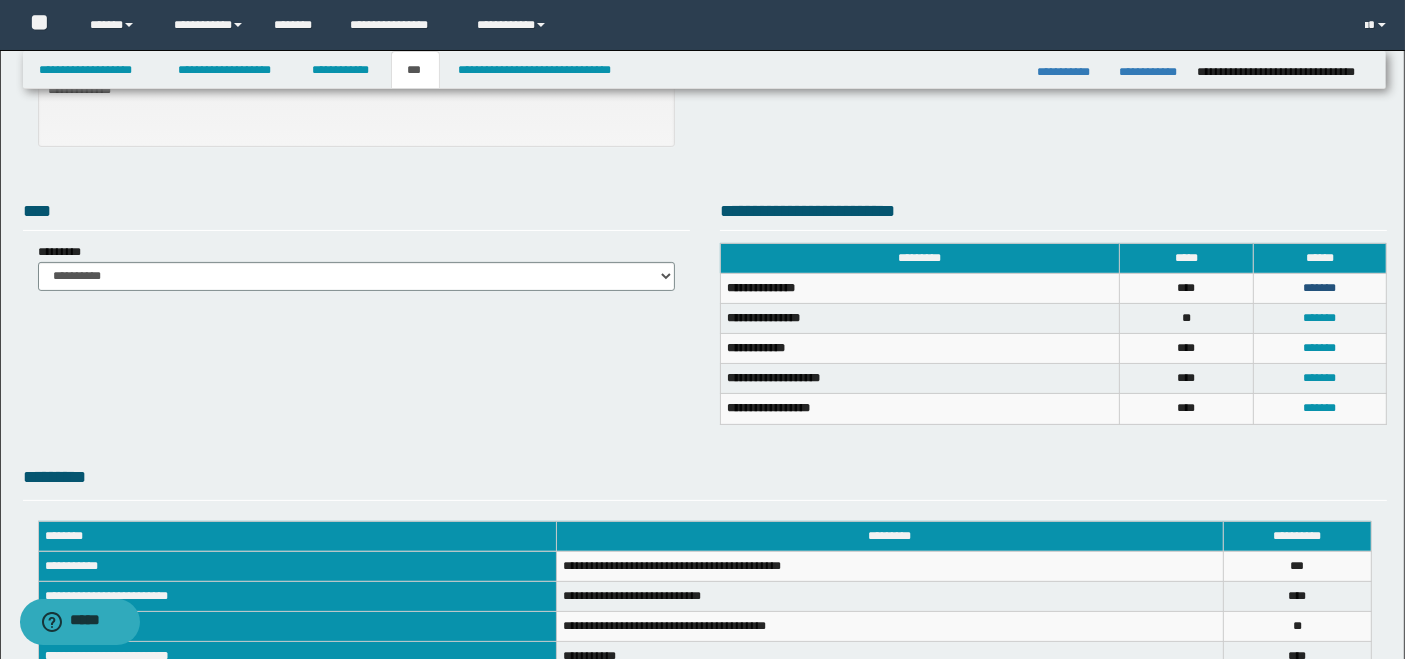 click on "*******" at bounding box center [1319, 288] 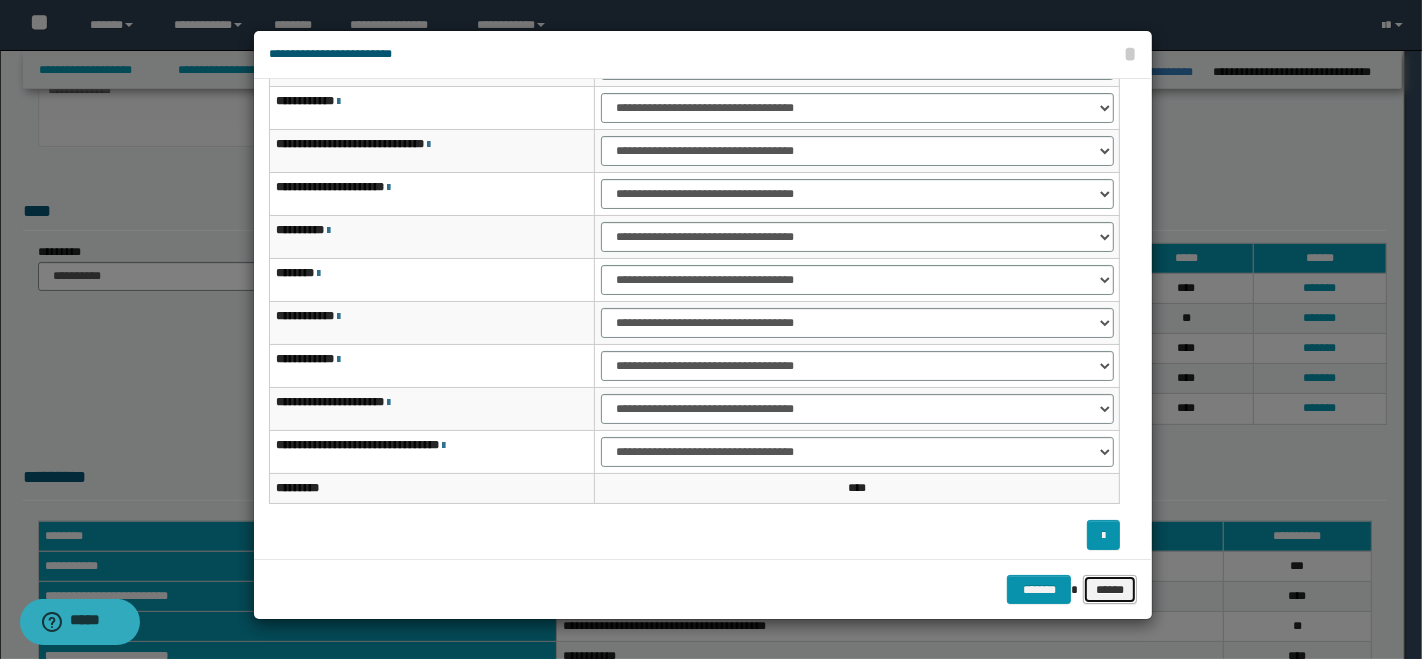 drag, startPoint x: 1104, startPoint y: 595, endPoint x: 1122, endPoint y: 567, distance: 33.286633 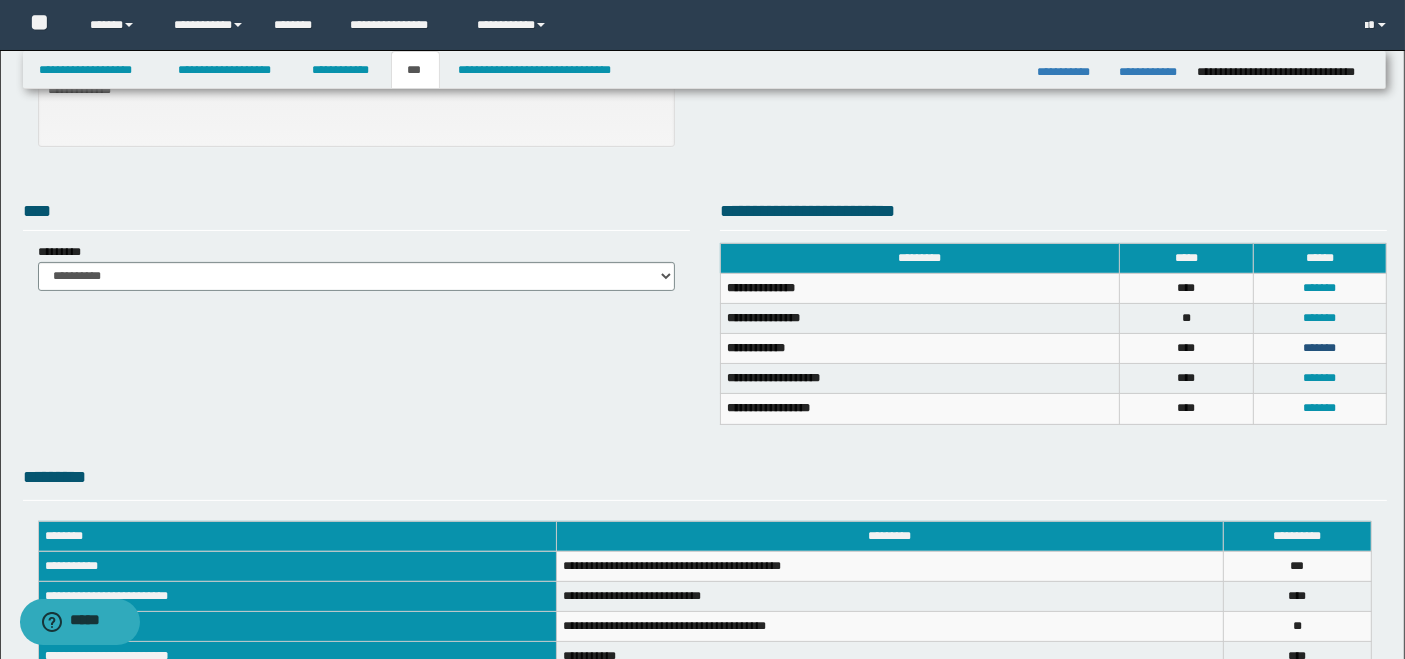 click on "*******" at bounding box center (1319, 348) 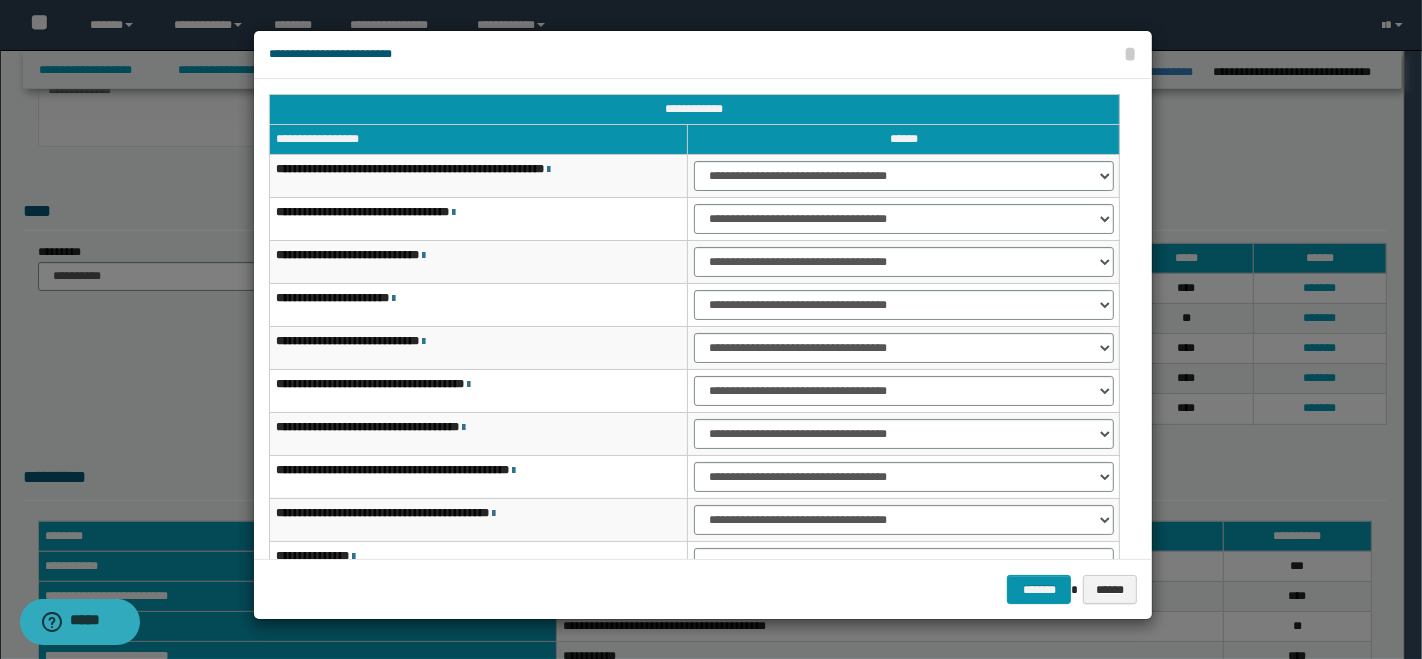 scroll, scrollTop: 111, scrollLeft: 0, axis: vertical 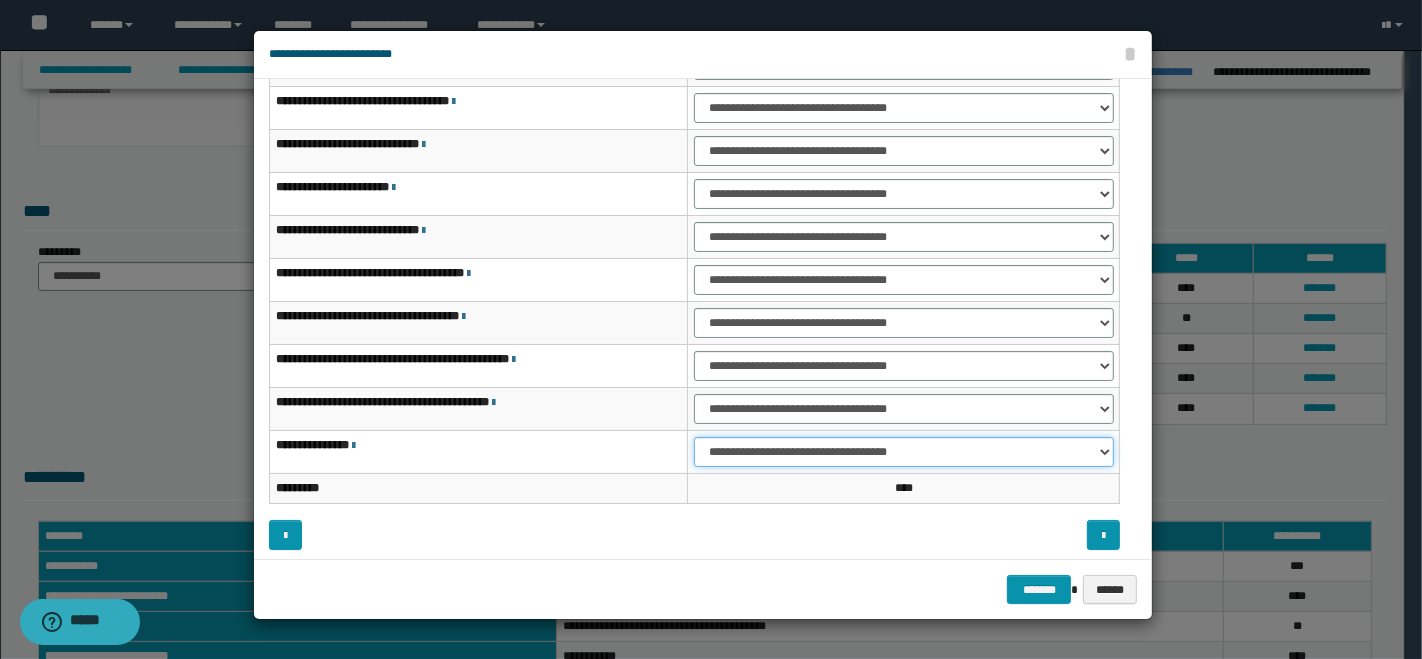 click on "**********" at bounding box center (903, 452) 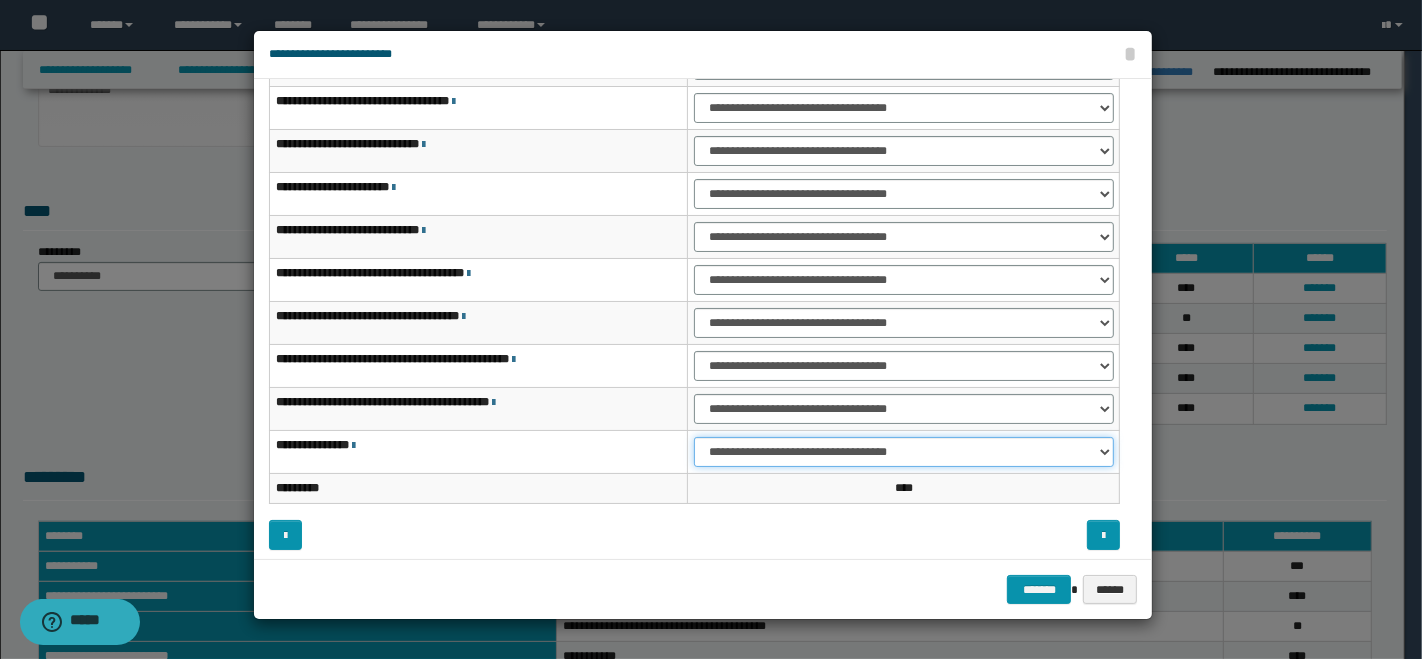 select on "***" 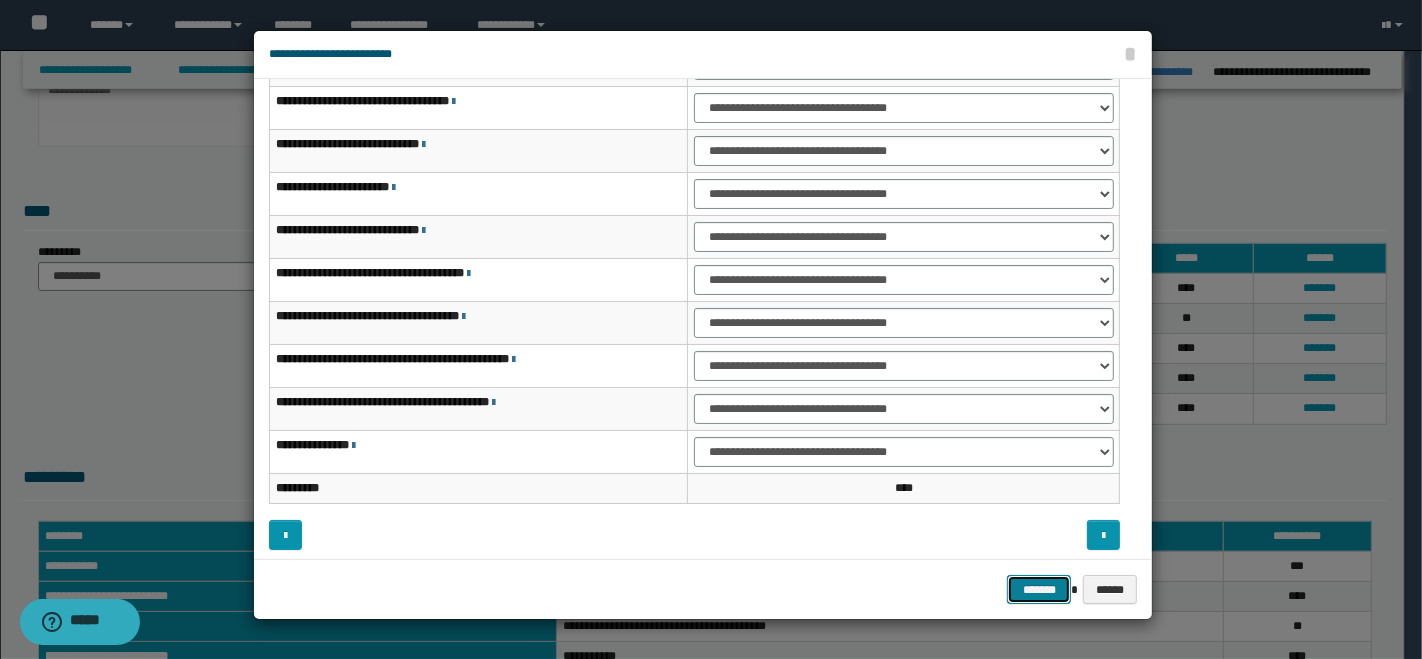 click on "*******" at bounding box center (1039, 589) 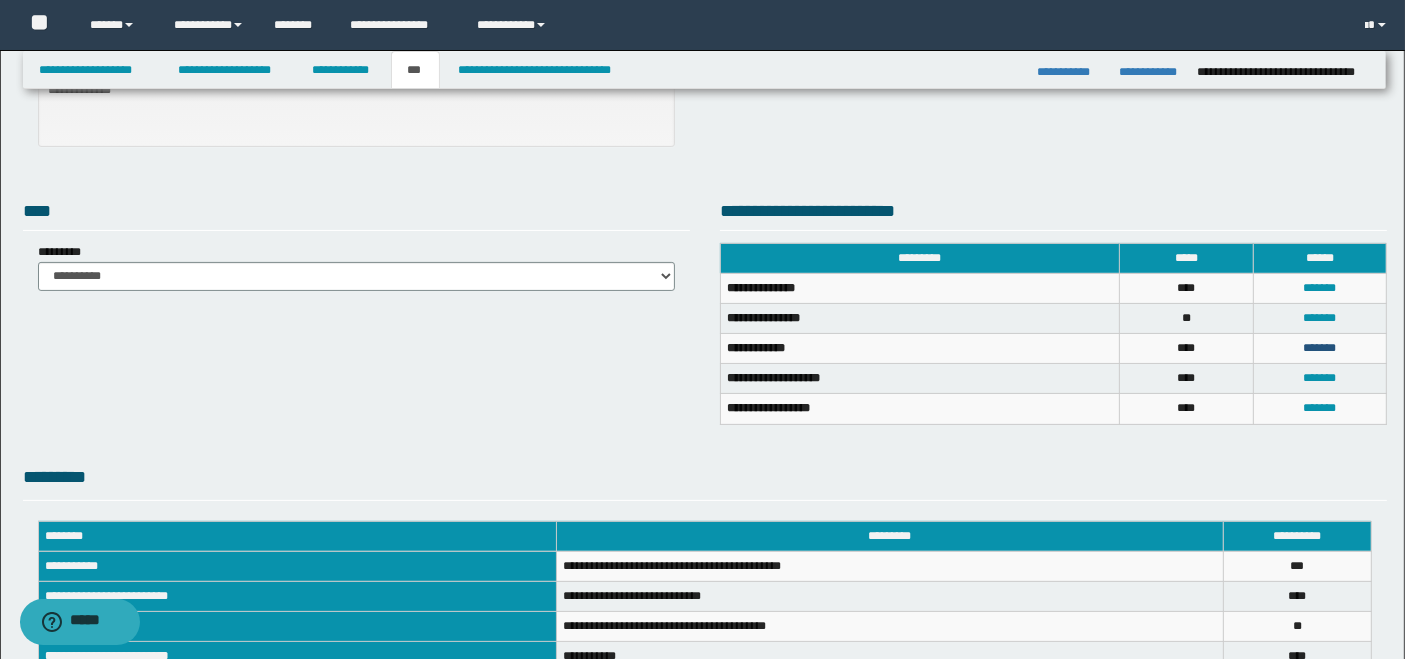click on "*******" at bounding box center (1319, 348) 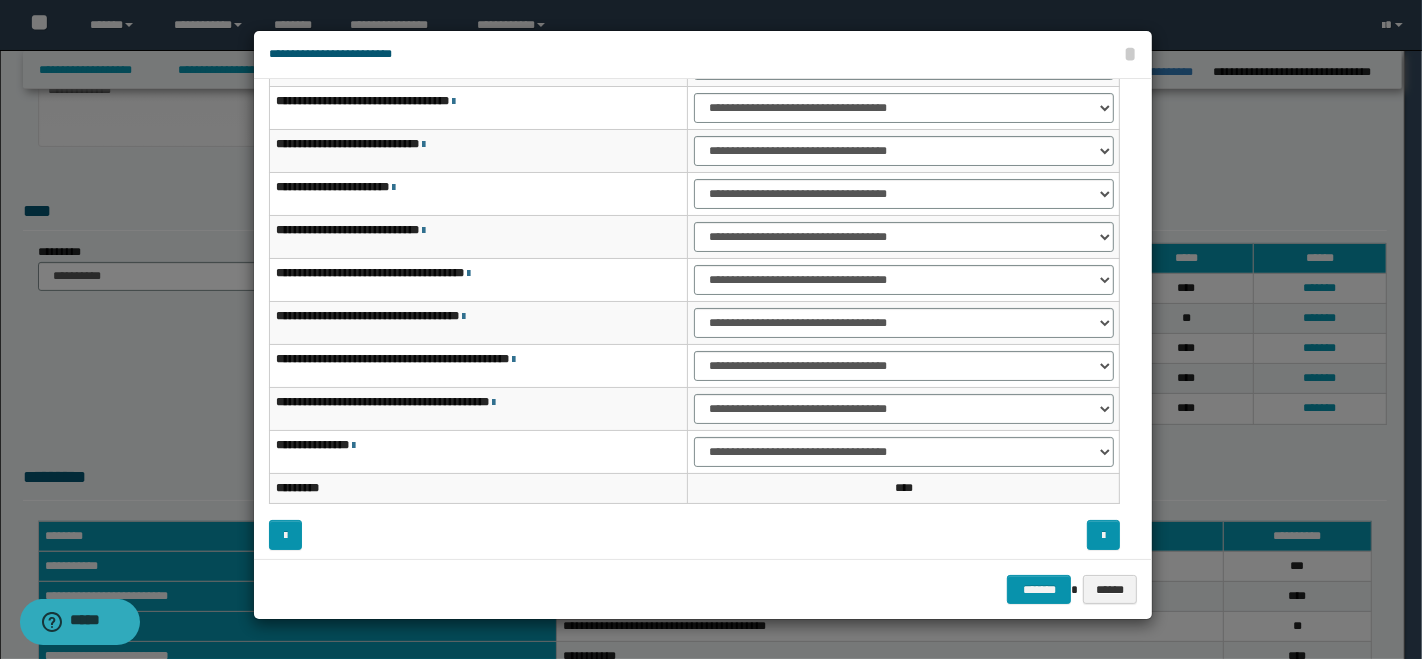 scroll, scrollTop: 0, scrollLeft: 0, axis: both 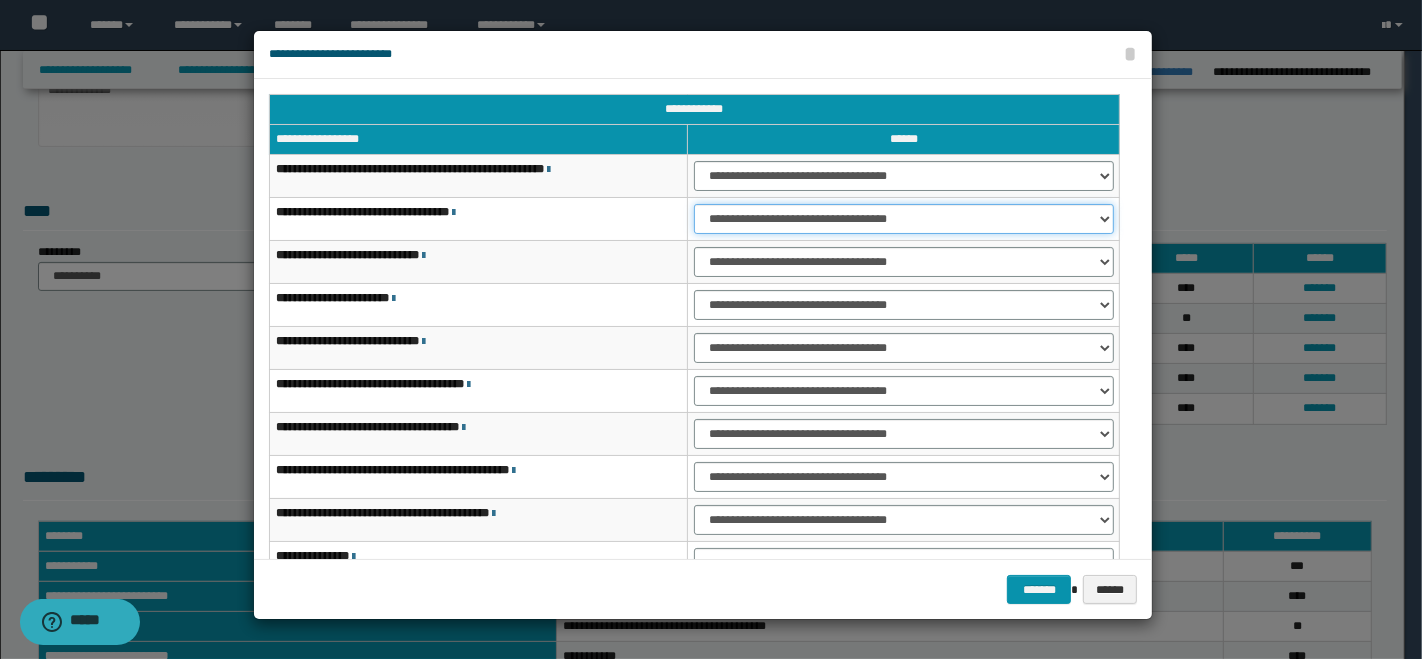 click on "**********" at bounding box center [903, 219] 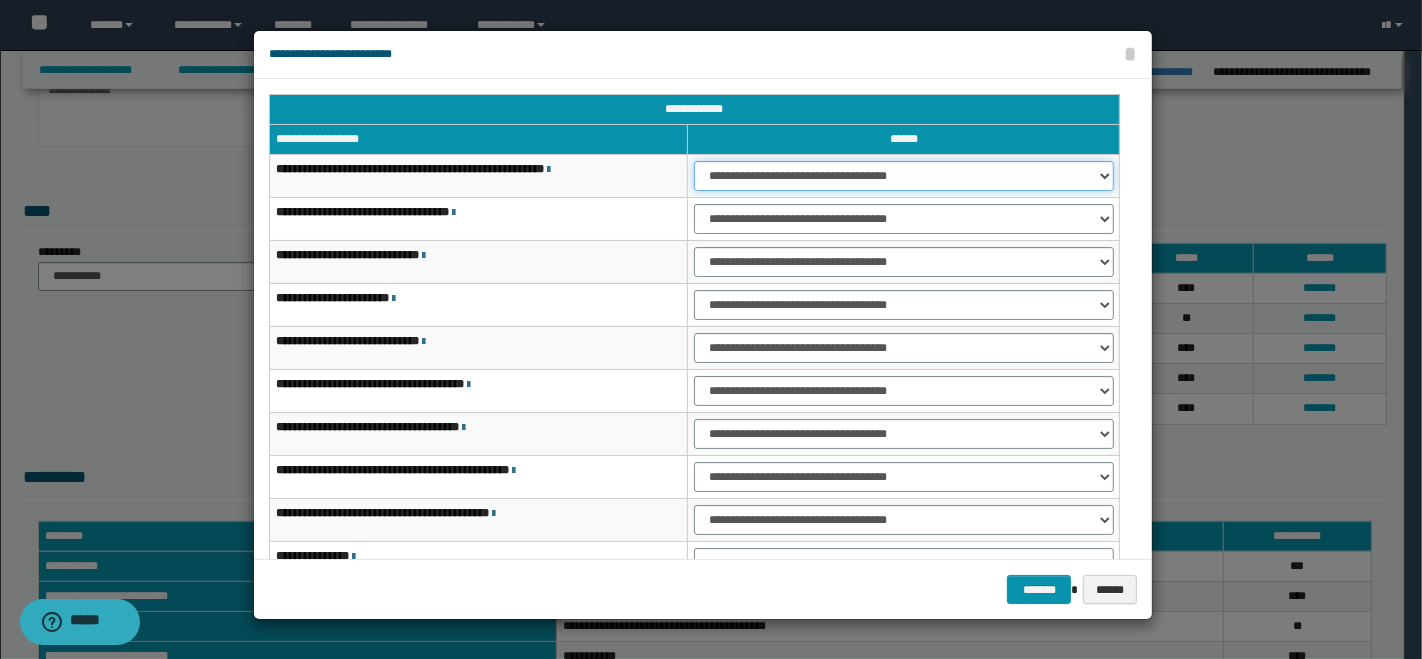 click on "**********" at bounding box center [903, 176] 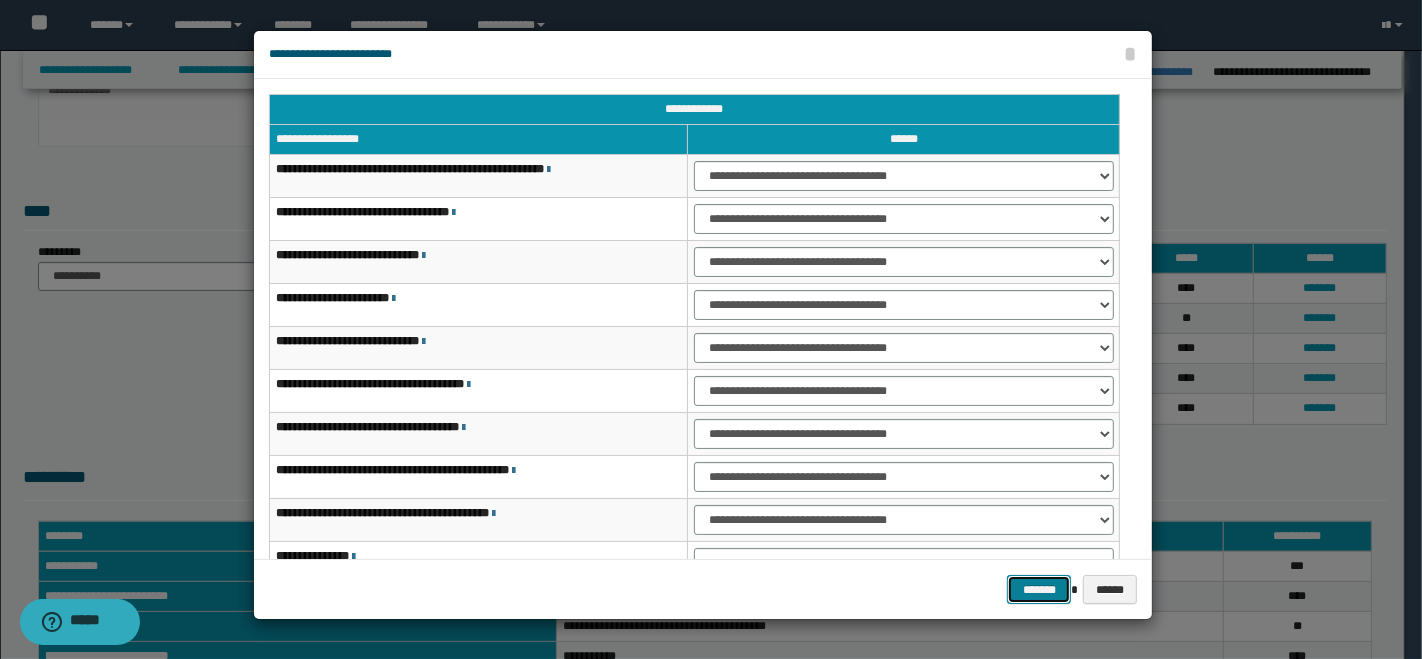 click on "*******" at bounding box center [1039, 589] 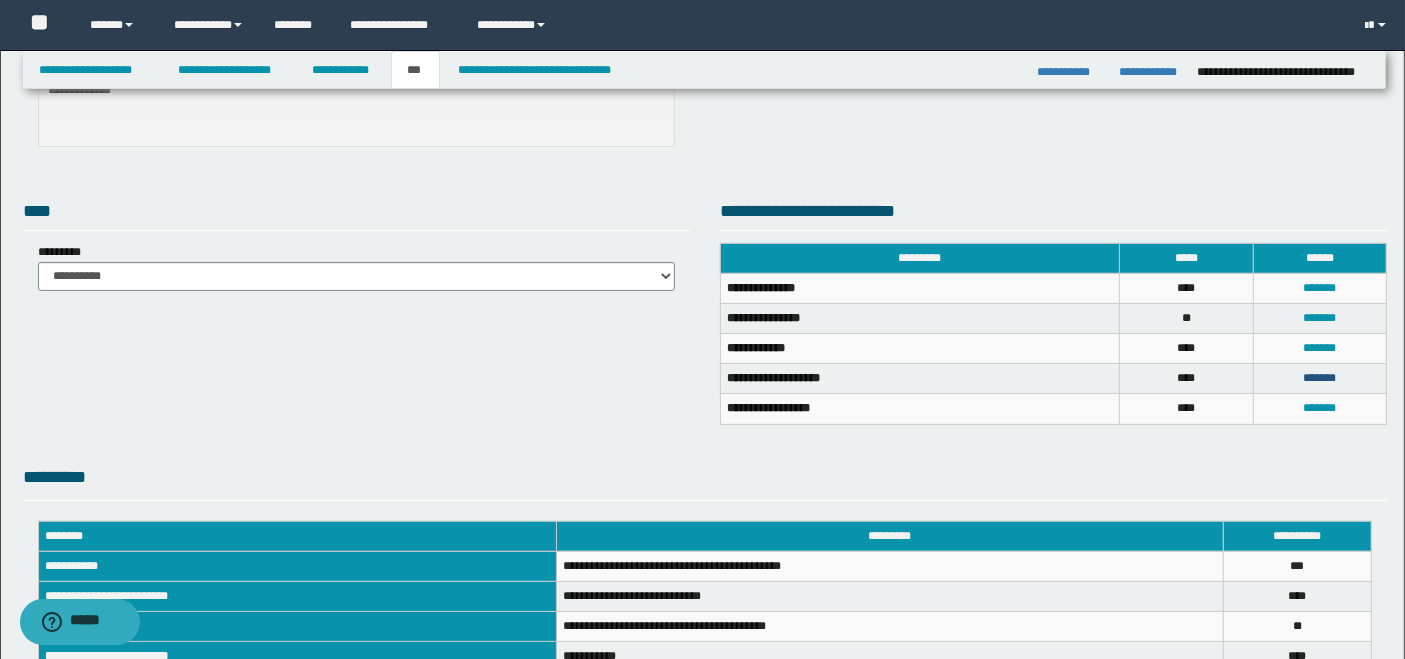 click on "*******" at bounding box center [1319, 378] 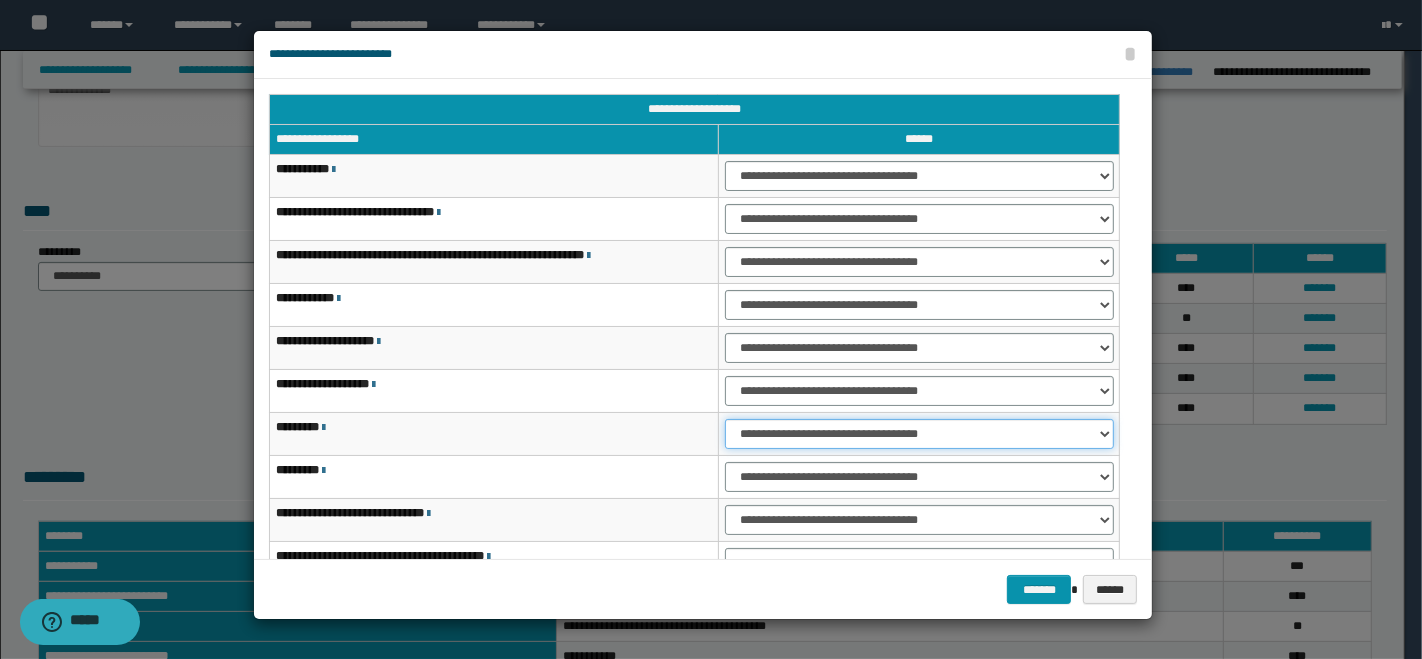 click on "**********" at bounding box center (919, 434) 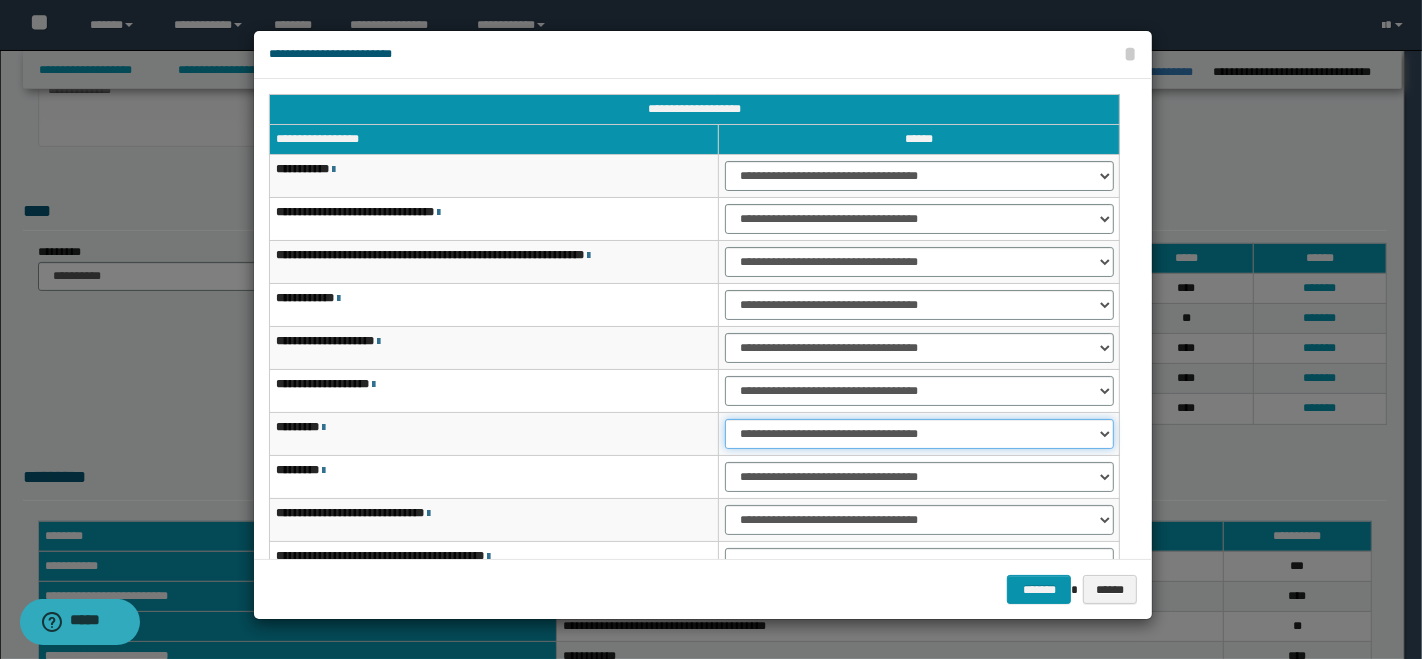 scroll, scrollTop: 111, scrollLeft: 0, axis: vertical 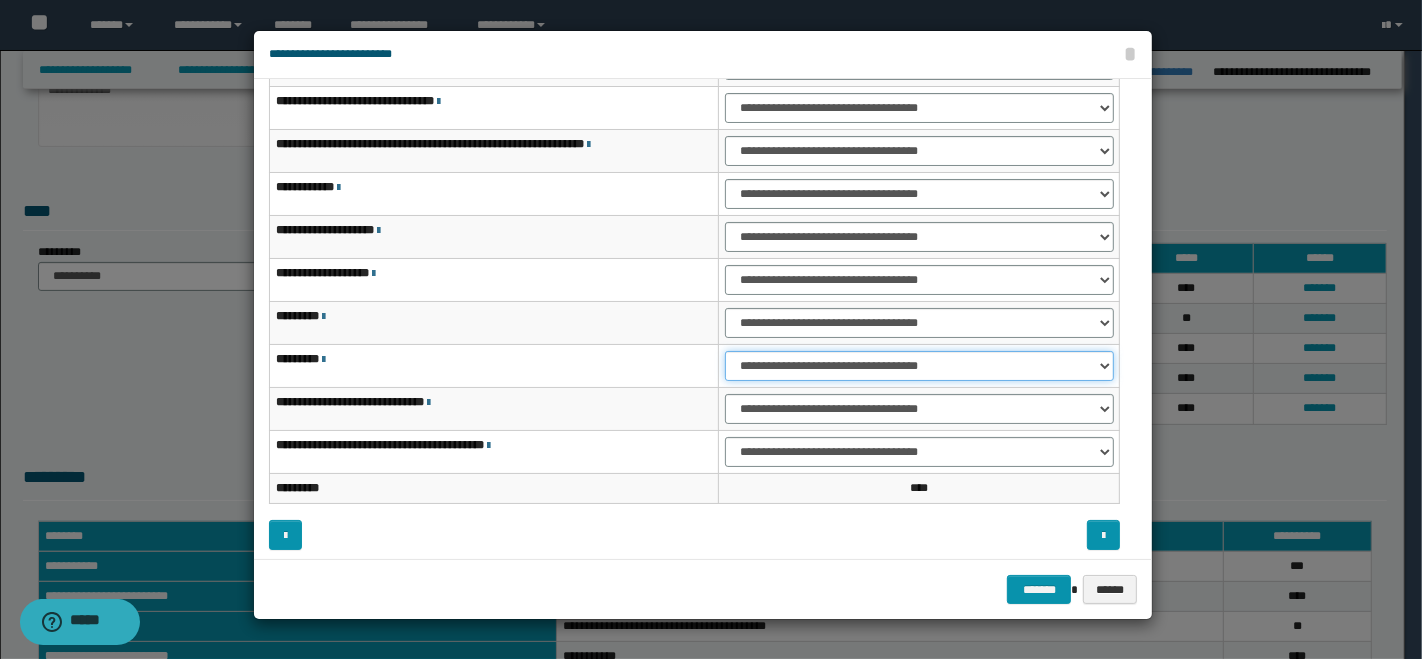 drag, startPoint x: 857, startPoint y: 364, endPoint x: 843, endPoint y: 365, distance: 14.035668 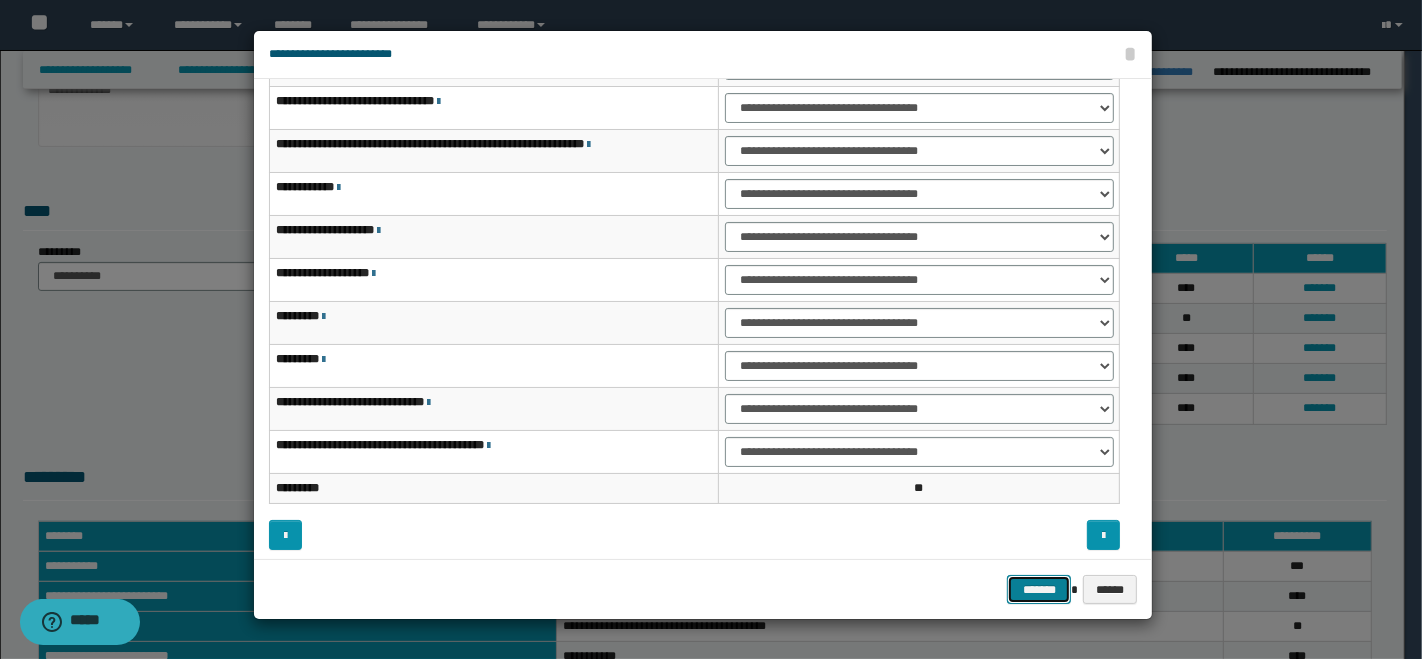 click on "*******" at bounding box center (1039, 589) 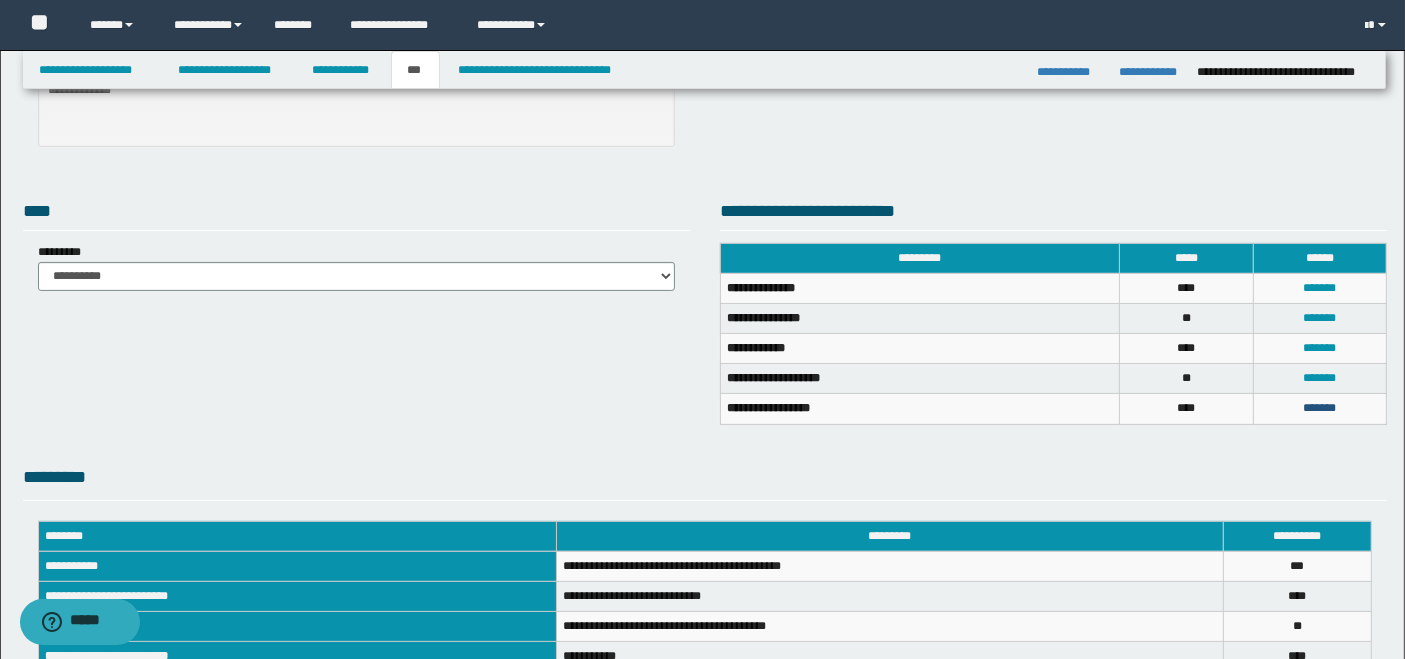 click on "*******" at bounding box center (1319, 408) 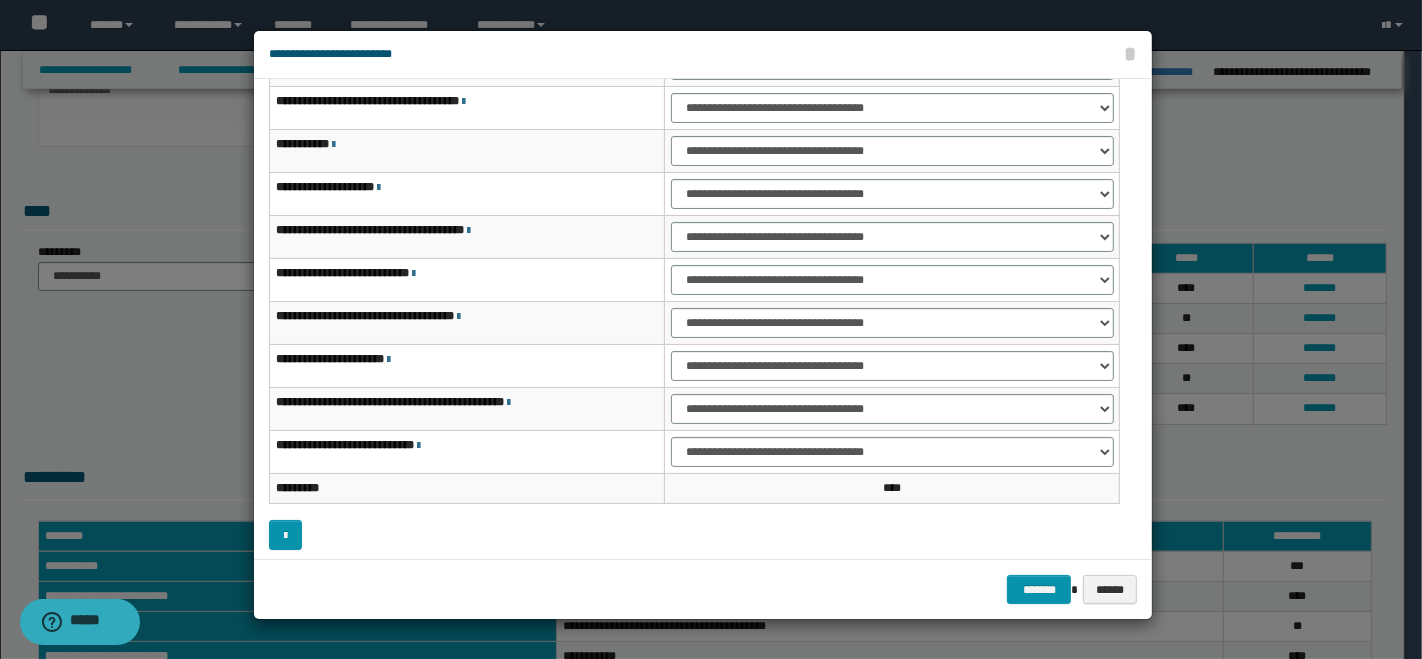 scroll, scrollTop: 0, scrollLeft: 0, axis: both 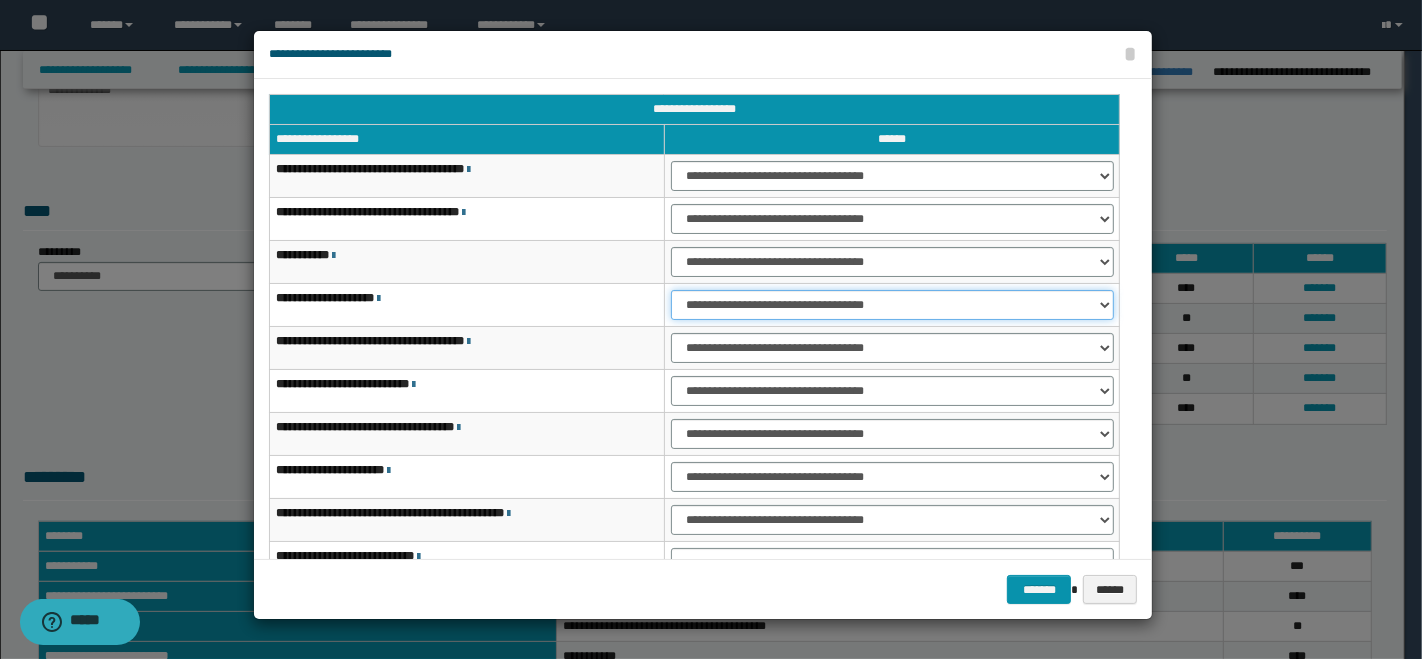 click on "**********" at bounding box center (892, 305) 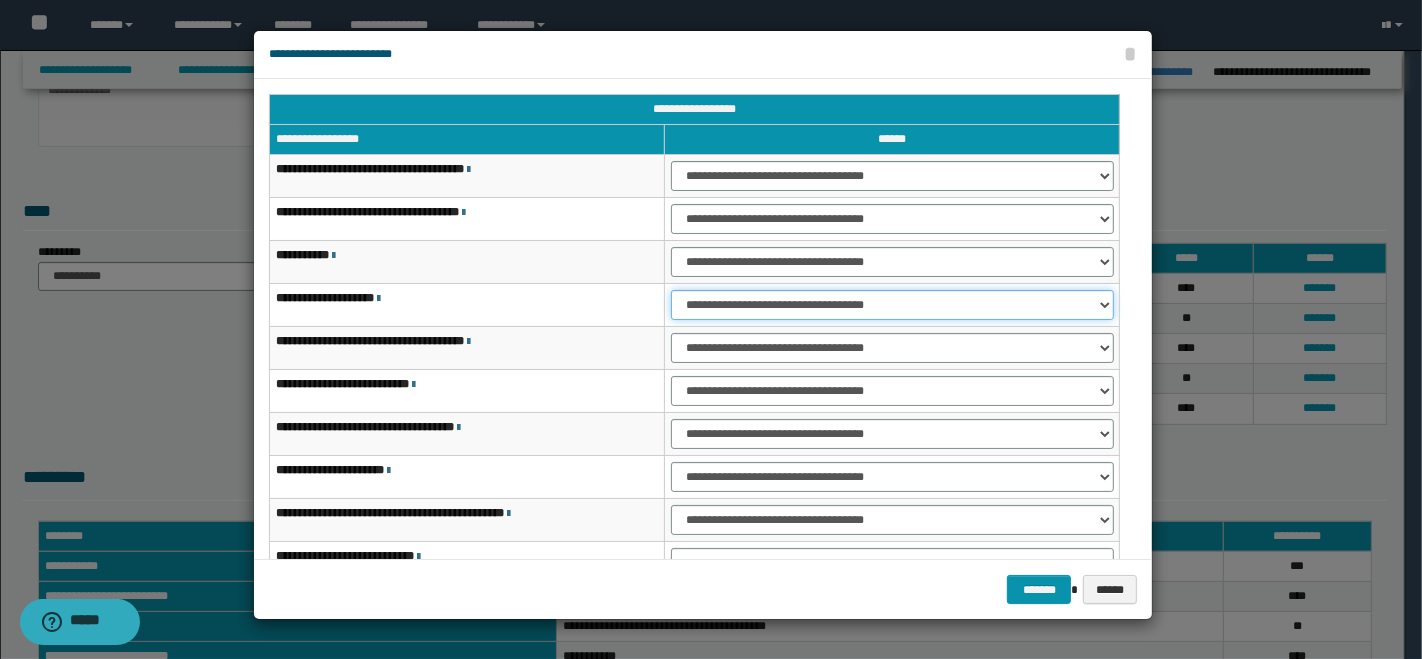 click on "**********" at bounding box center (892, 305) 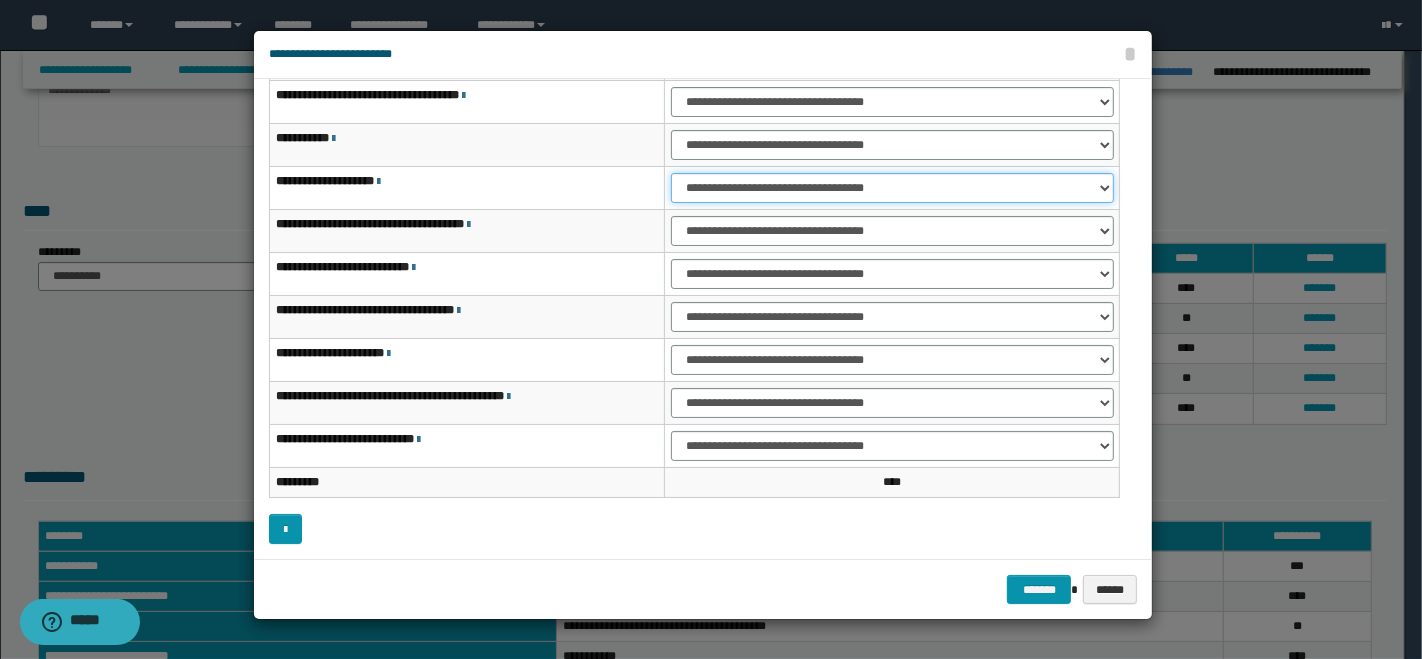 scroll, scrollTop: 0, scrollLeft: 0, axis: both 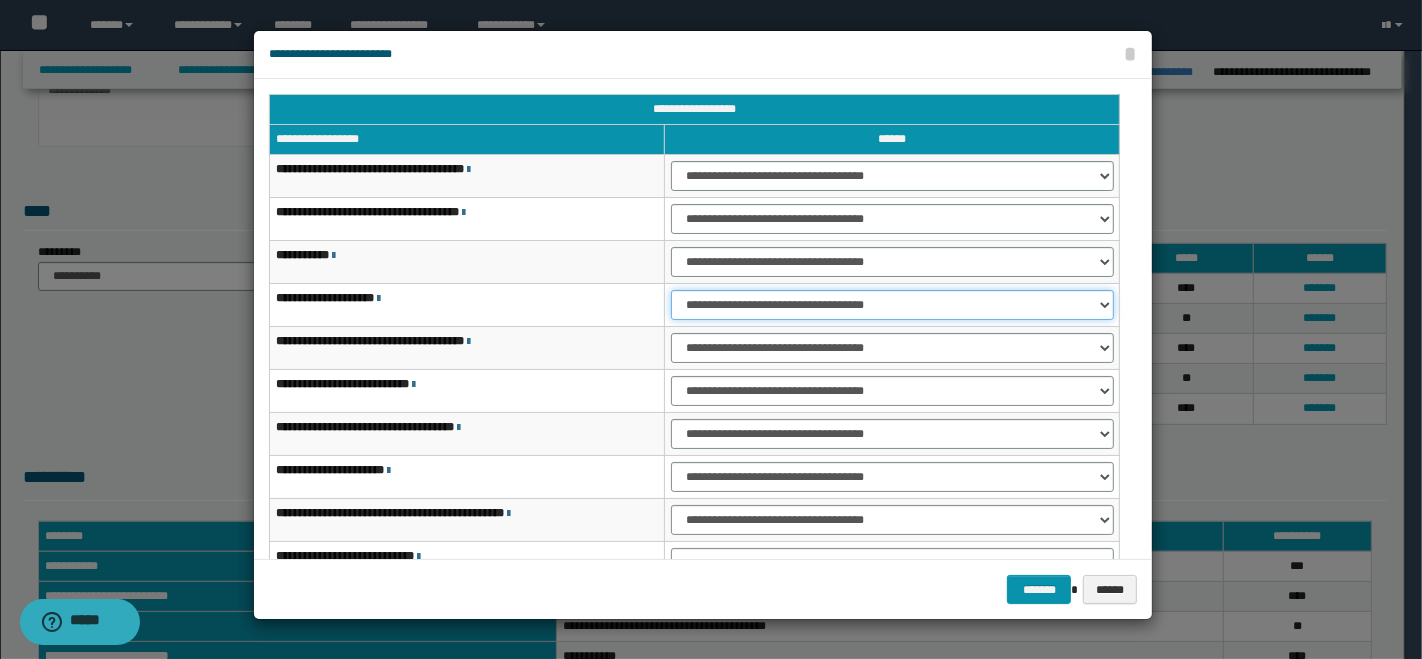 click on "**********" at bounding box center (892, 305) 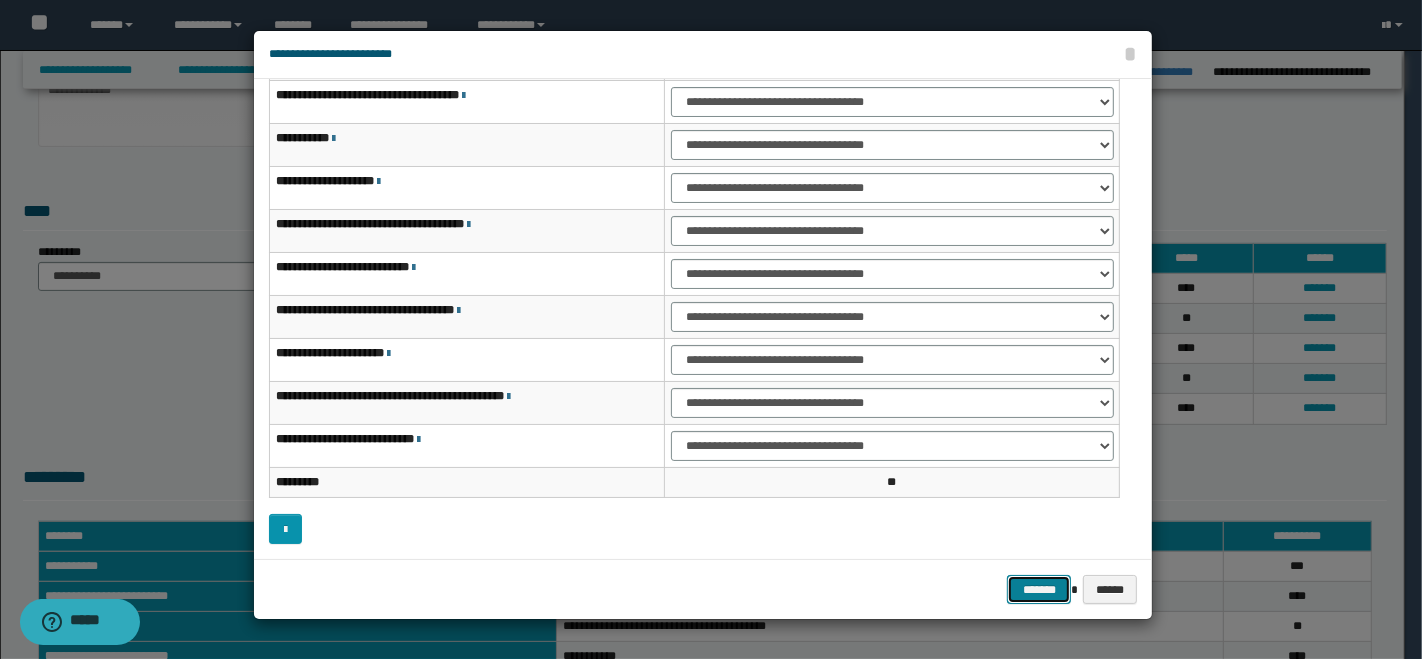click on "*******" at bounding box center (1039, 589) 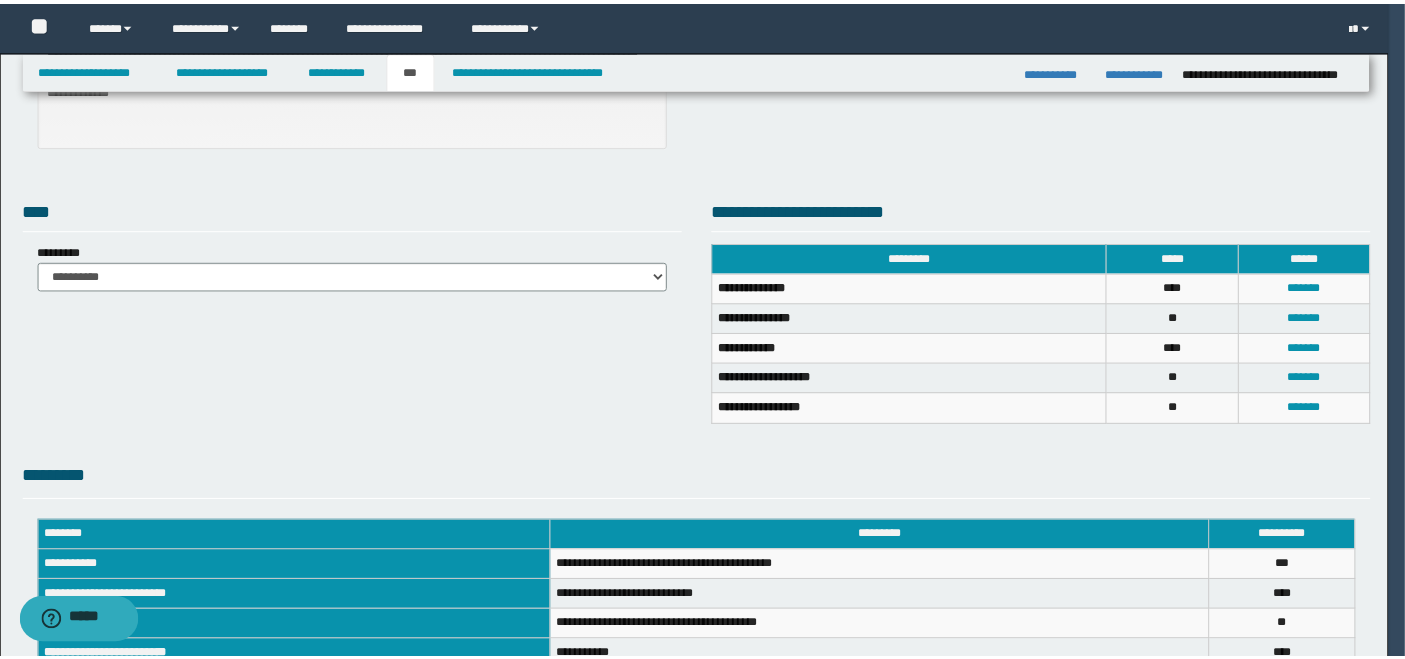 scroll, scrollTop: 622, scrollLeft: 0, axis: vertical 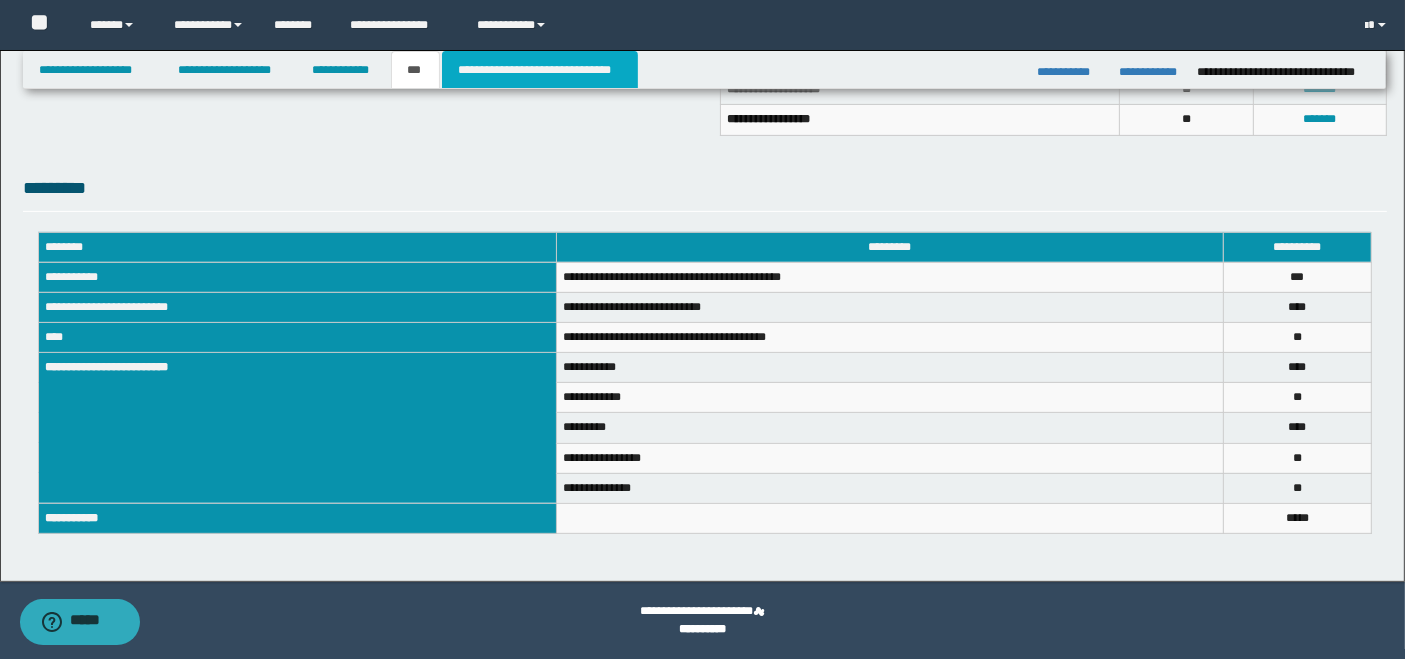 click on "**********" at bounding box center [540, 70] 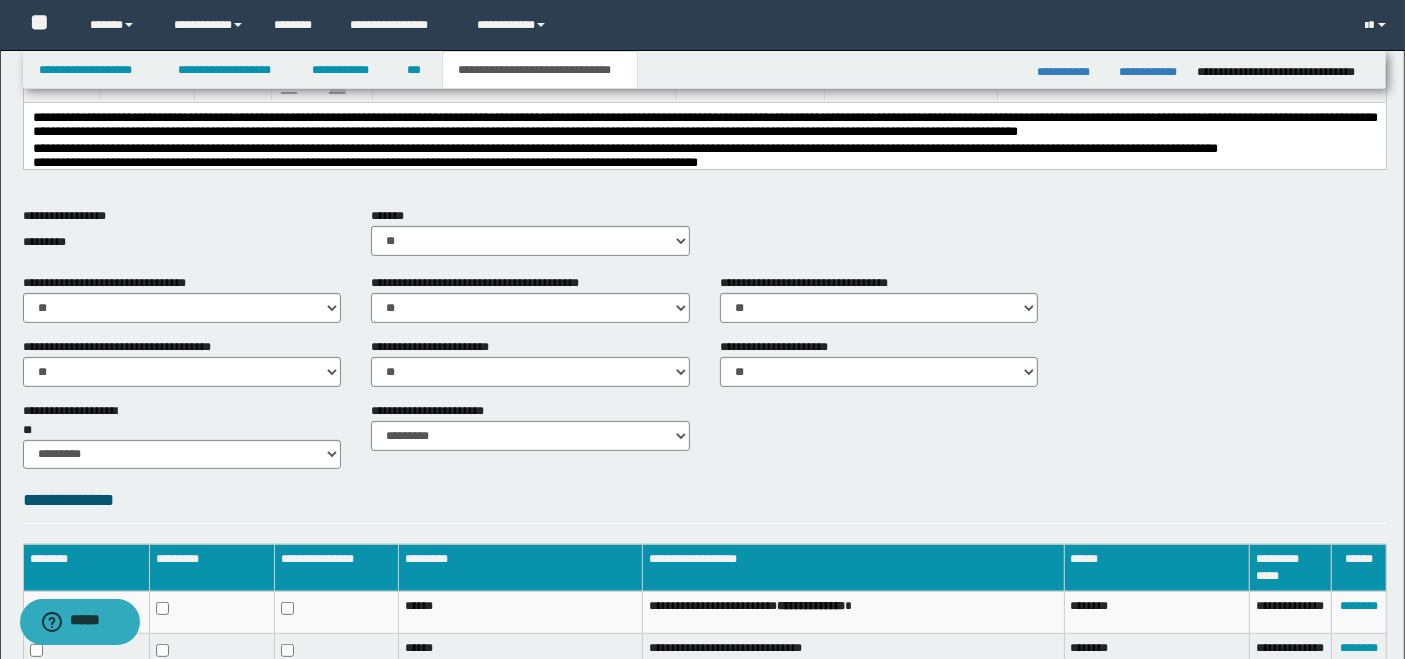 scroll, scrollTop: 288, scrollLeft: 0, axis: vertical 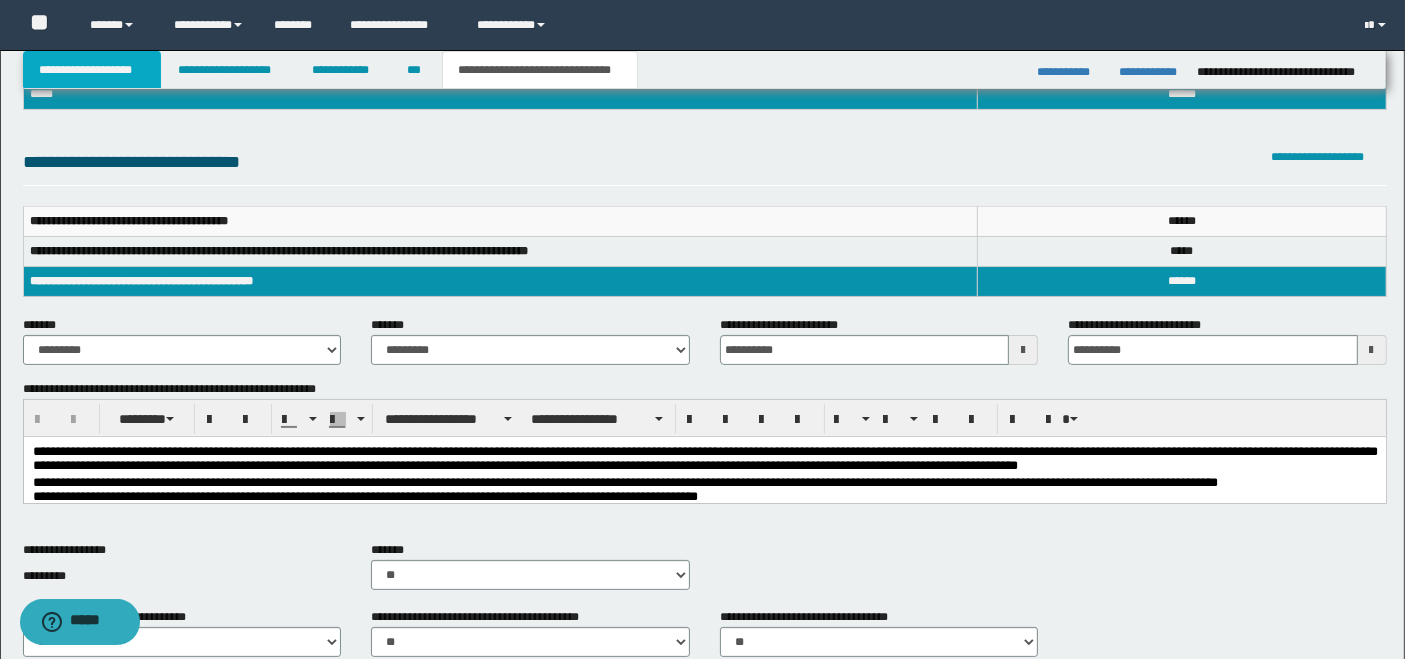 click on "**********" at bounding box center [92, 70] 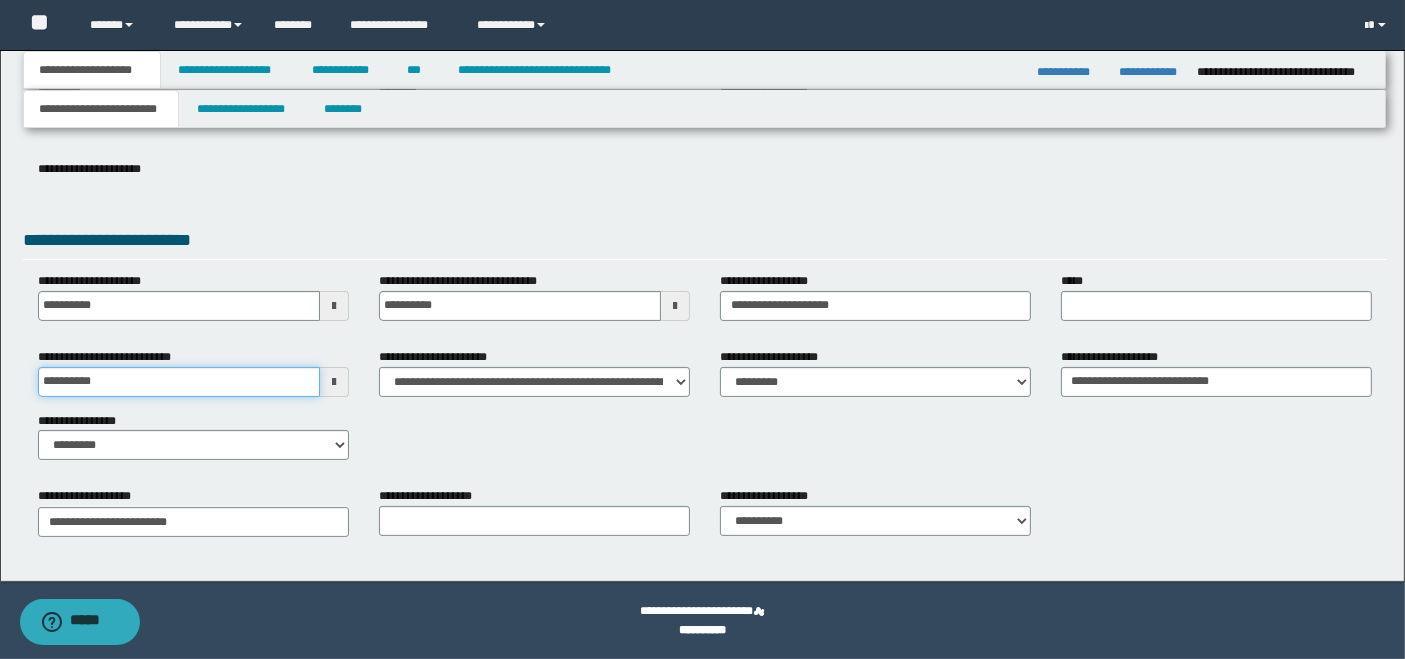 click on "**********" at bounding box center [179, 382] 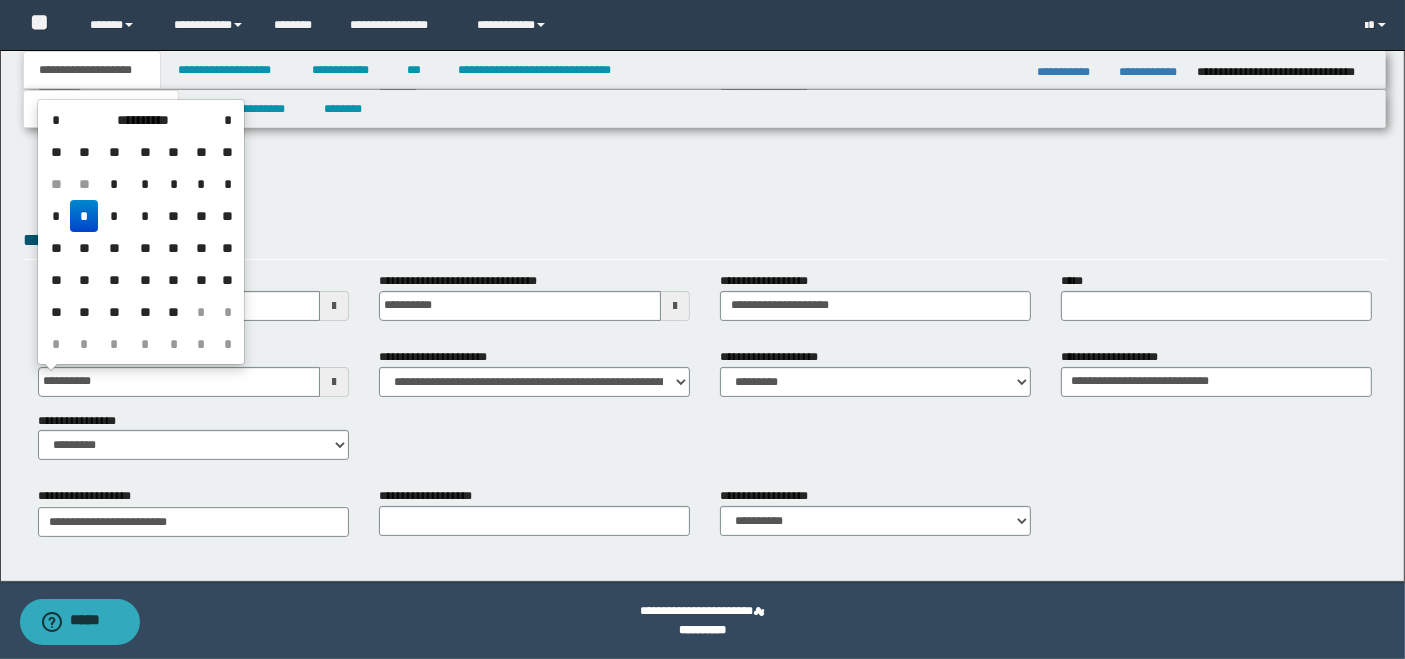 click on "**" at bounding box center [174, 216] 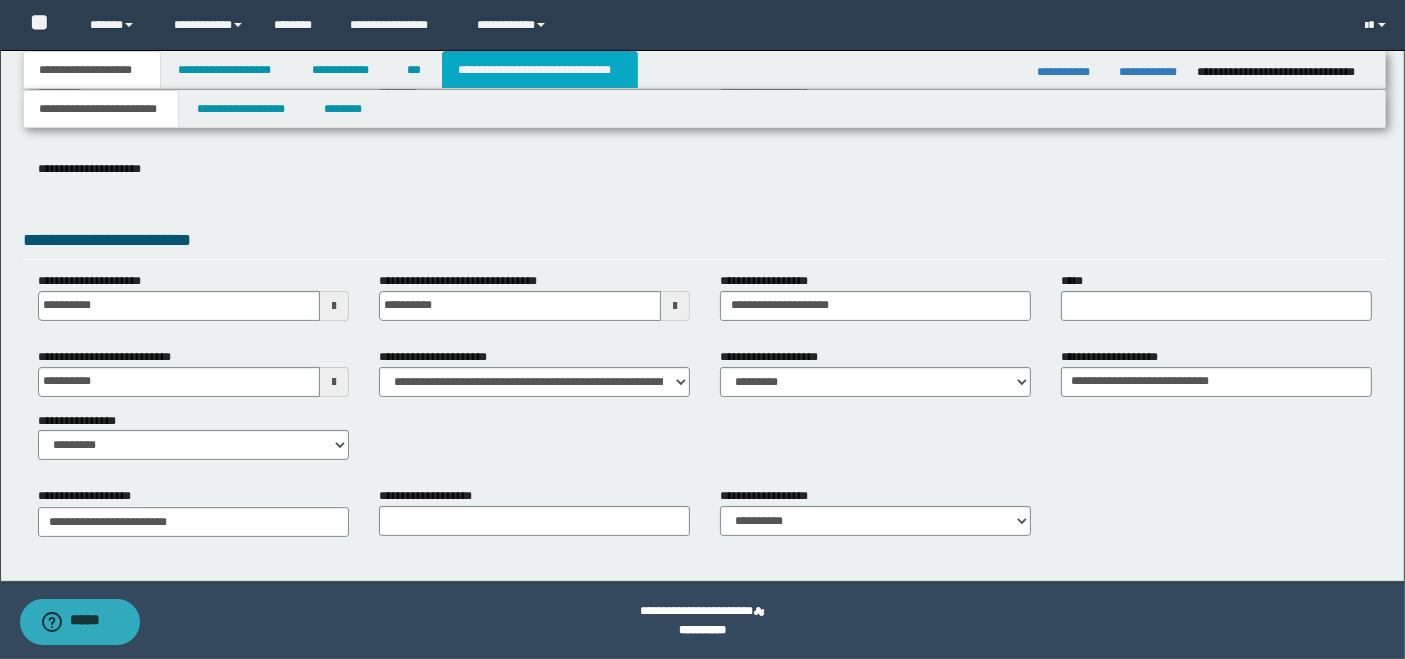 click on "**********" at bounding box center (540, 70) 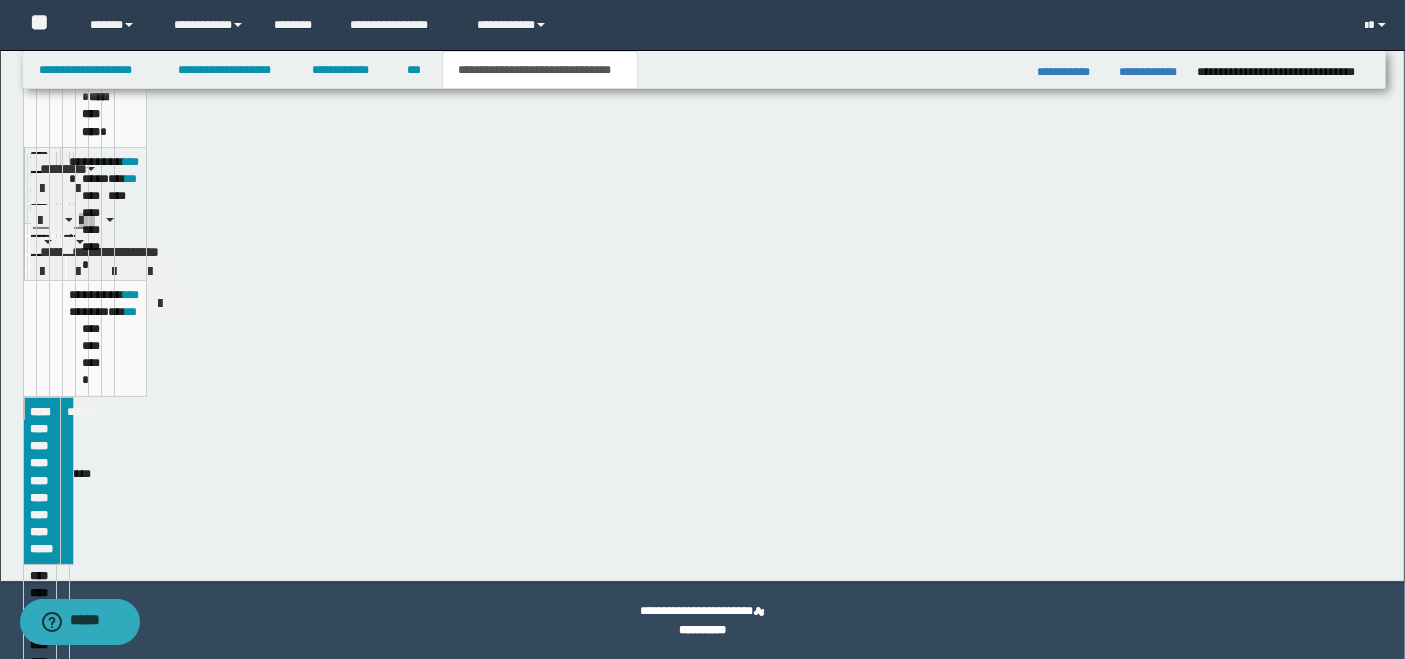scroll, scrollTop: 256, scrollLeft: 0, axis: vertical 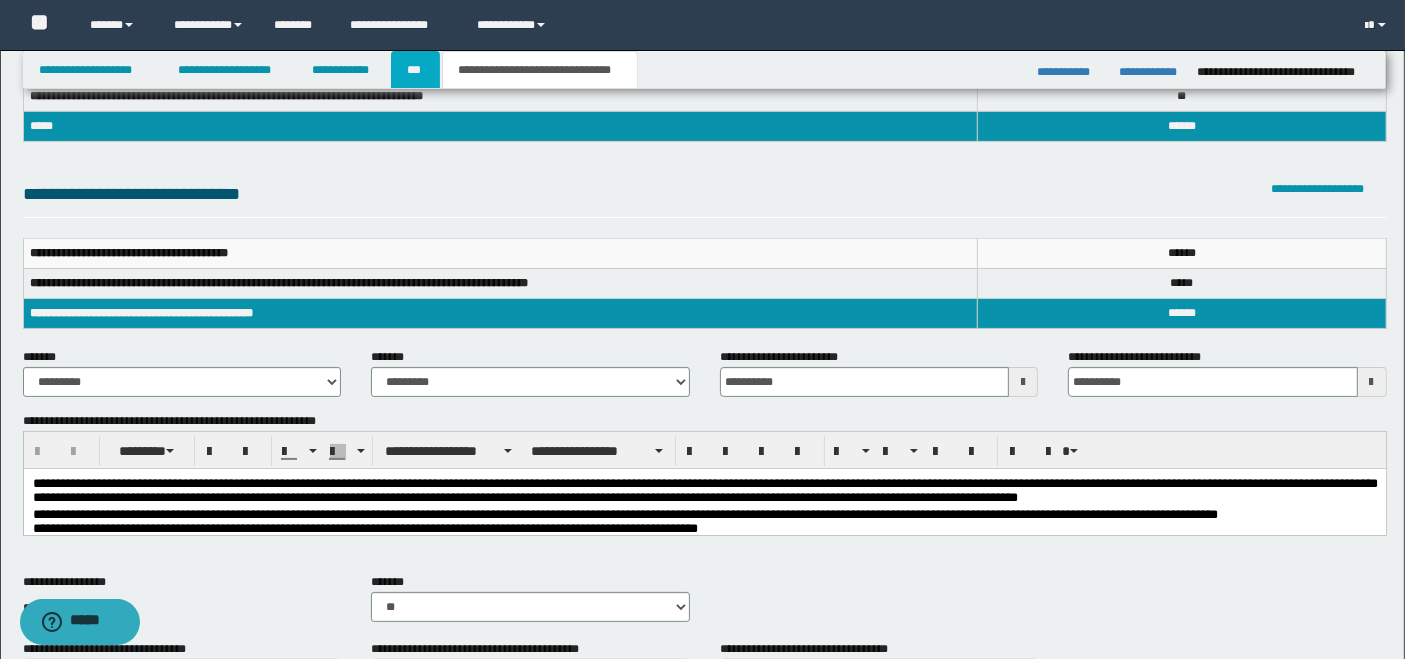 click on "***" at bounding box center (415, 70) 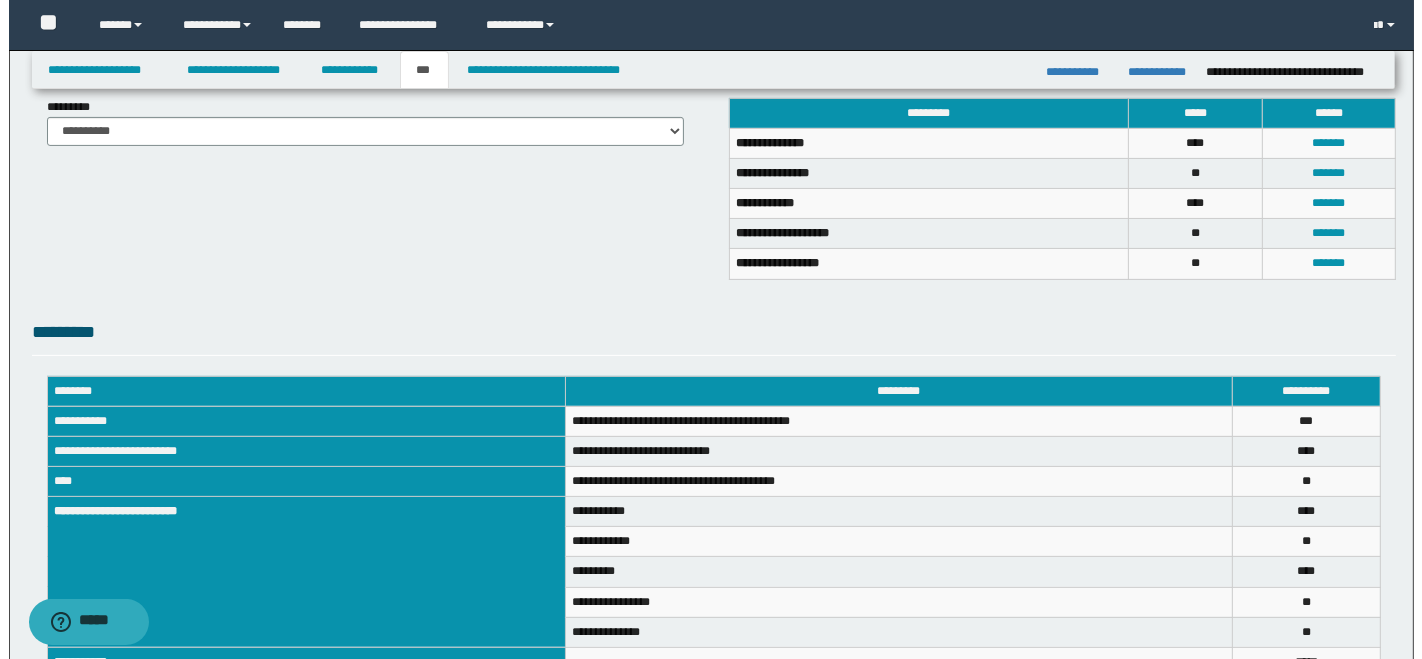 scroll, scrollTop: 367, scrollLeft: 0, axis: vertical 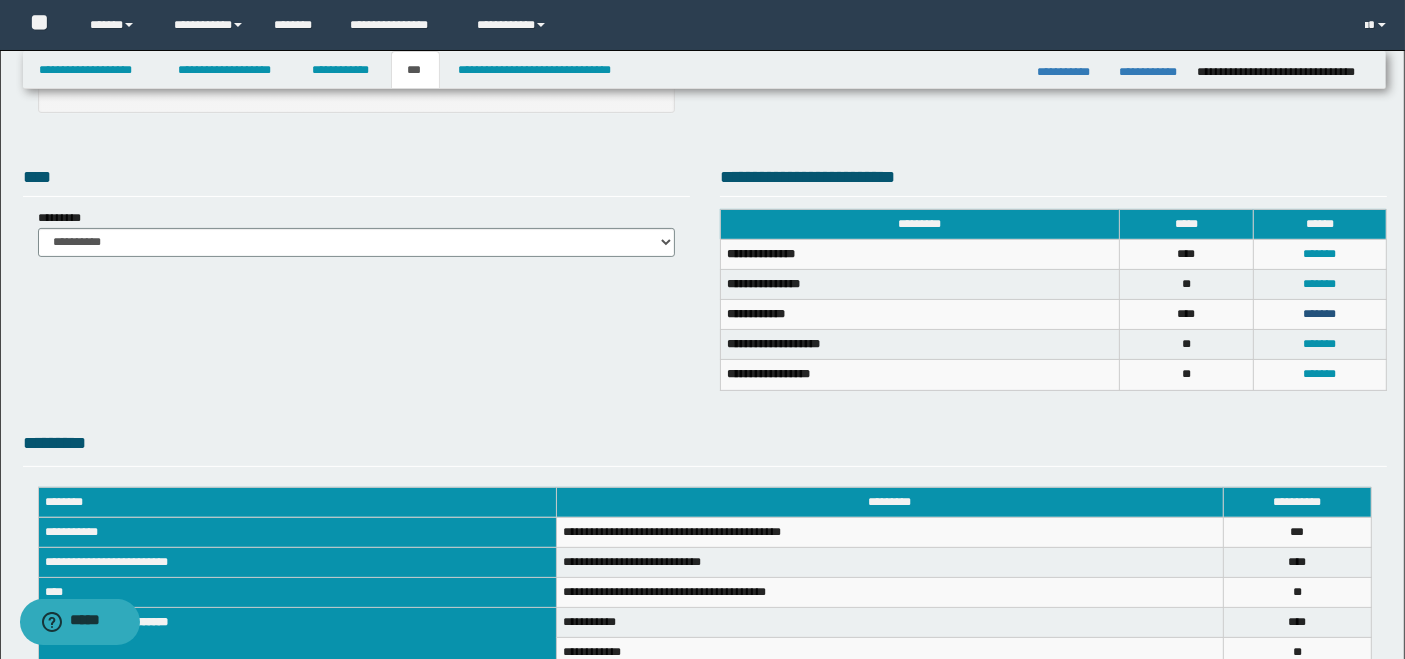 click on "*******" at bounding box center [1319, 314] 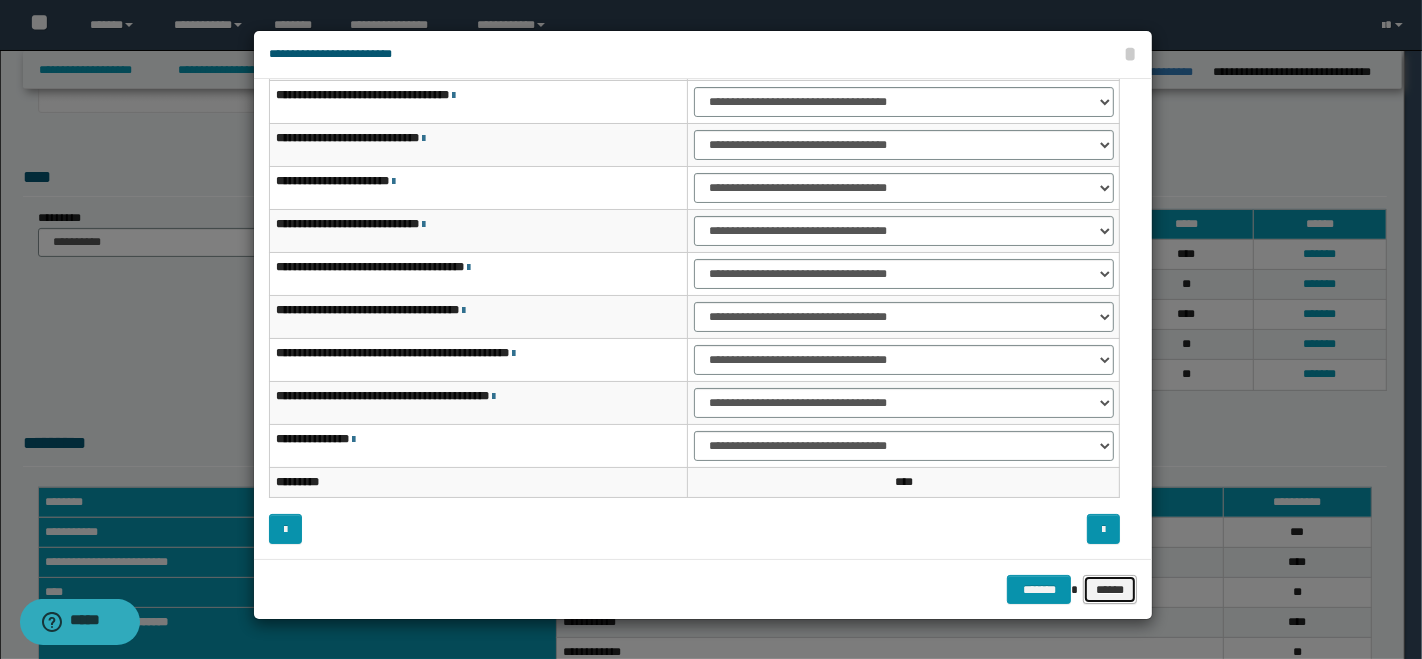 click on "******" at bounding box center (1110, 589) 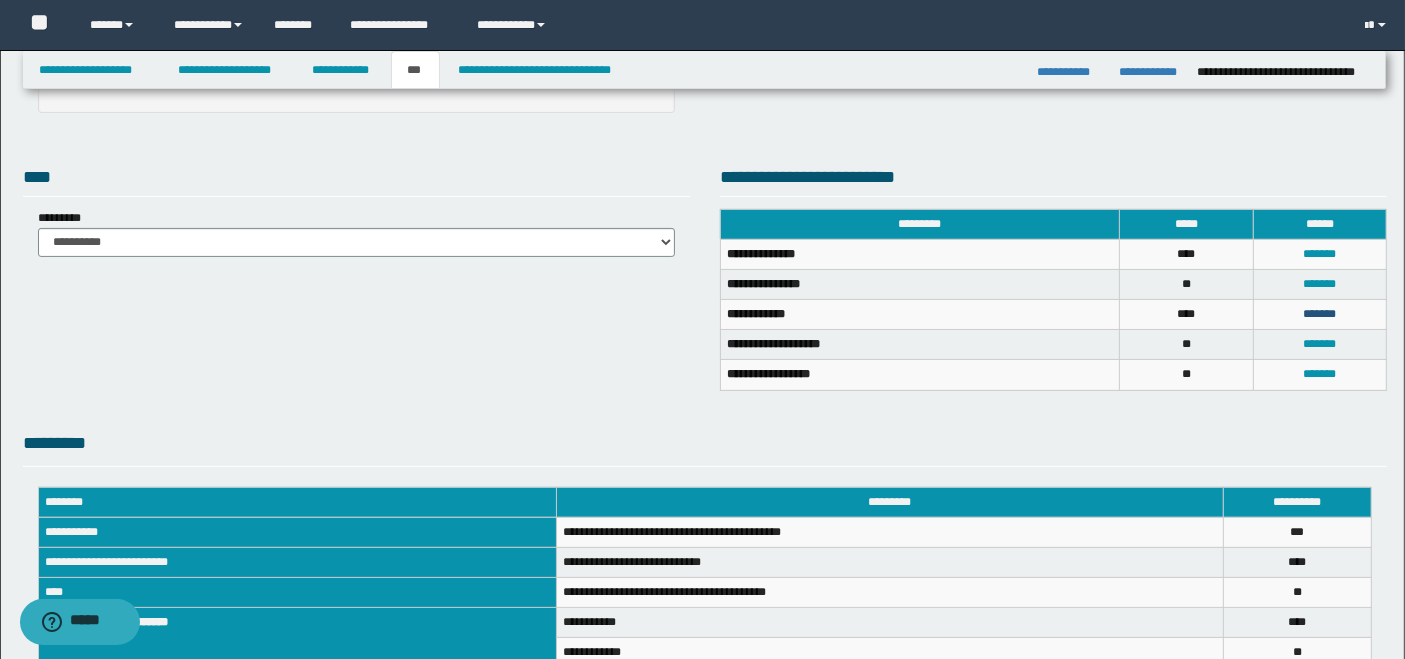 click on "*******" at bounding box center (1319, 314) 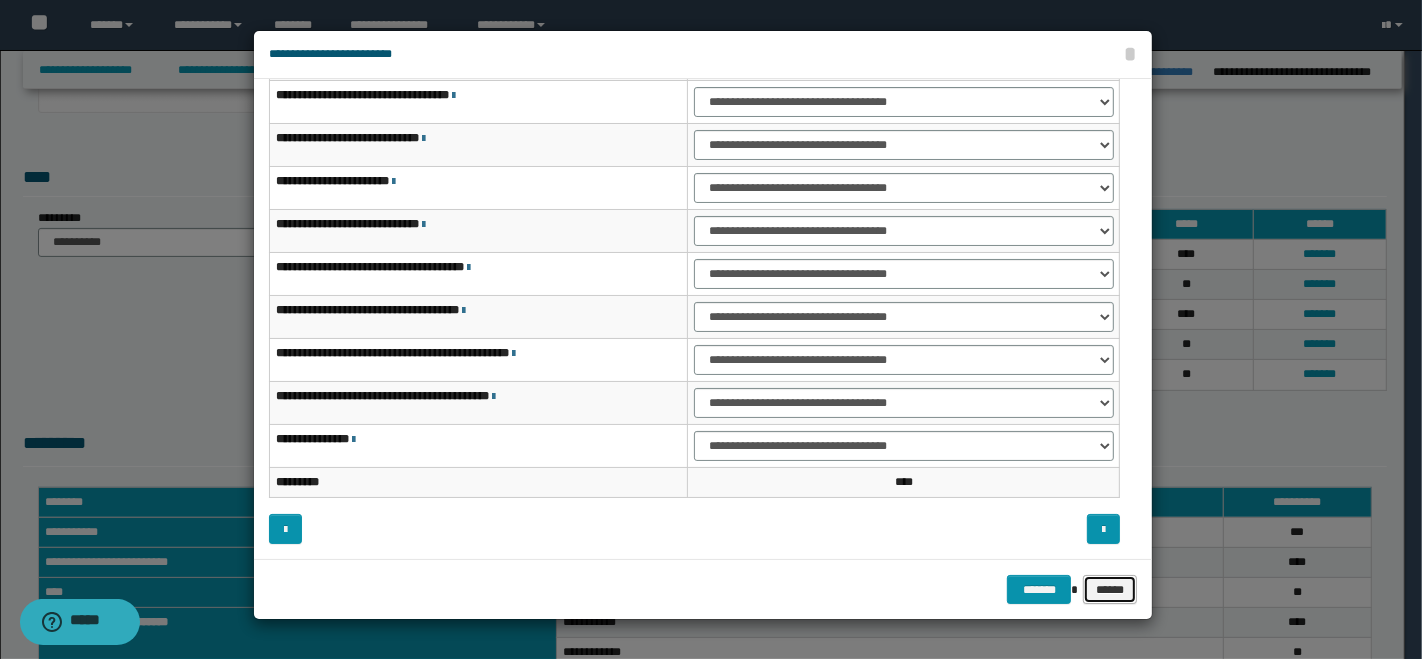 click on "******" at bounding box center [1110, 589] 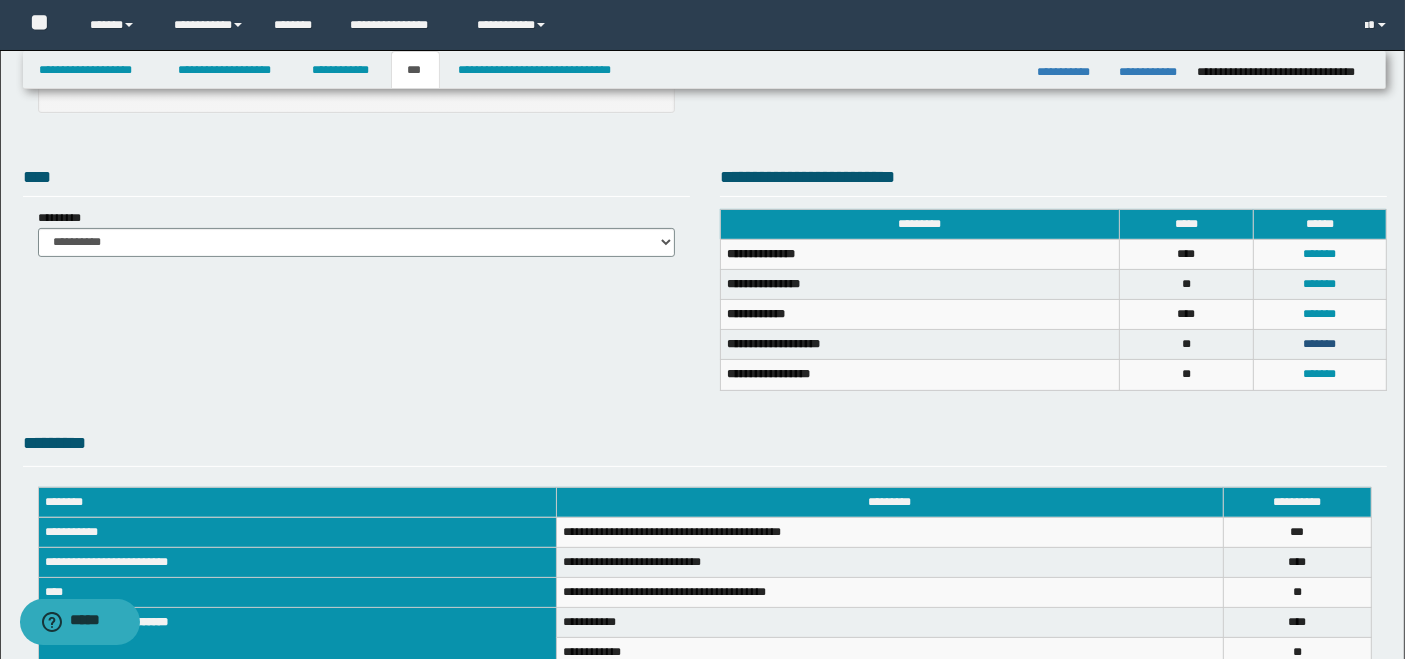 click on "*******" at bounding box center (1319, 344) 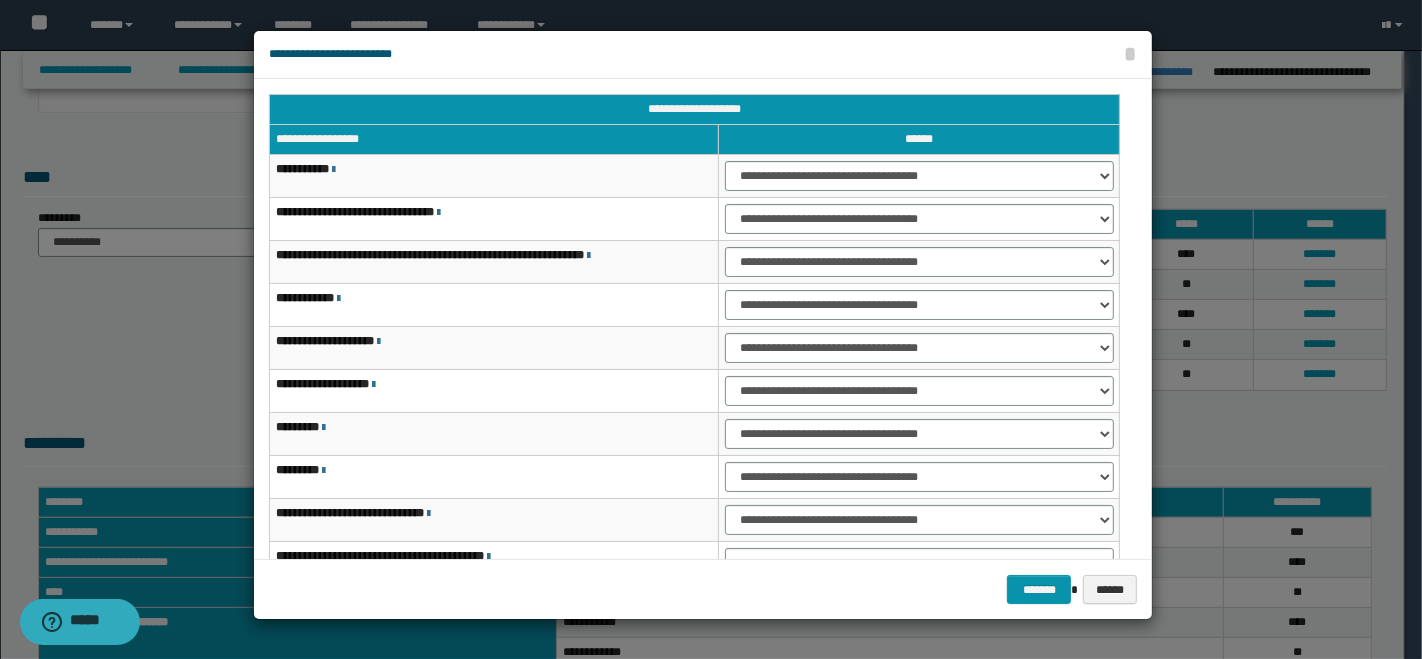 scroll, scrollTop: 111, scrollLeft: 0, axis: vertical 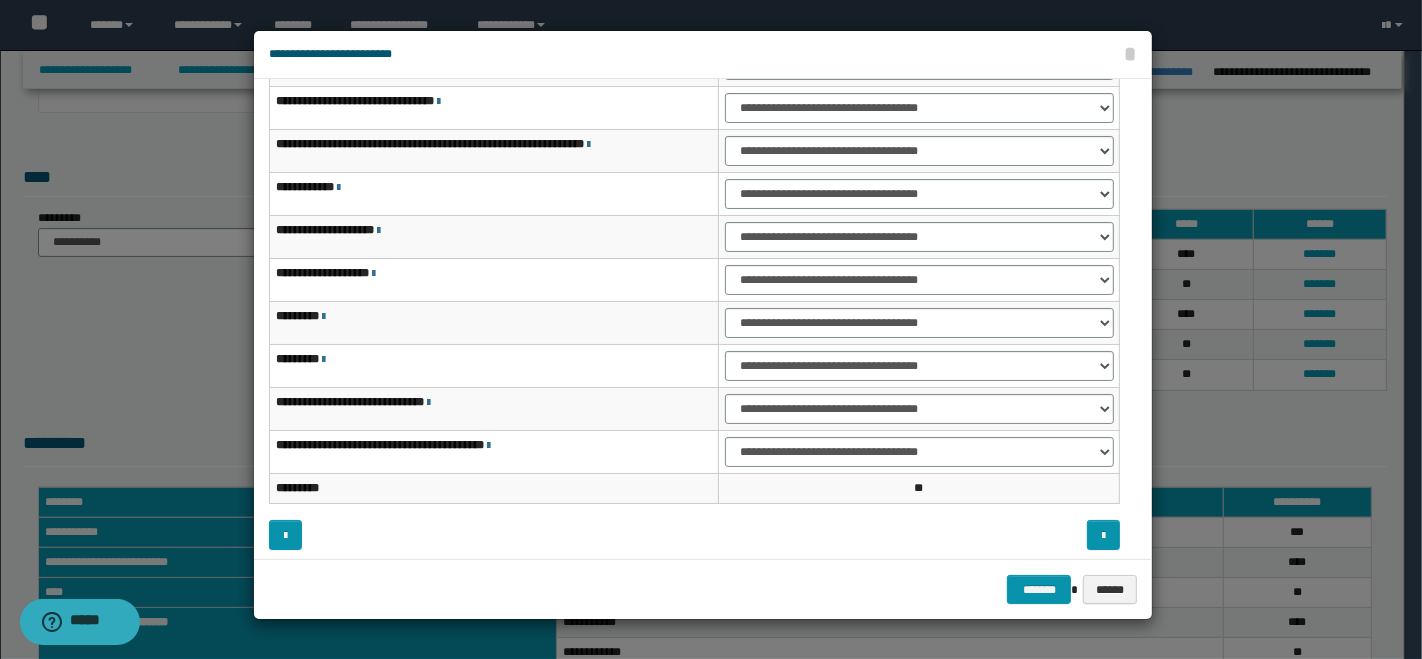 click at bounding box center (428, 403) 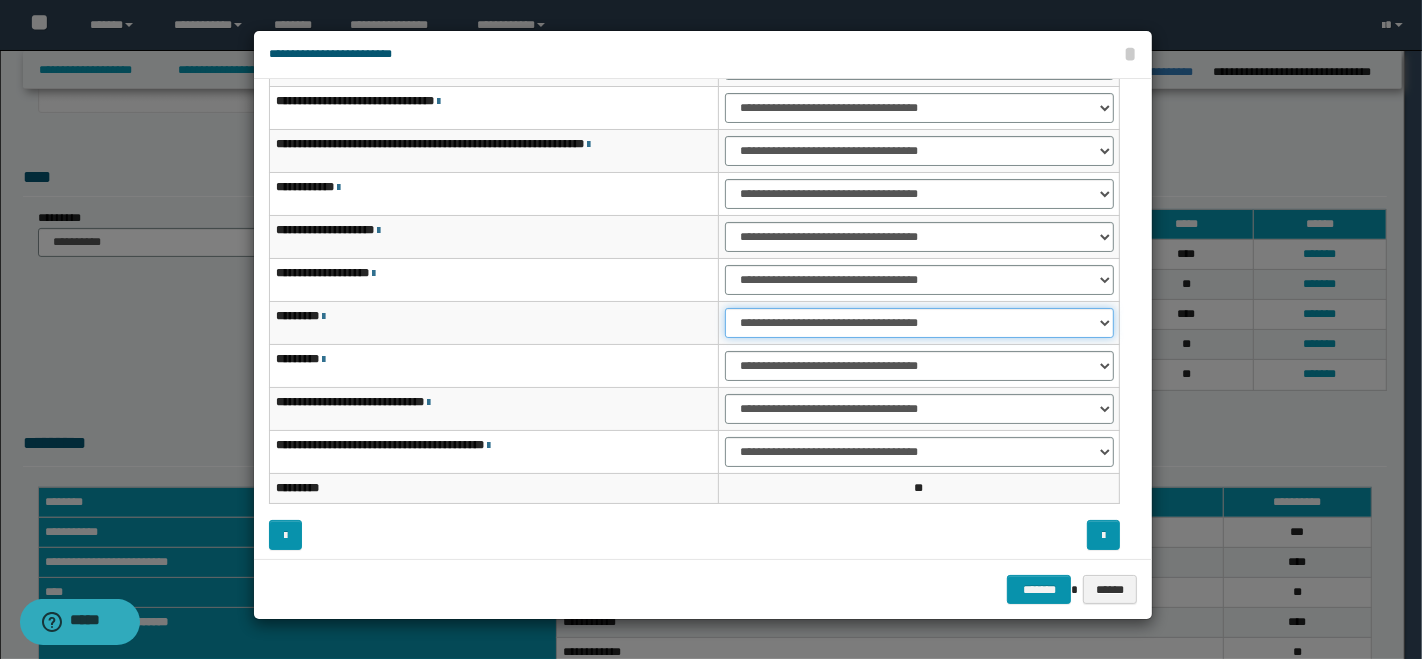 click on "**********" at bounding box center [919, 323] 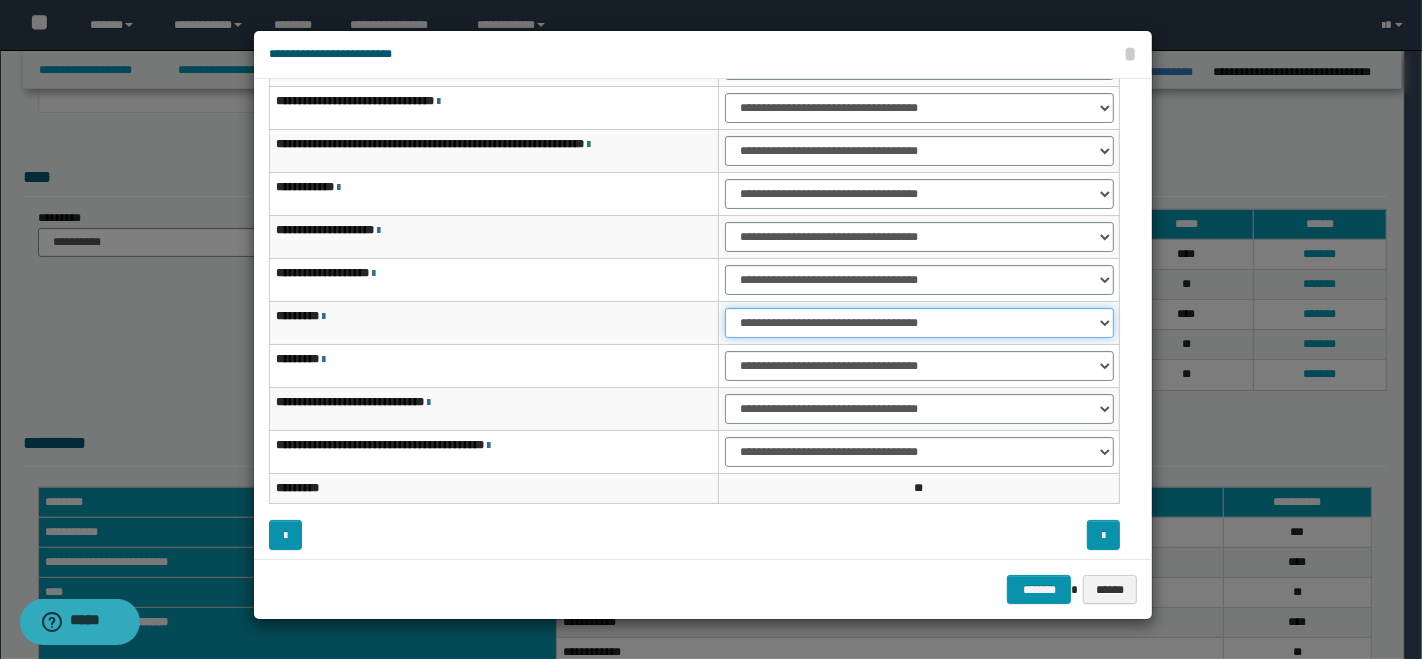 select on "***" 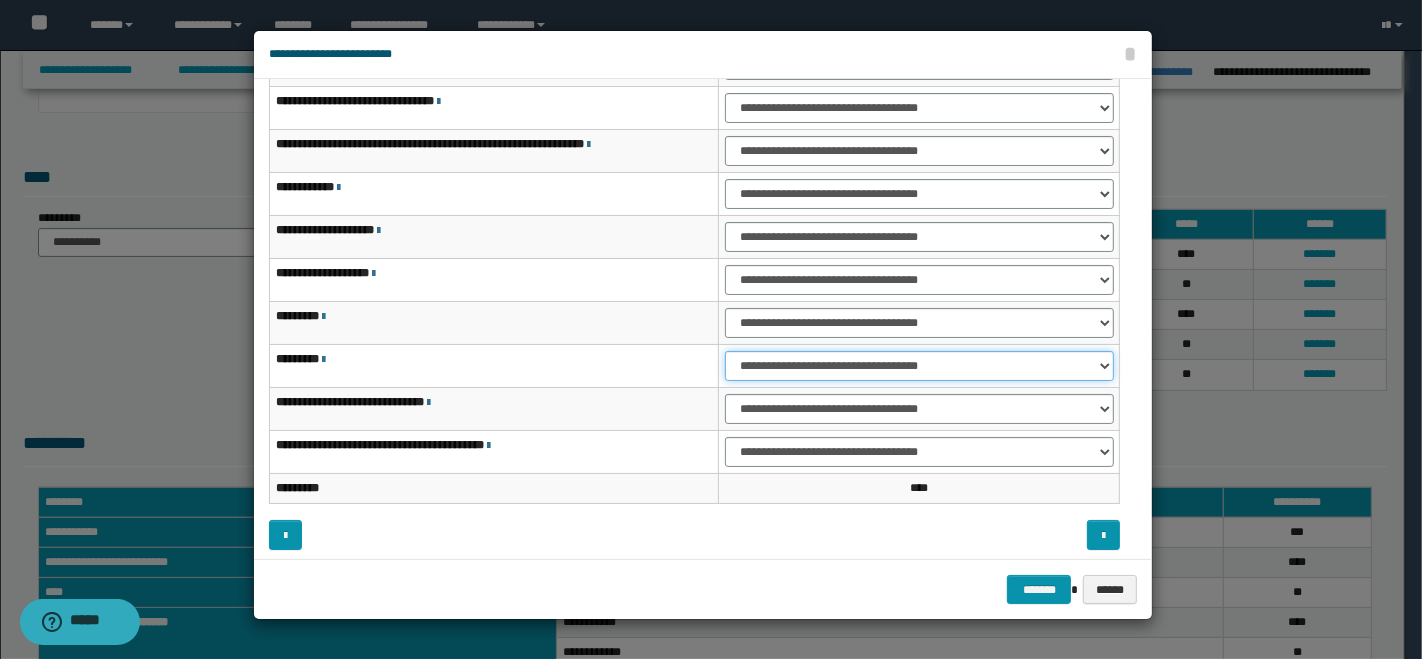 click on "**********" at bounding box center [919, 366] 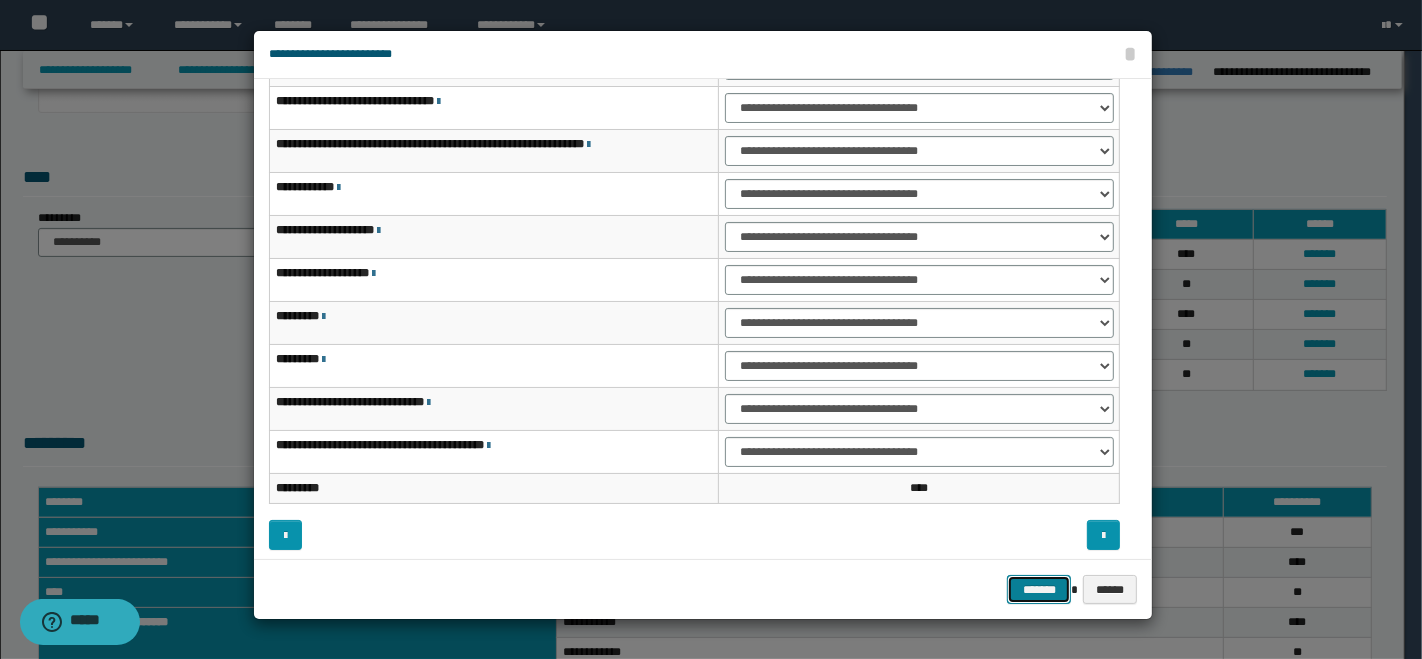 click on "*******" at bounding box center [1039, 589] 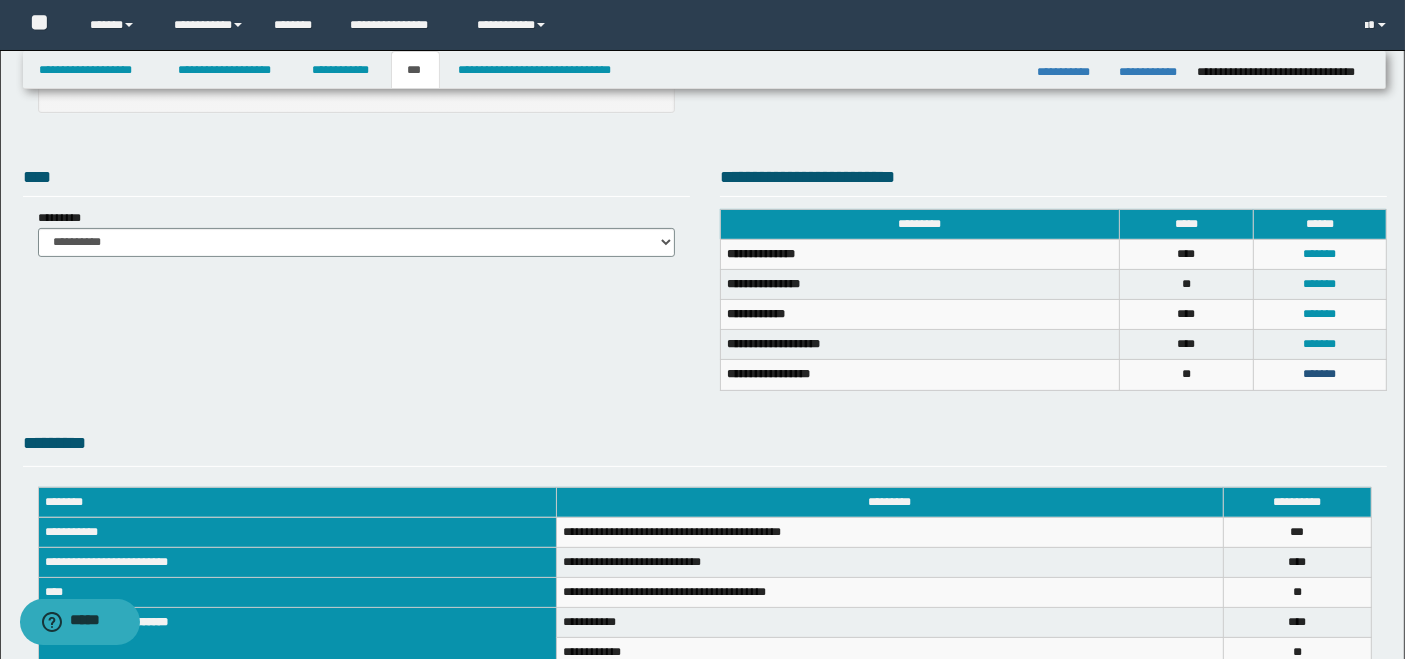 click on "*******" at bounding box center (1319, 374) 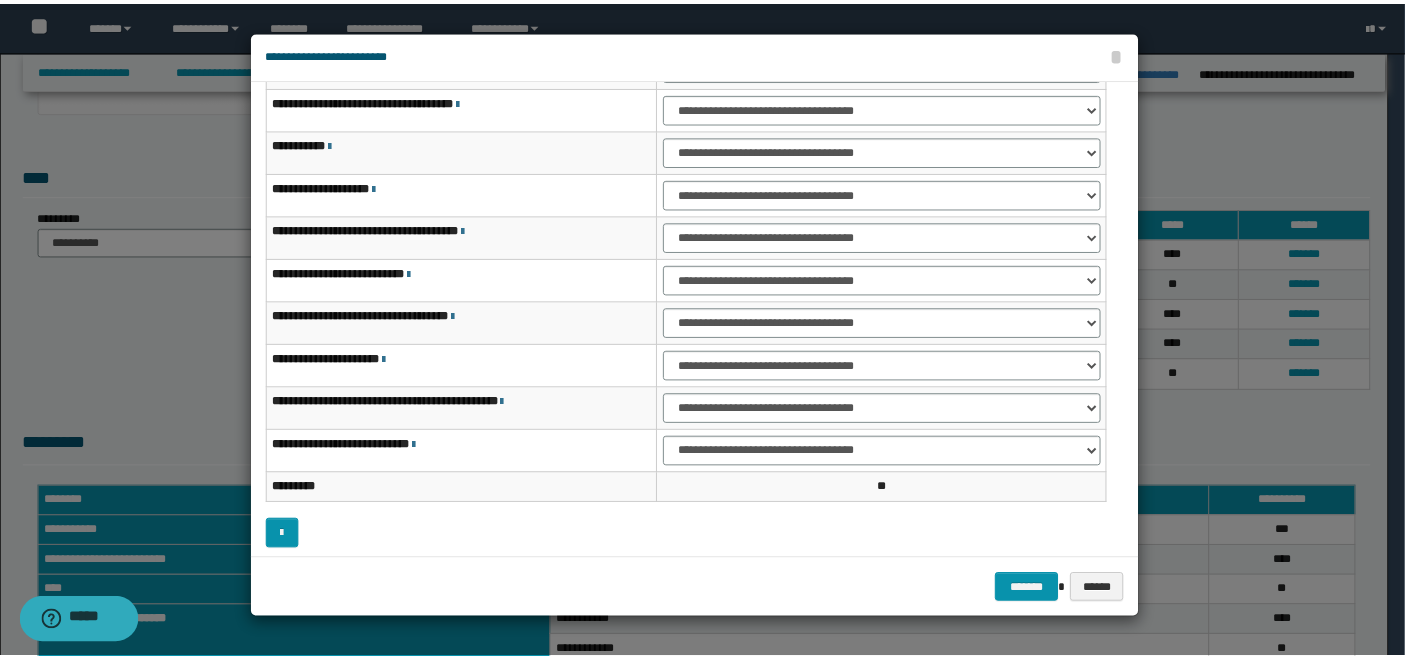 scroll, scrollTop: 0, scrollLeft: 0, axis: both 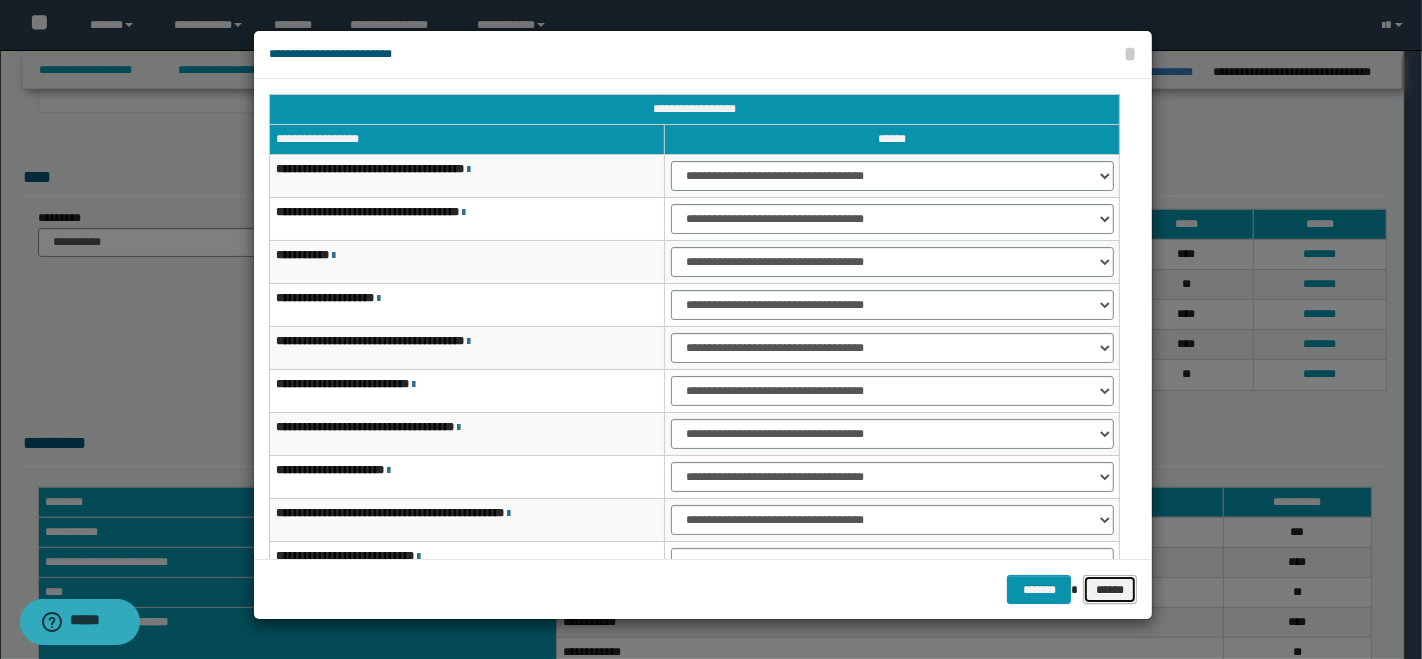 click on "******" at bounding box center [1110, 589] 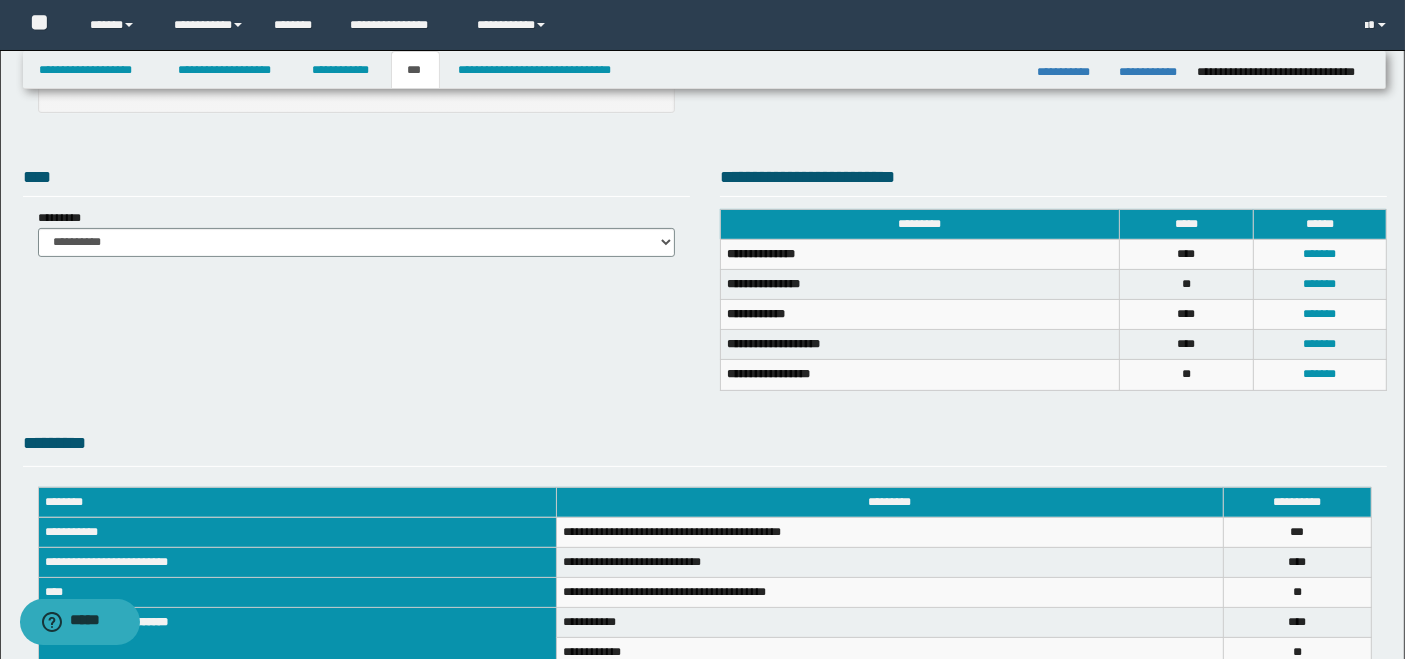 scroll, scrollTop: 622, scrollLeft: 0, axis: vertical 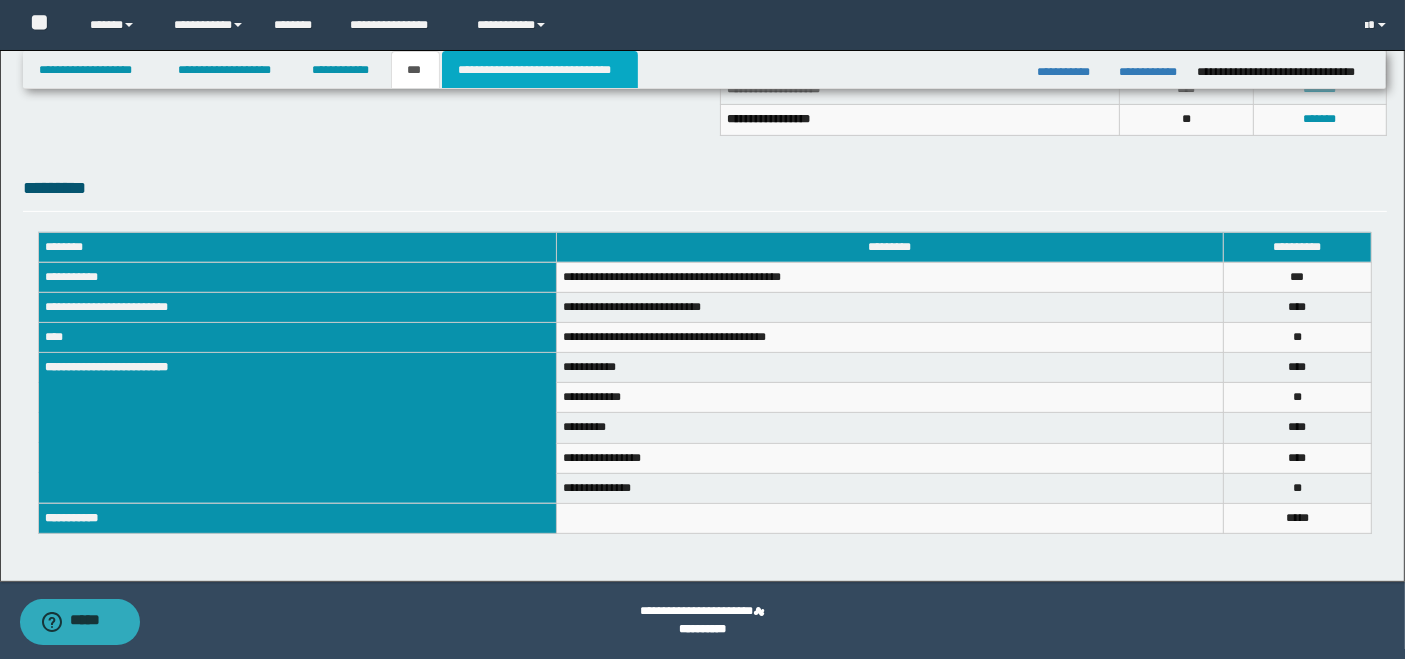 click on "**********" at bounding box center (540, 70) 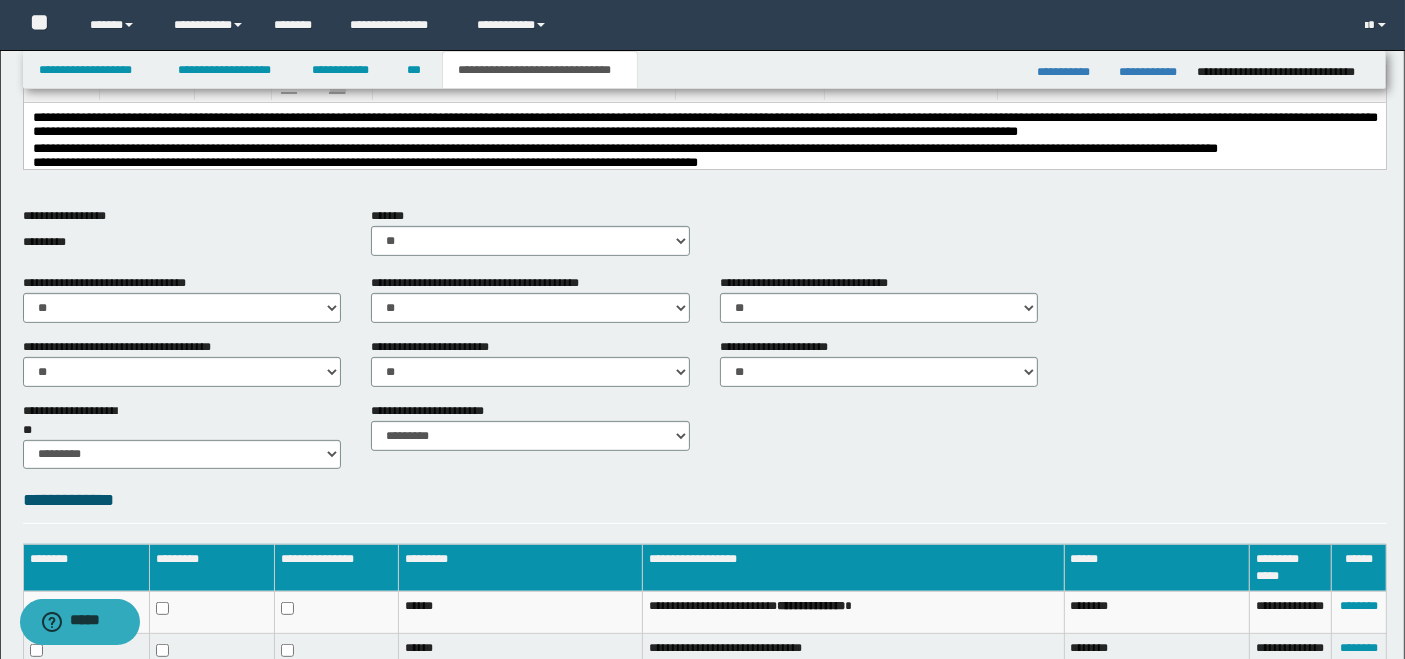 scroll, scrollTop: 66, scrollLeft: 0, axis: vertical 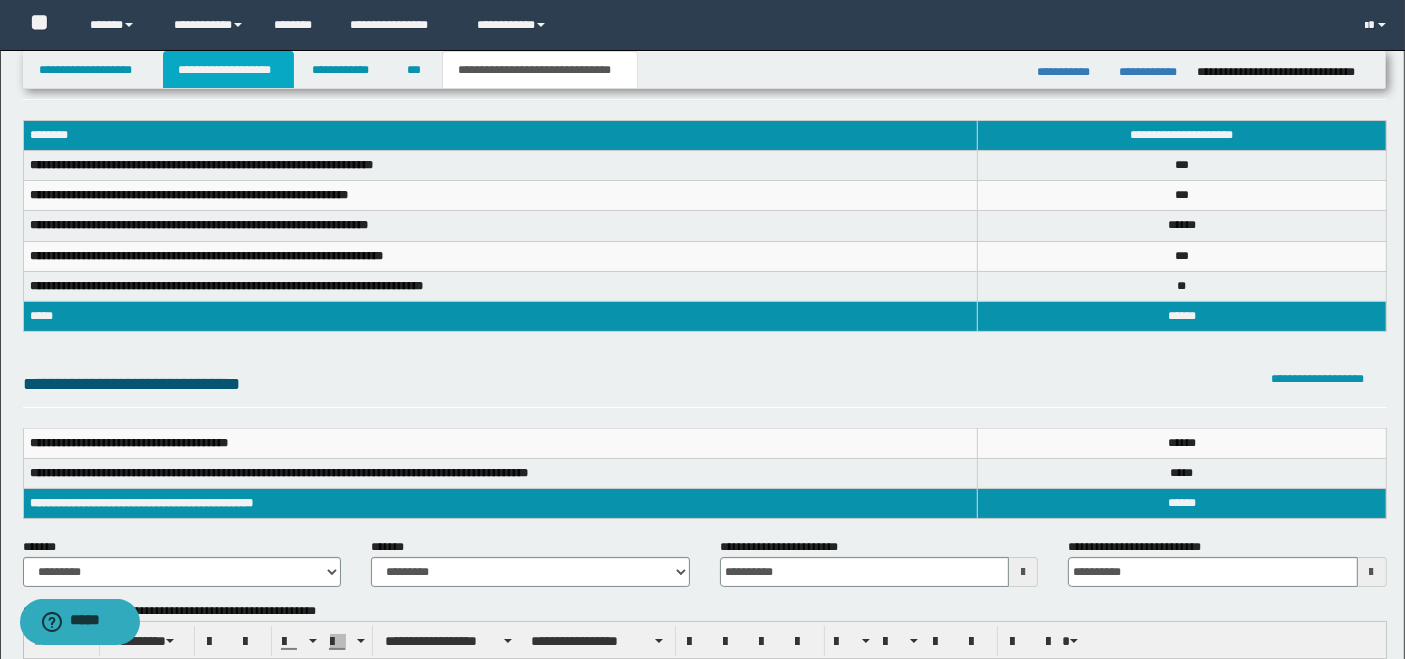 click on "**********" at bounding box center [228, 70] 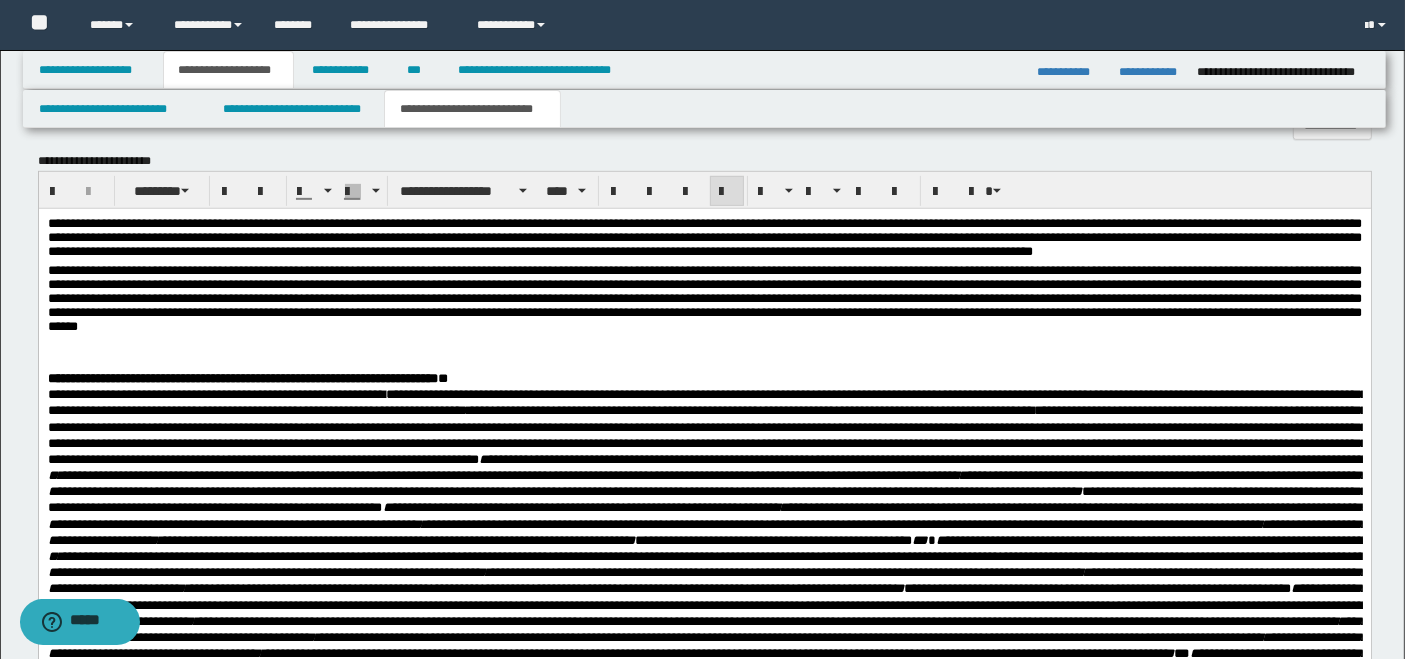 scroll, scrollTop: 1208, scrollLeft: 0, axis: vertical 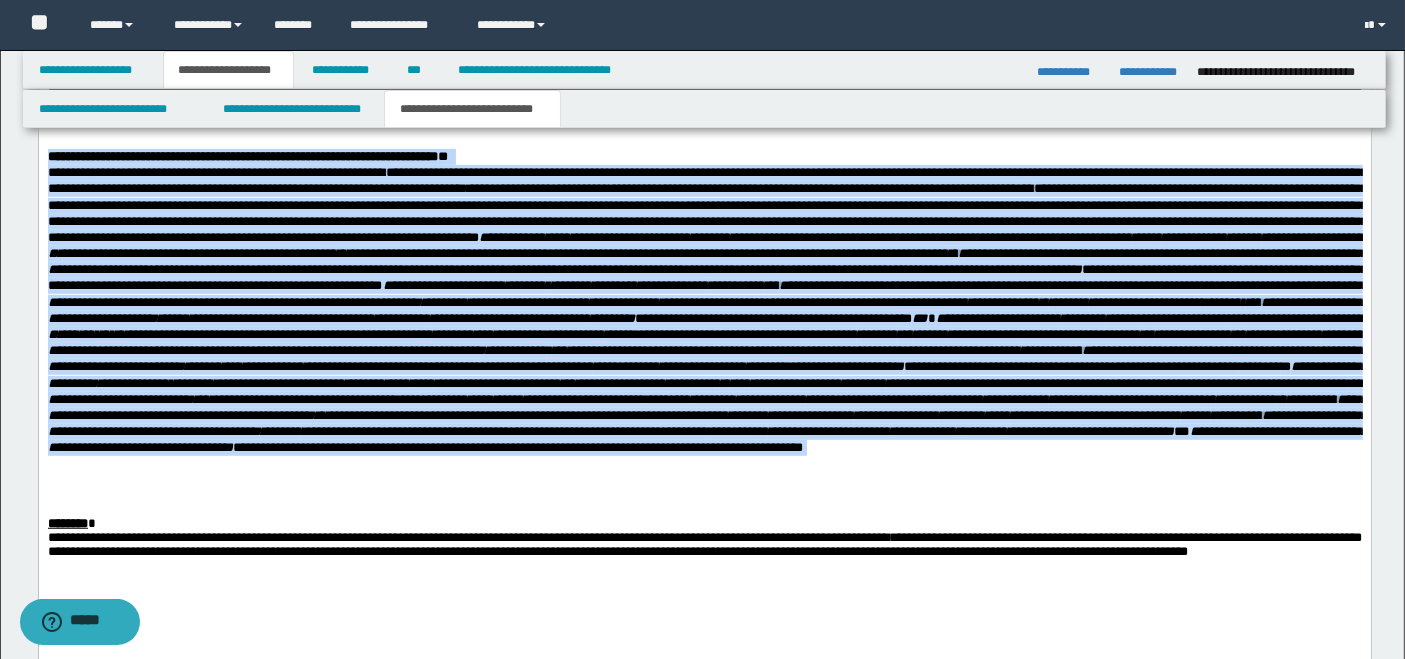 drag, startPoint x: 48, startPoint y: 162, endPoint x: 333, endPoint y: 479, distance: 426.27927 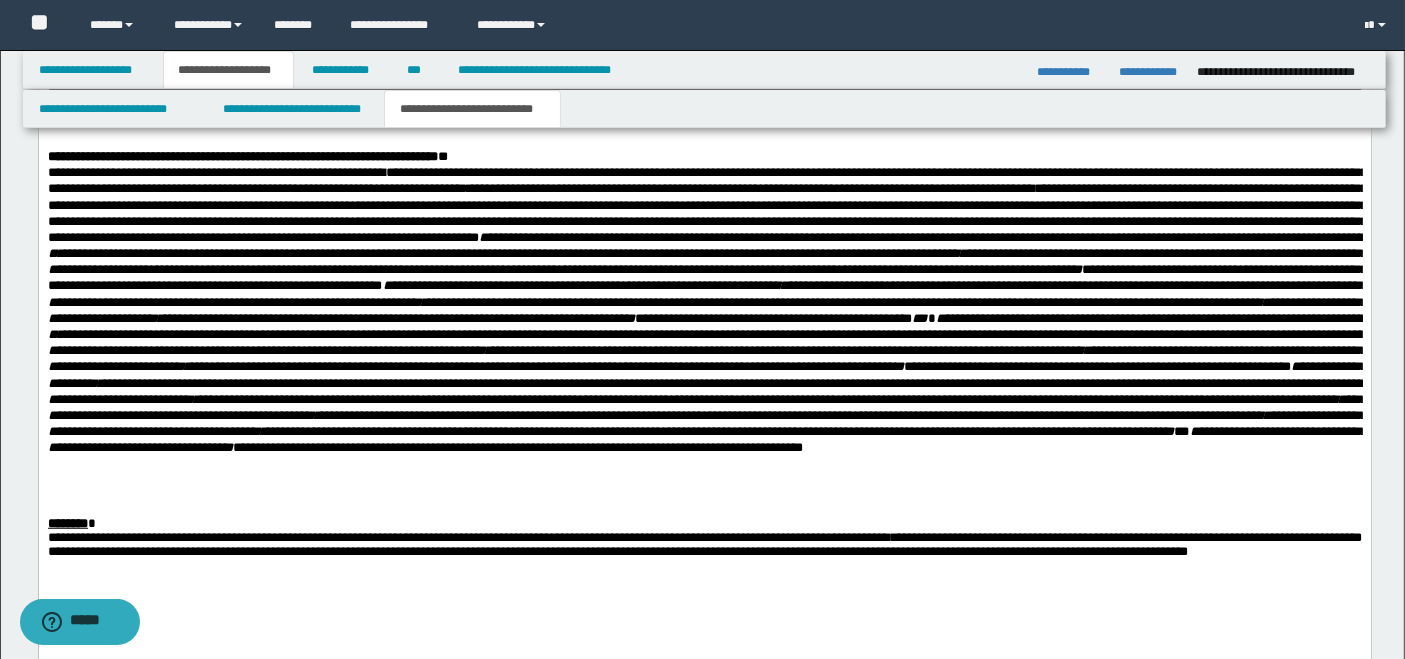 click at bounding box center [704, 510] 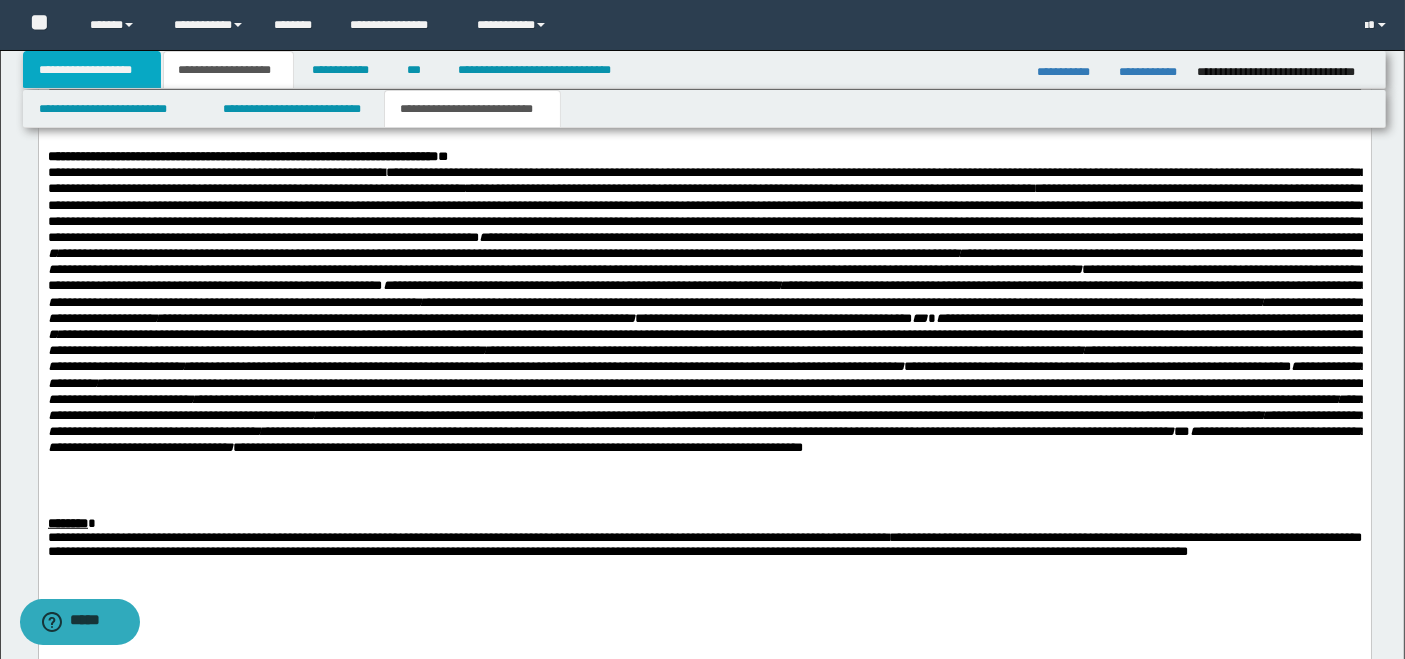 click on "**********" at bounding box center [92, 70] 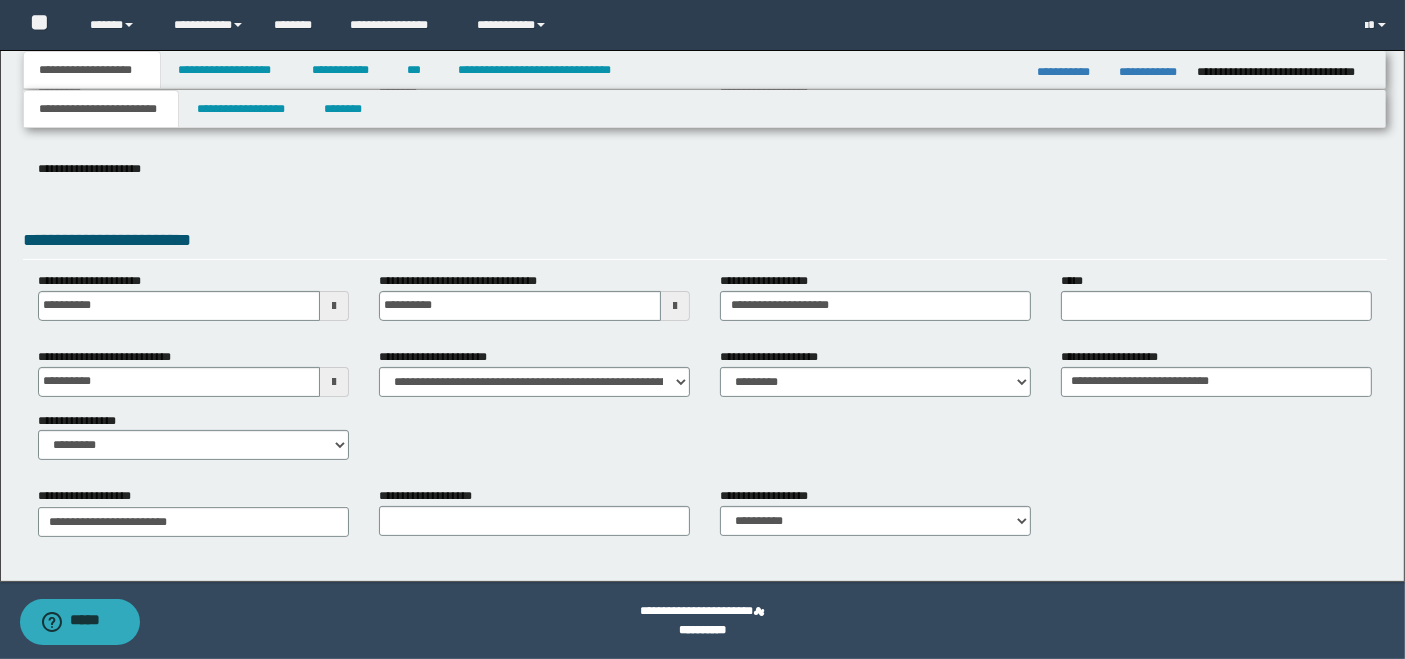 scroll, scrollTop: 287, scrollLeft: 0, axis: vertical 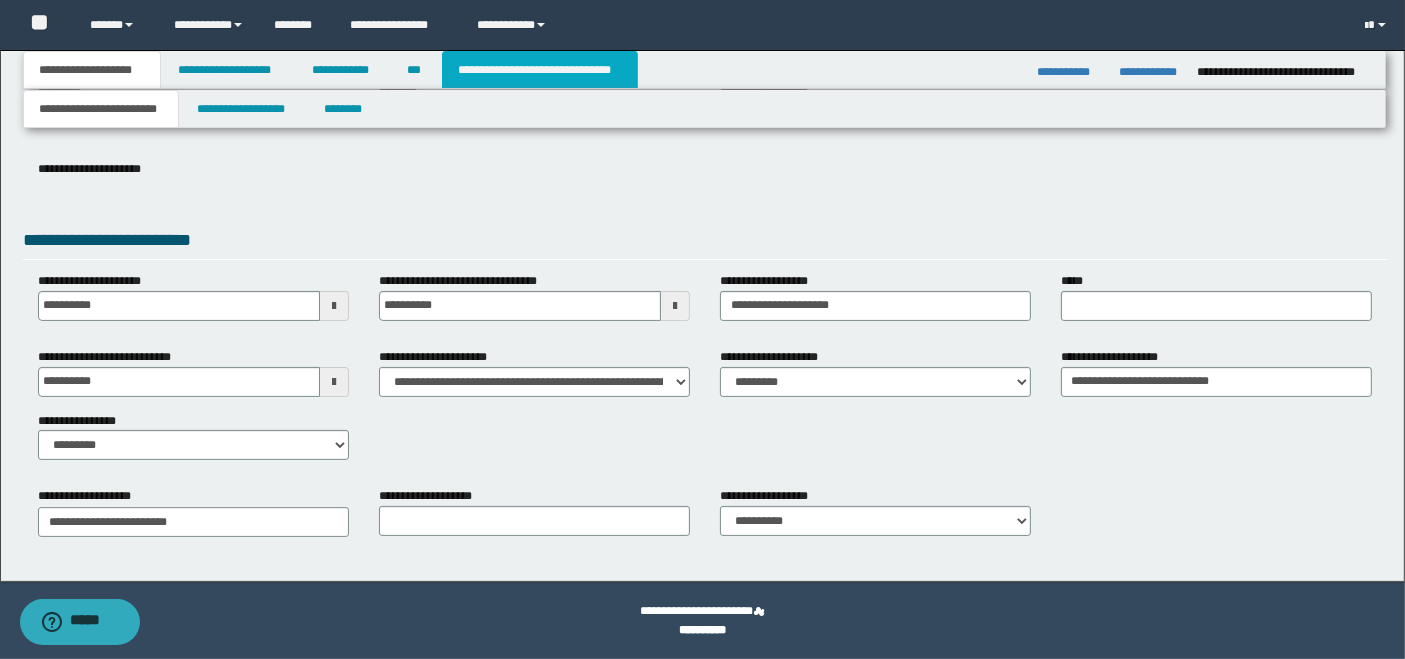 click on "**********" at bounding box center [540, 70] 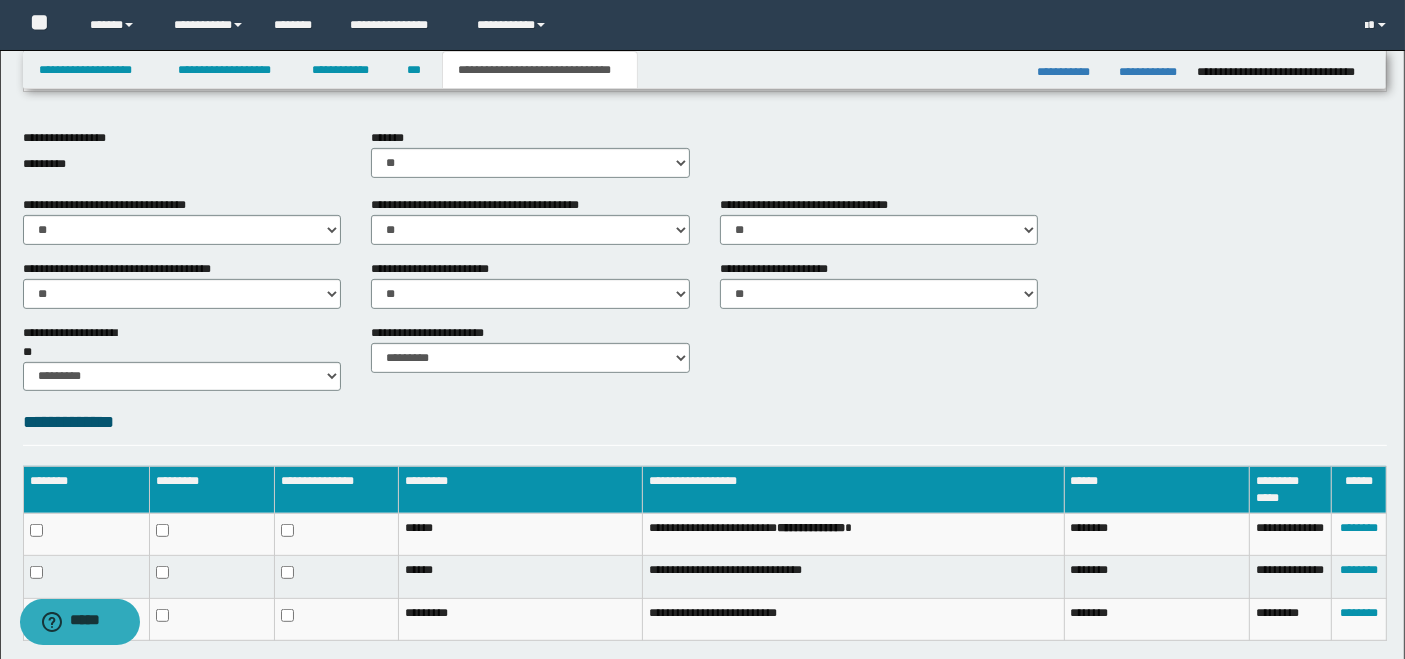 scroll, scrollTop: 827, scrollLeft: 0, axis: vertical 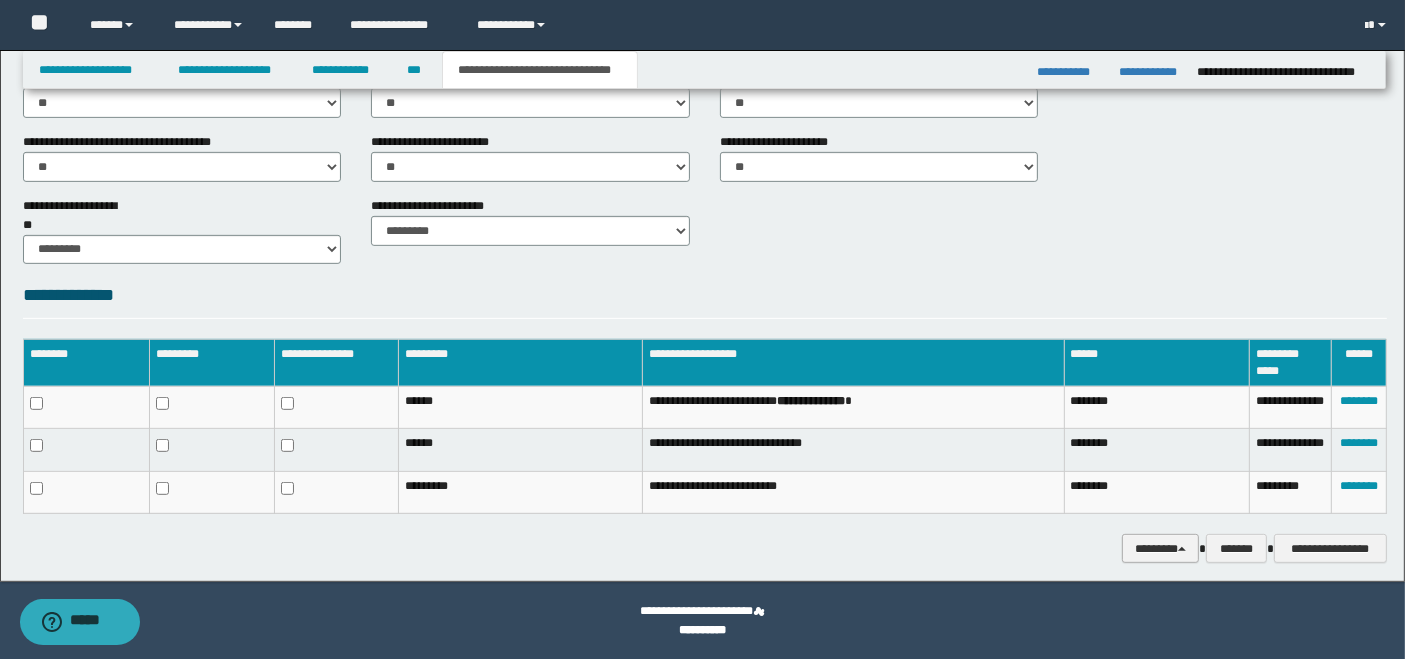 click on "********" at bounding box center [1160, 548] 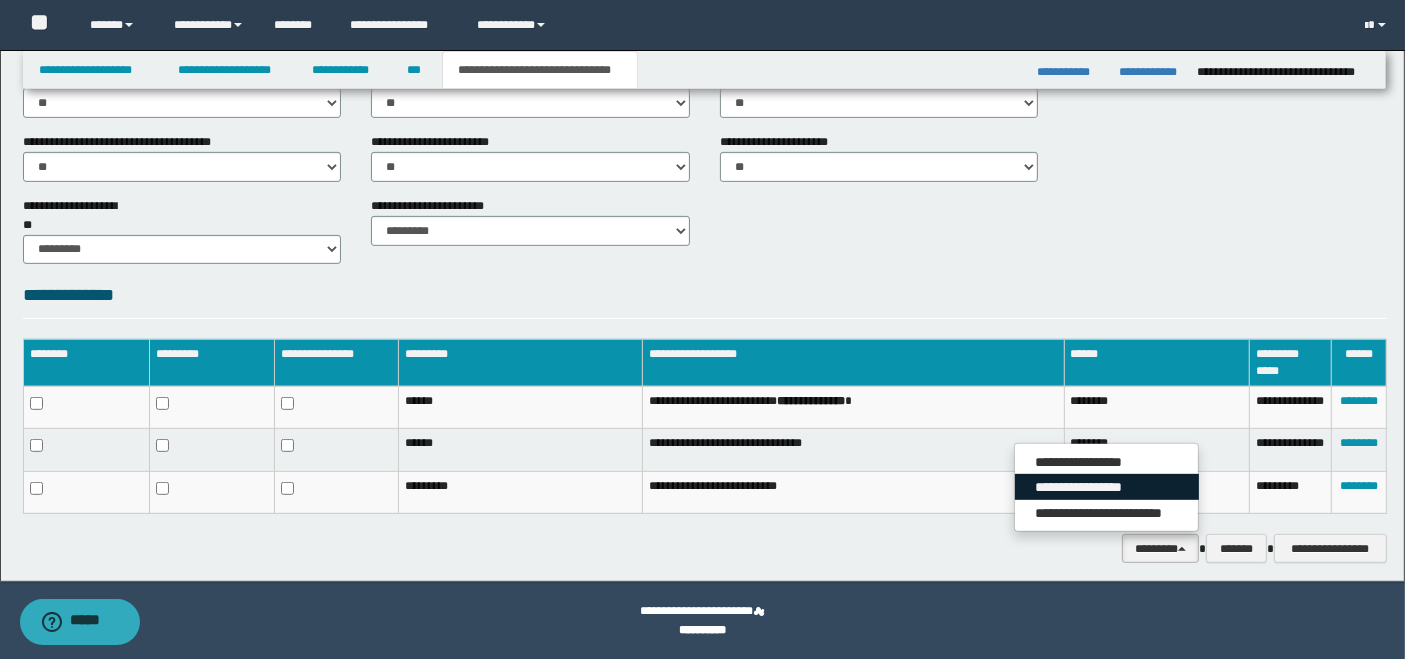 click on "**********" at bounding box center (1107, 487) 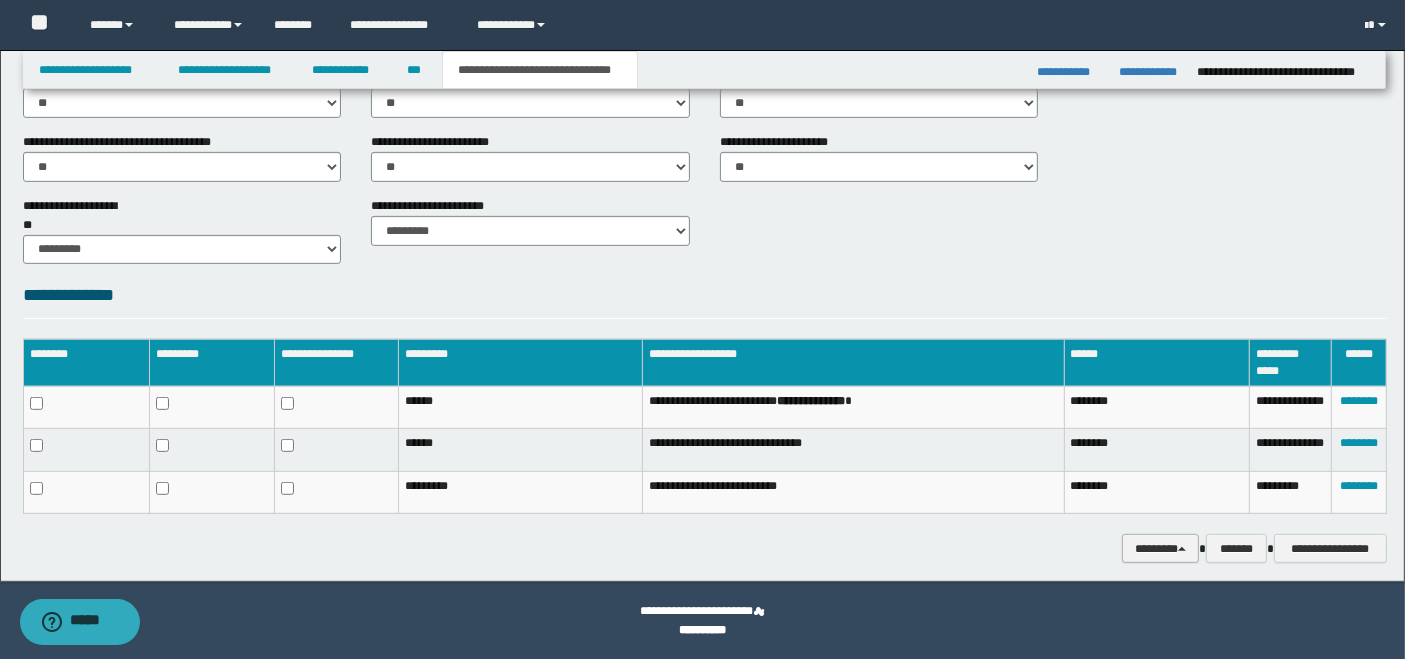 click on "********" at bounding box center (1160, 548) 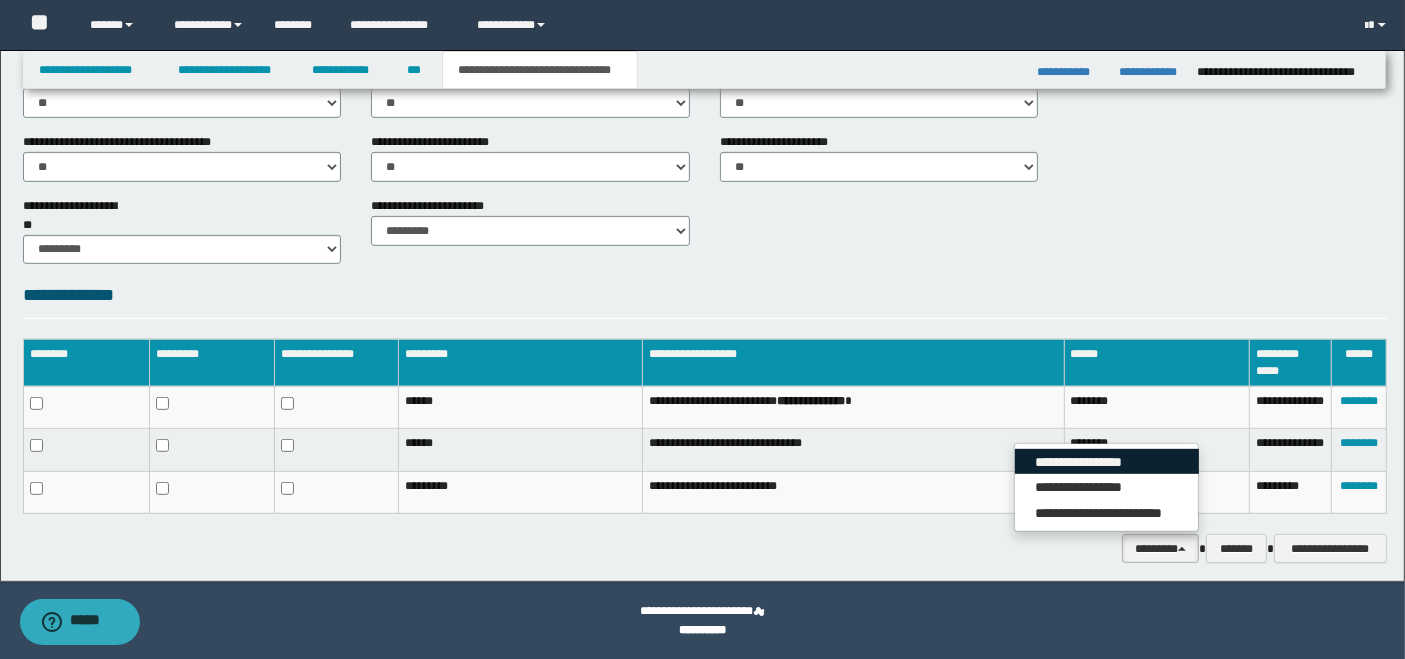 click on "**********" at bounding box center [1107, 462] 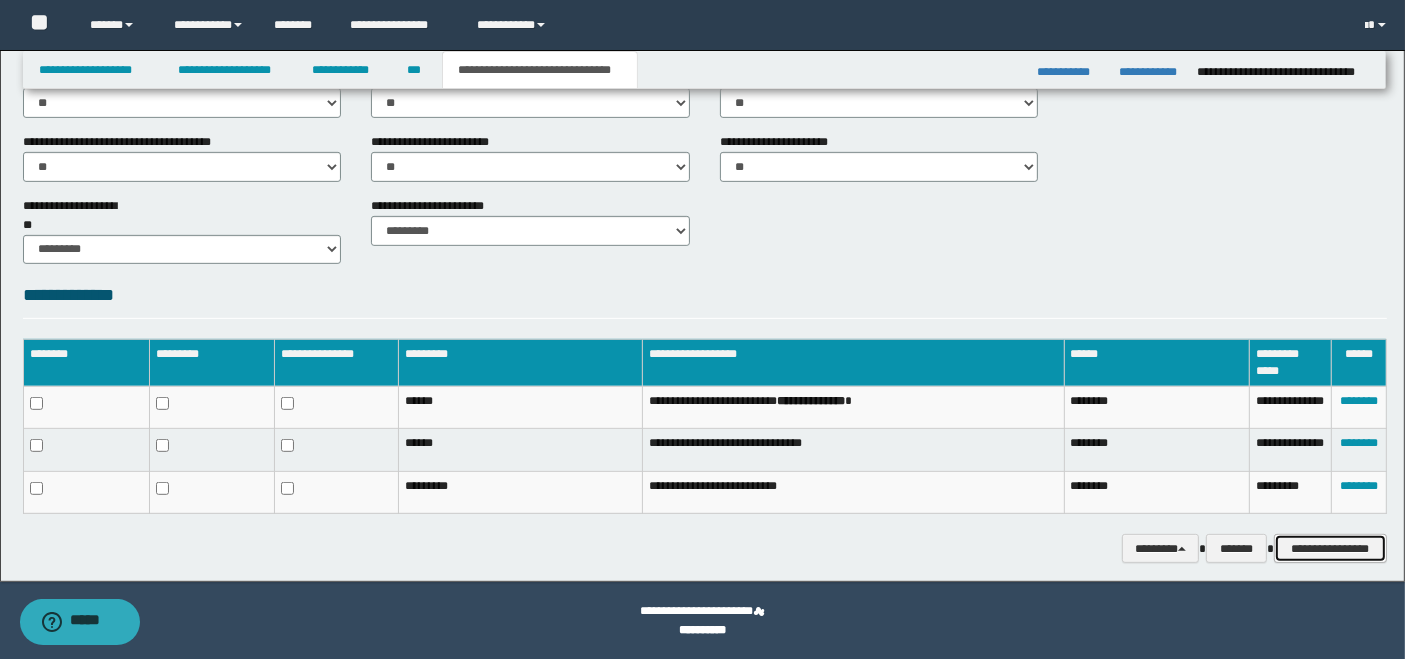 drag, startPoint x: 1355, startPoint y: 545, endPoint x: 1349, endPoint y: 528, distance: 18.027756 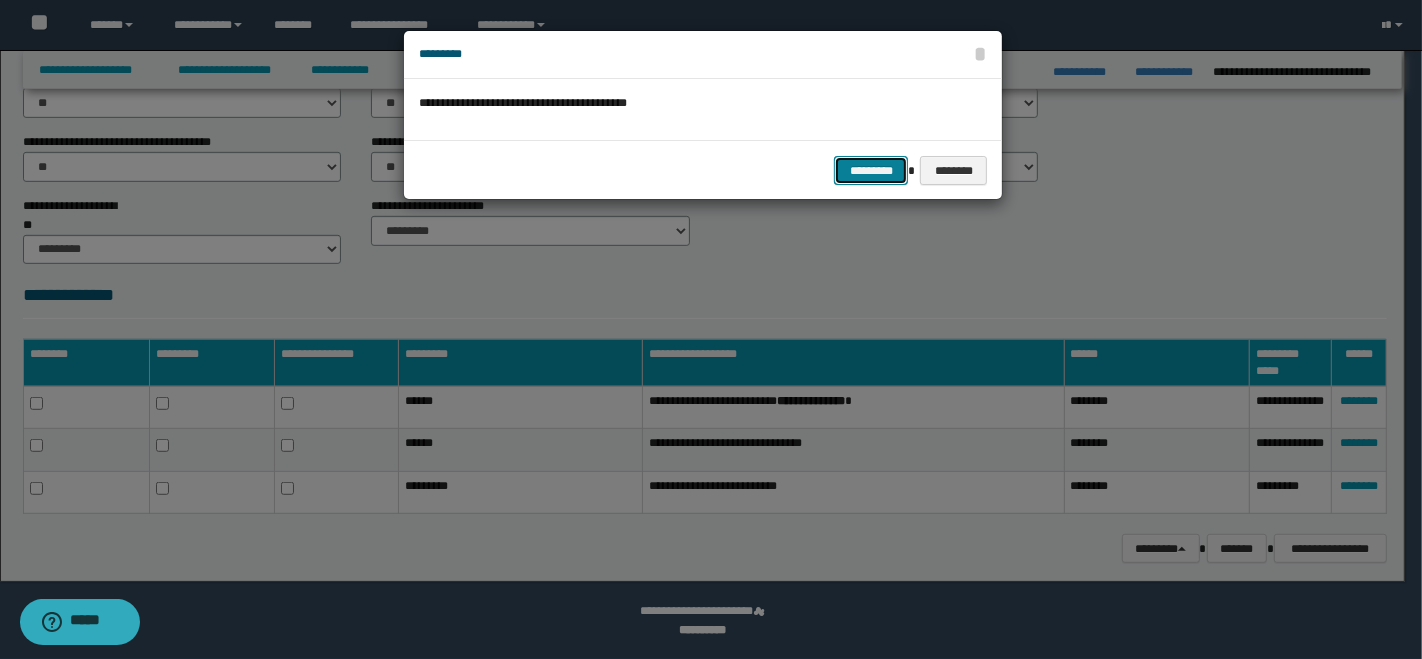 click on "*********" at bounding box center [871, 170] 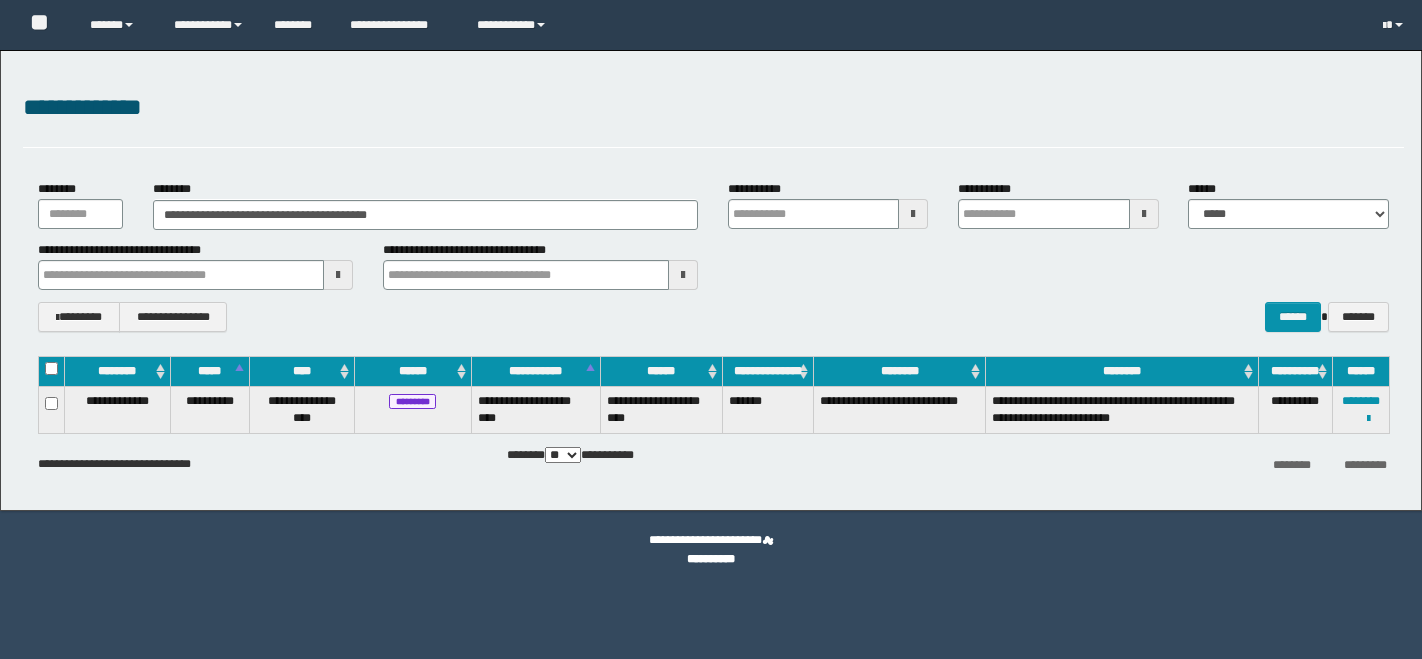 scroll, scrollTop: 0, scrollLeft: 0, axis: both 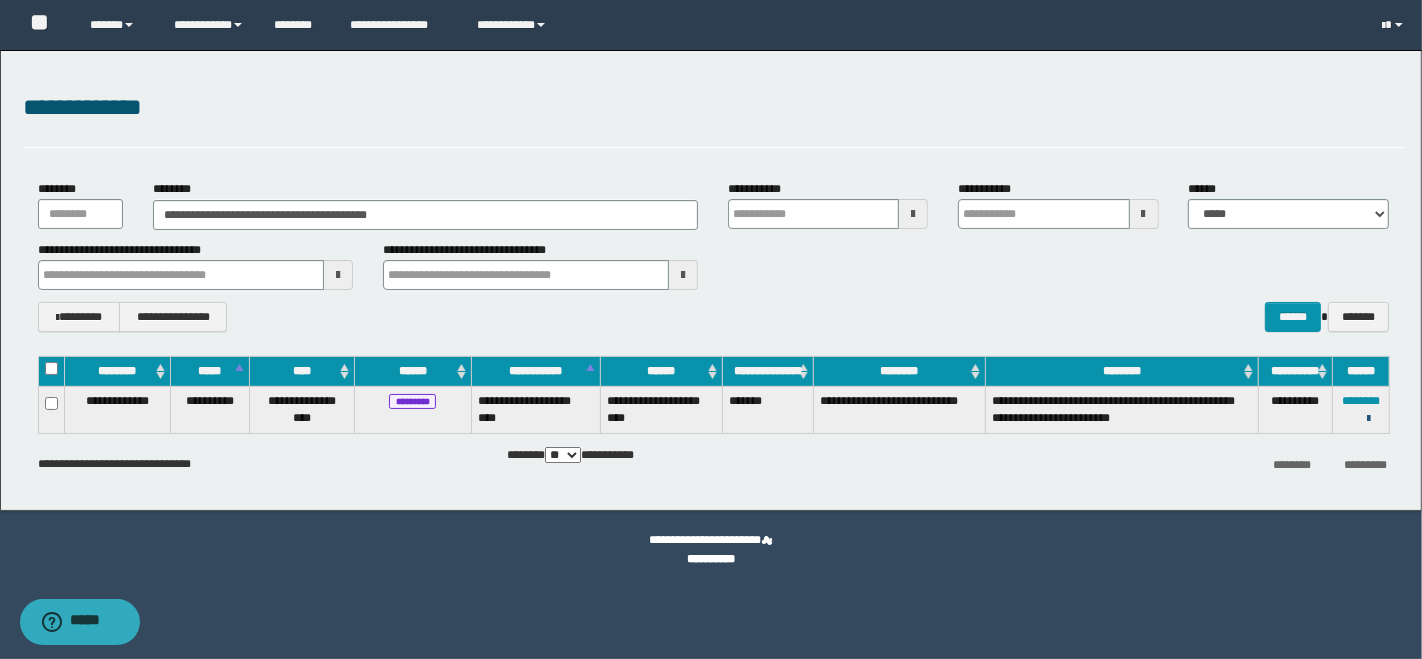 click at bounding box center [1368, 419] 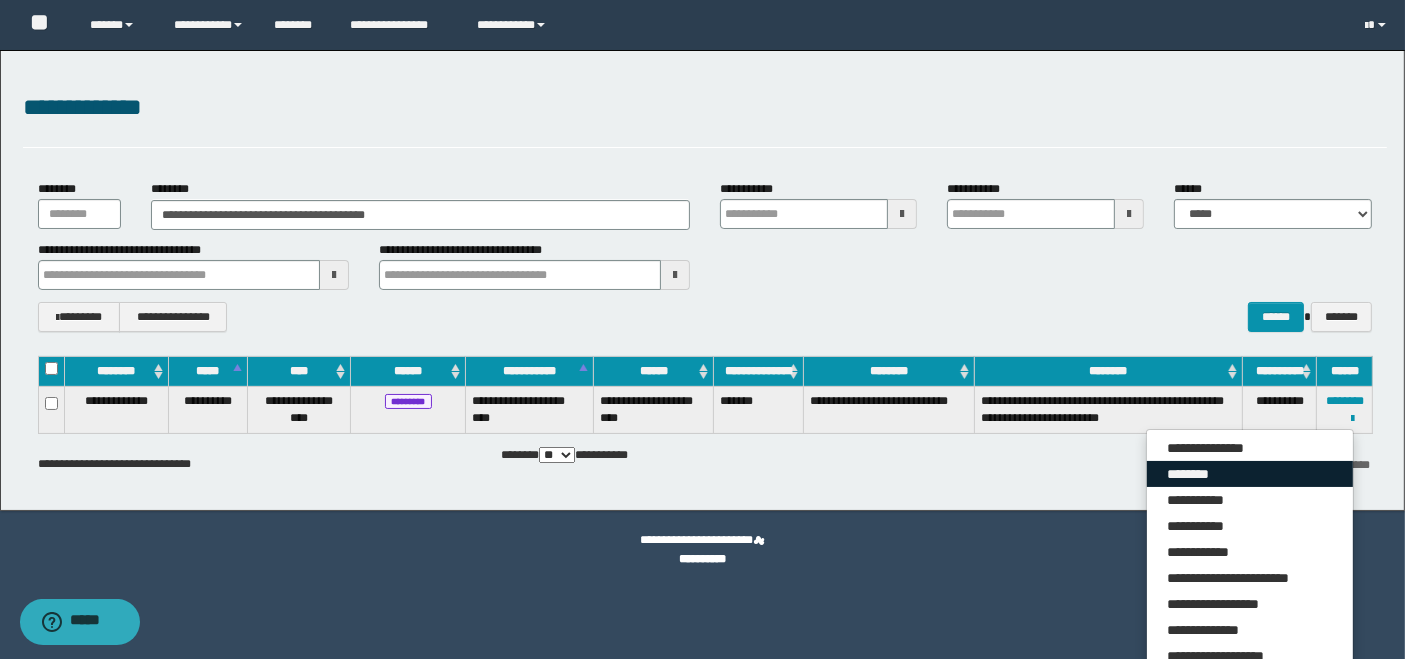 click on "********" at bounding box center [1250, 474] 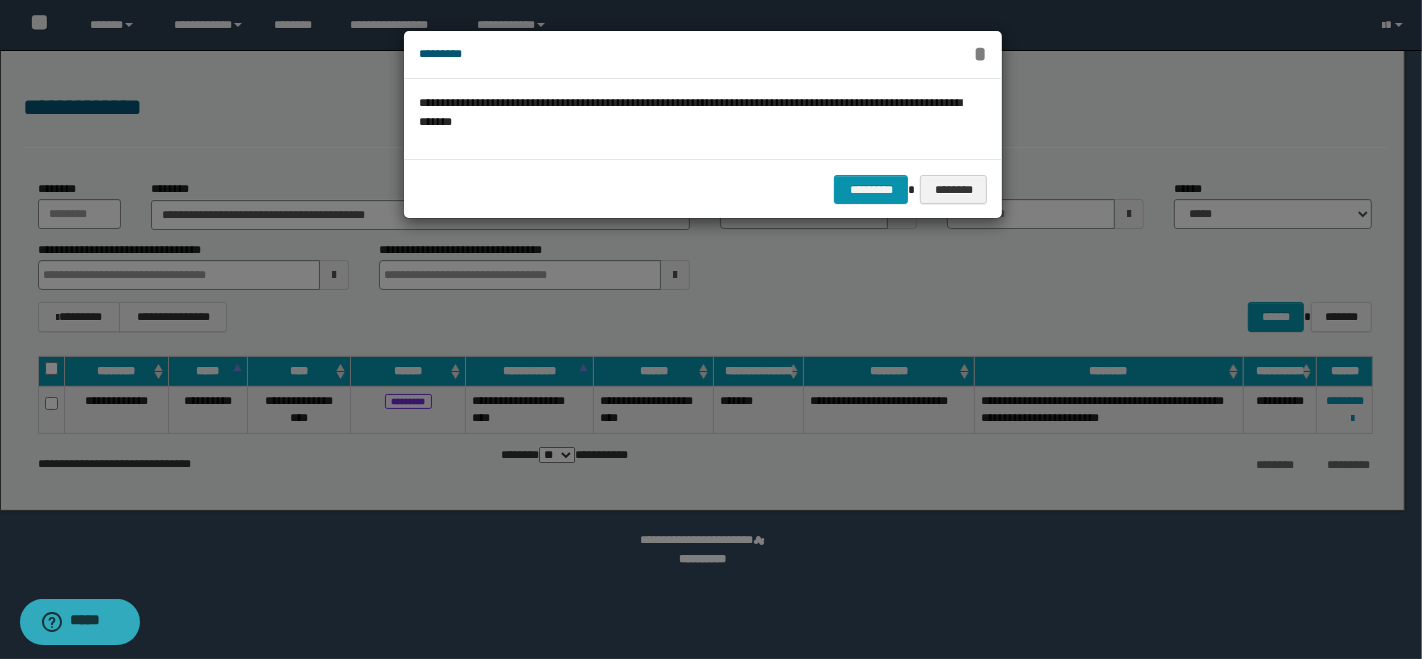 click on "*" at bounding box center [979, 54] 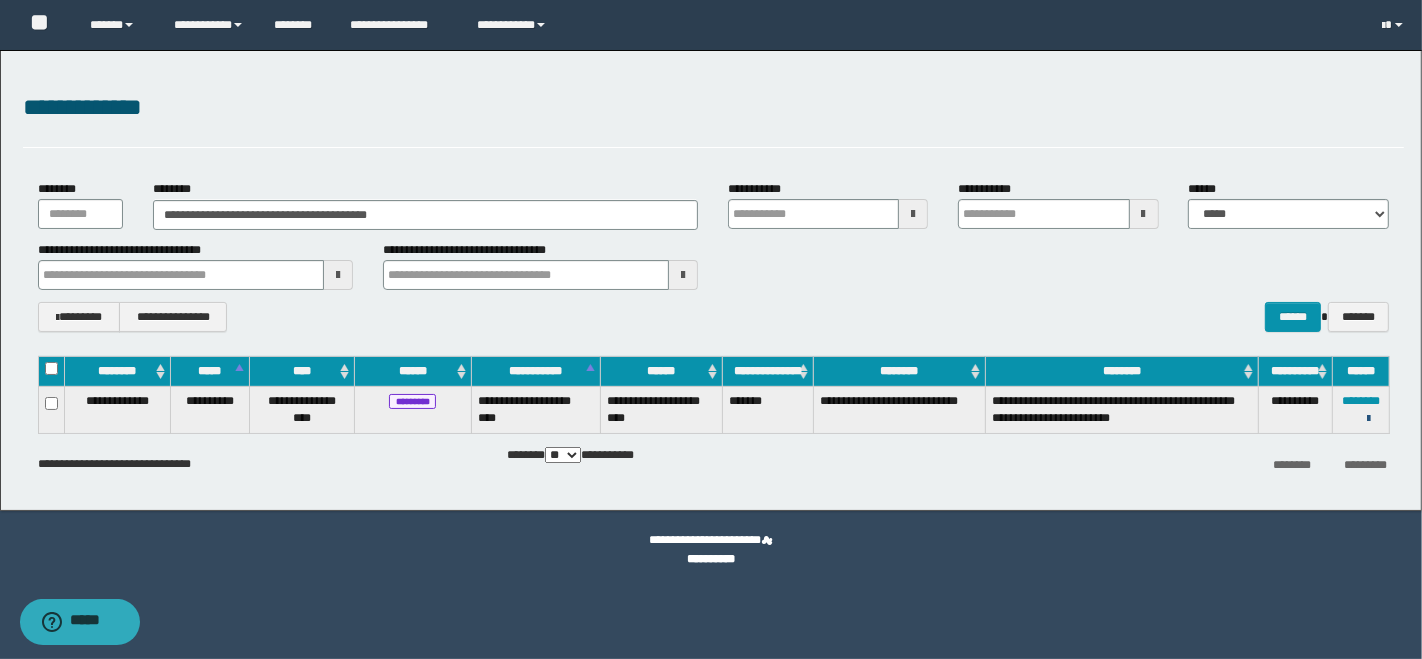 click at bounding box center (1368, 419) 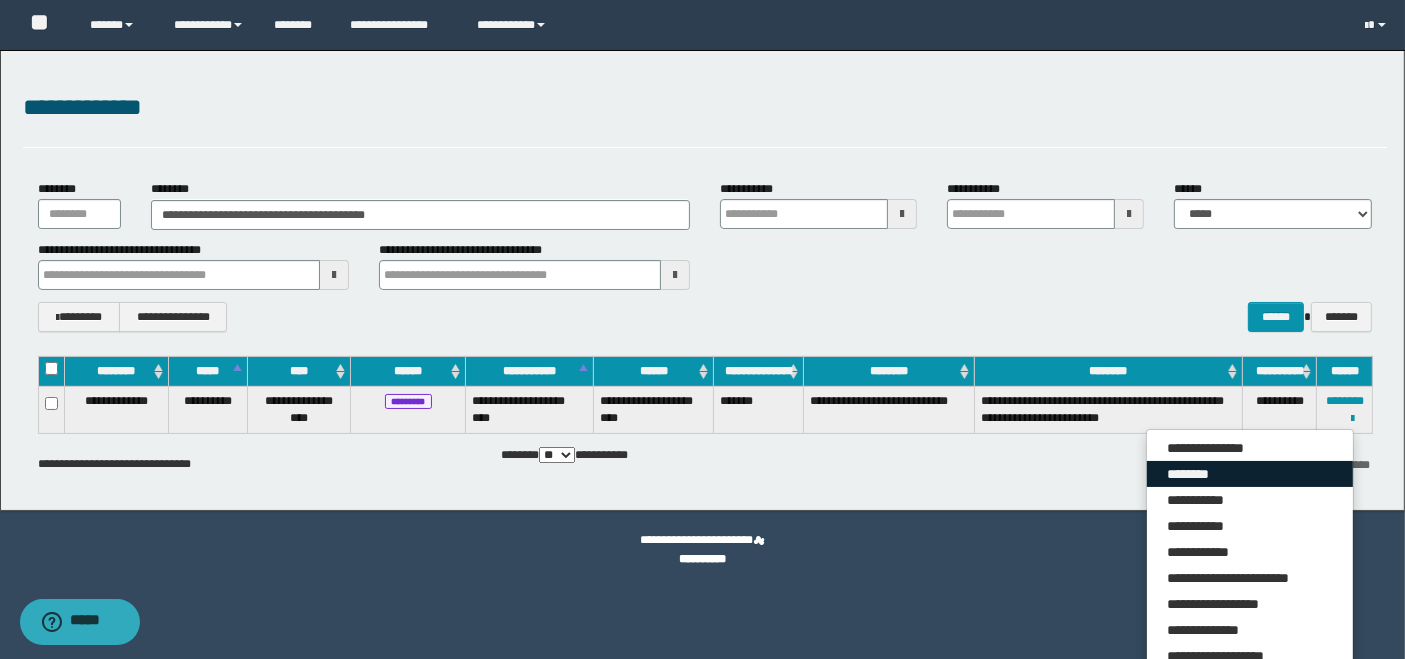 click on "********" at bounding box center (1250, 474) 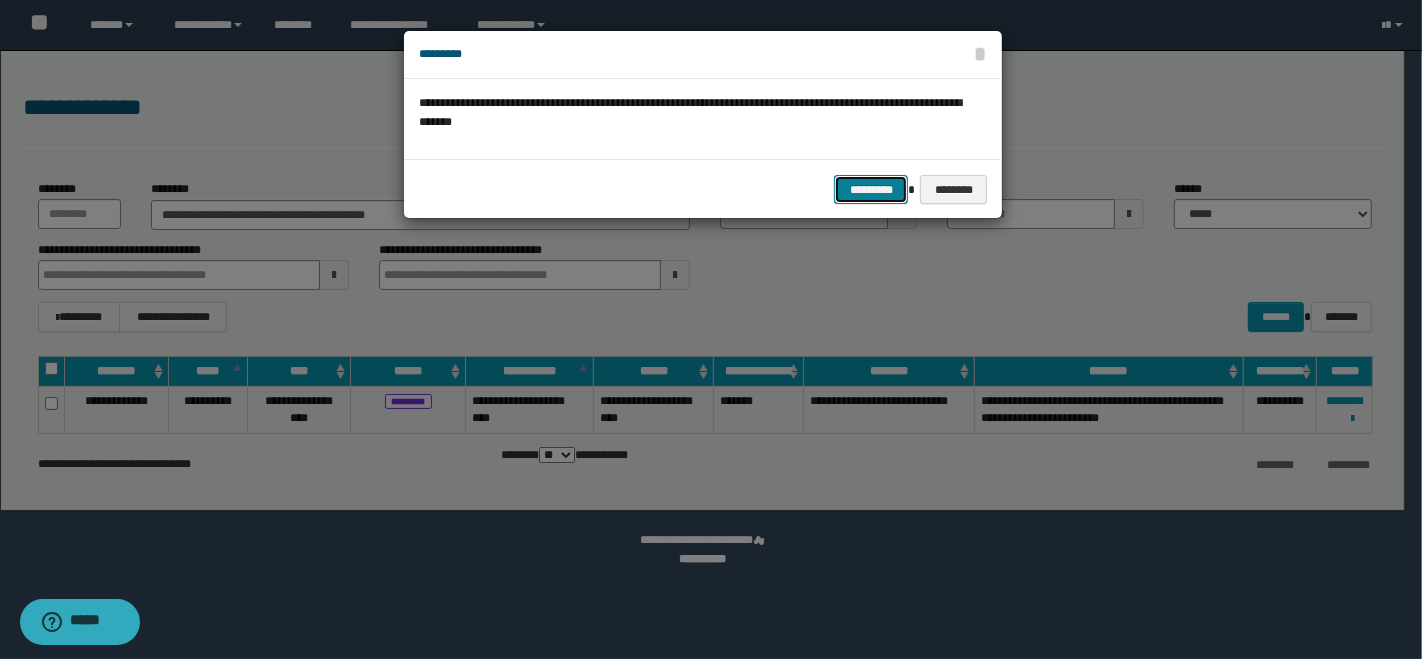 click on "*********" at bounding box center (871, 189) 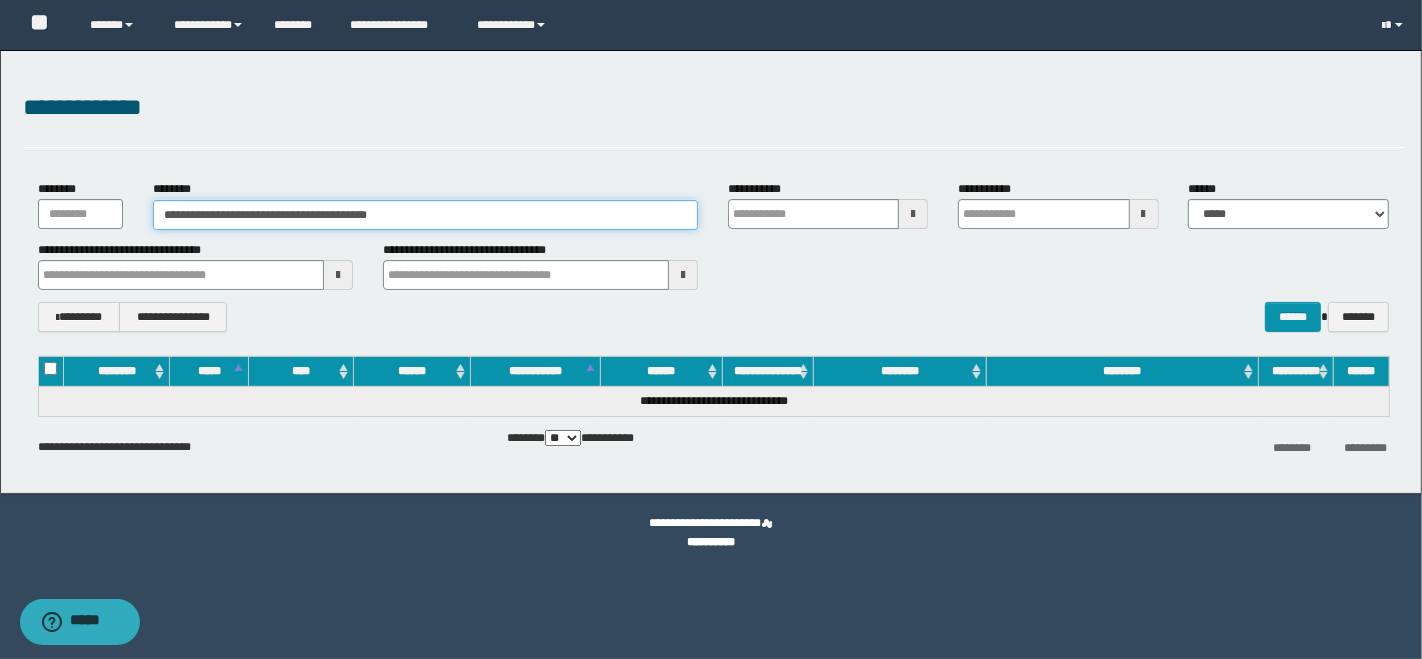 drag, startPoint x: 451, startPoint y: 211, endPoint x: 161, endPoint y: 228, distance: 290.49786 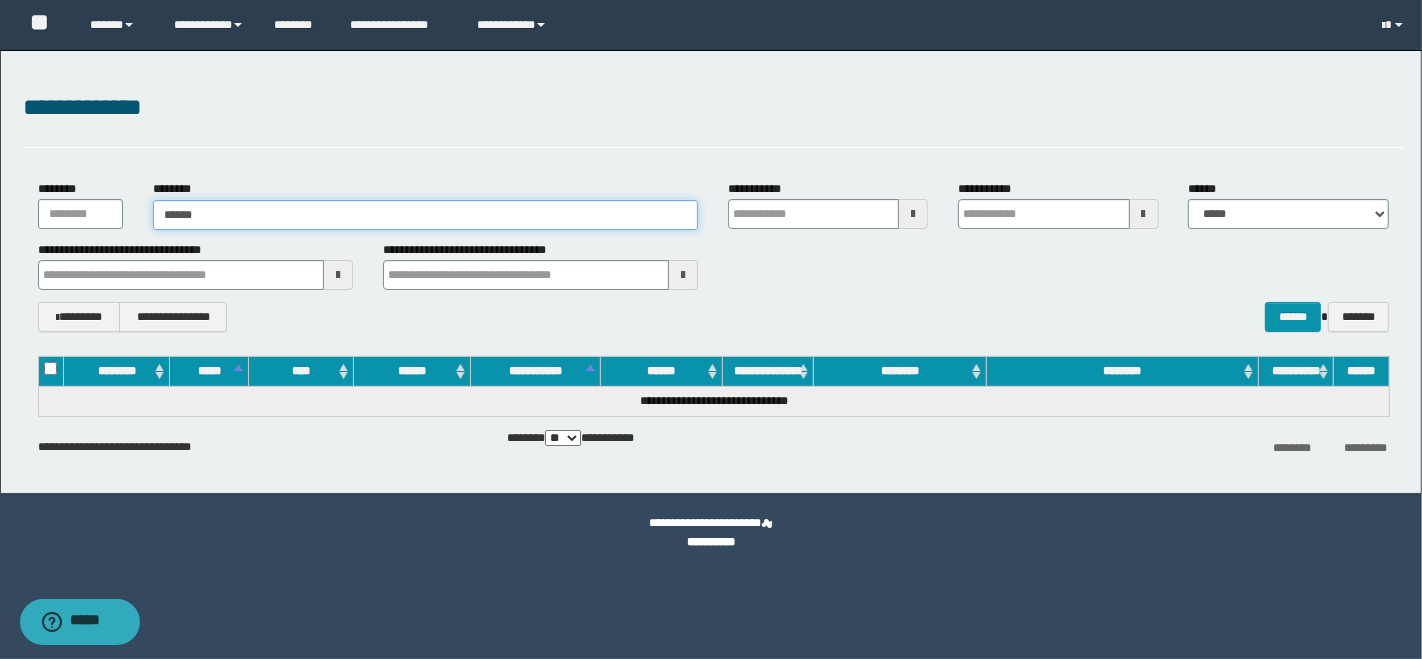 type on "*******" 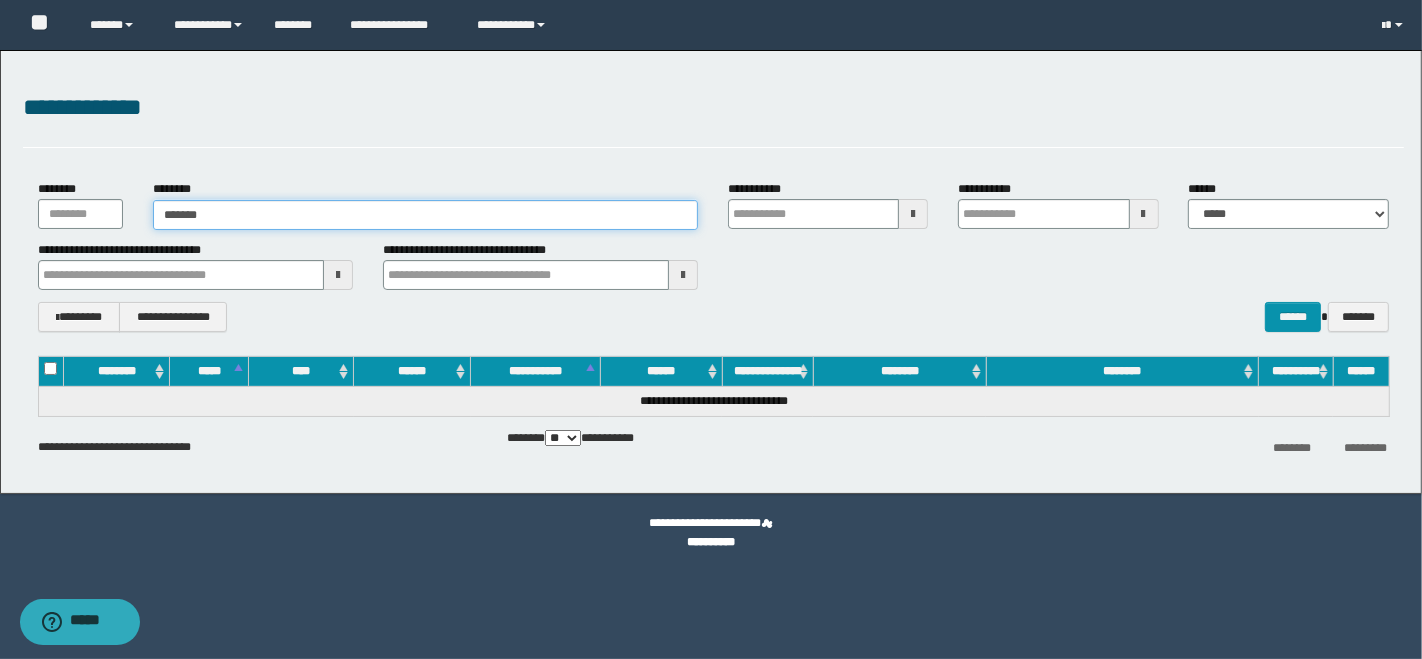type on "*******" 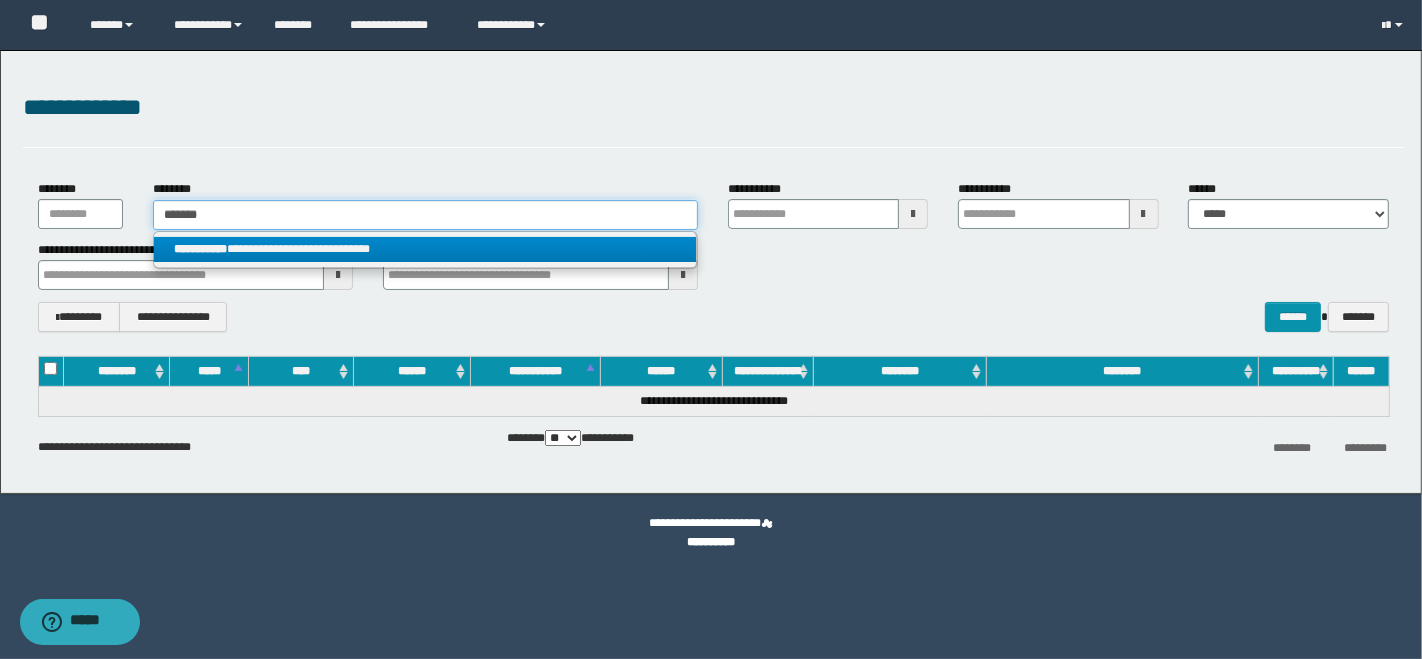 type on "*******" 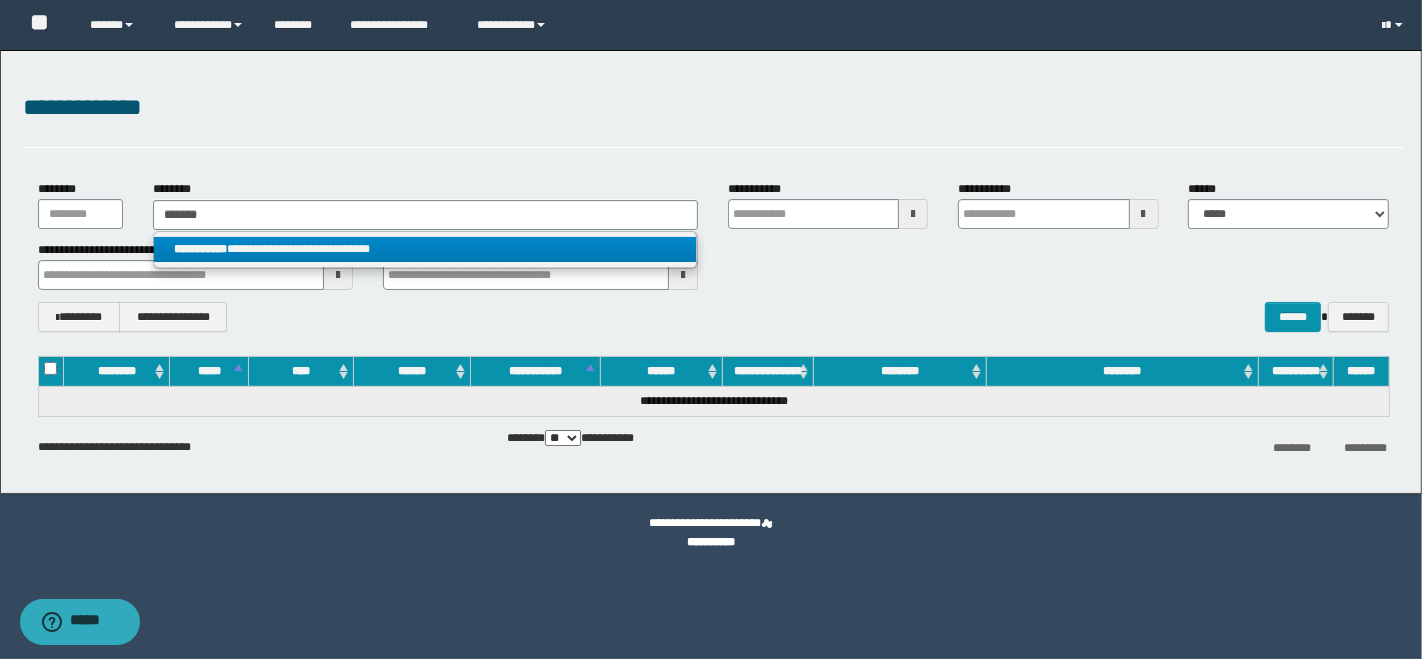 click on "**********" at bounding box center (425, 249) 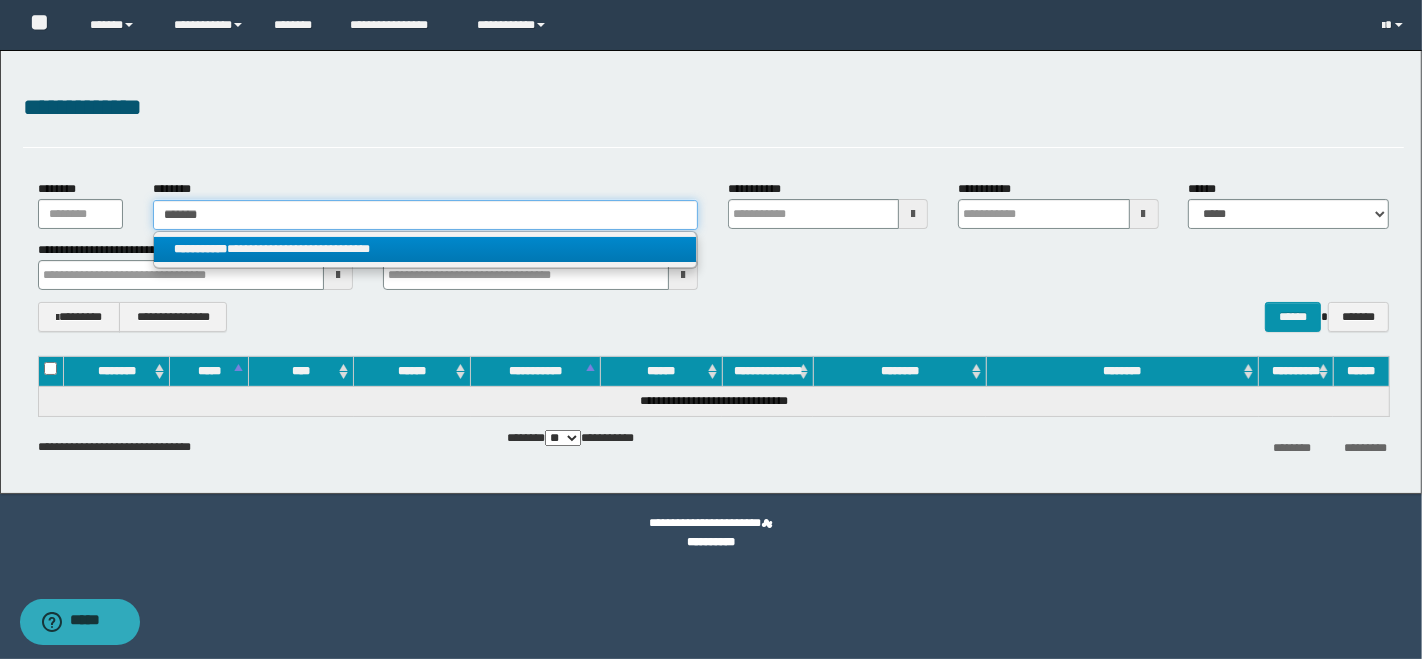 type 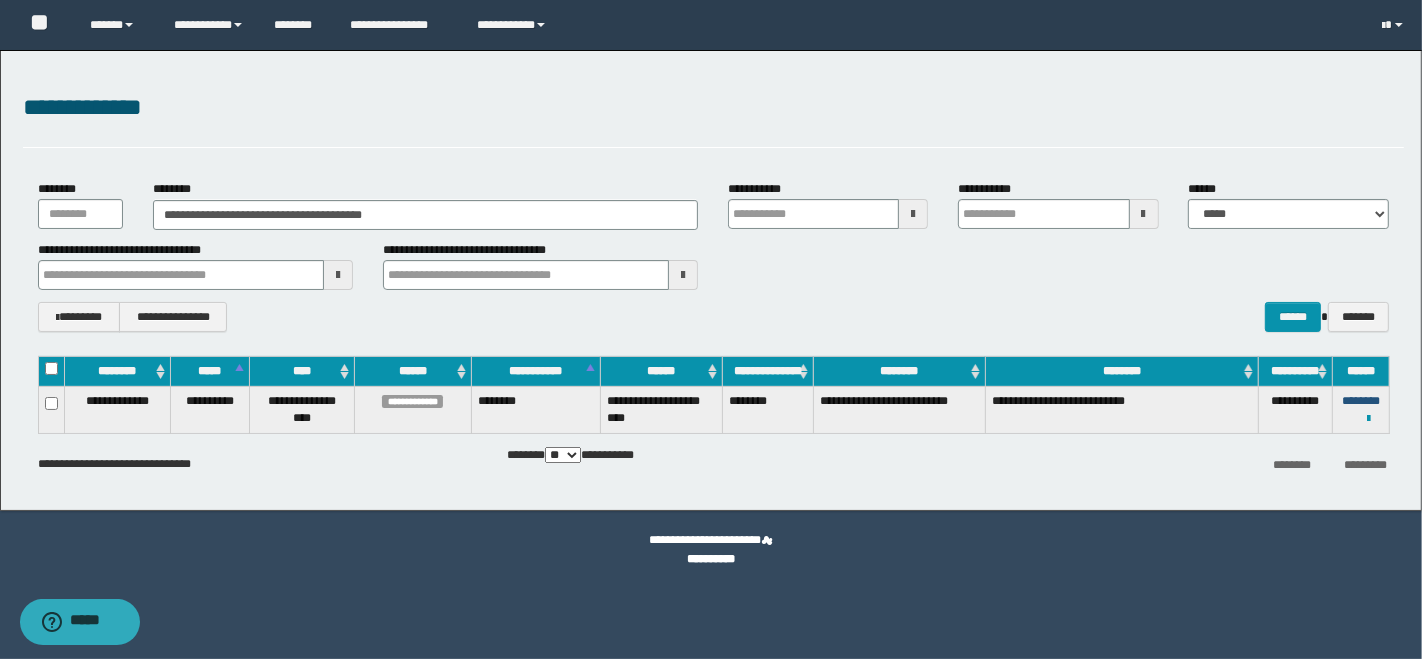 click on "********" at bounding box center [1361, 401] 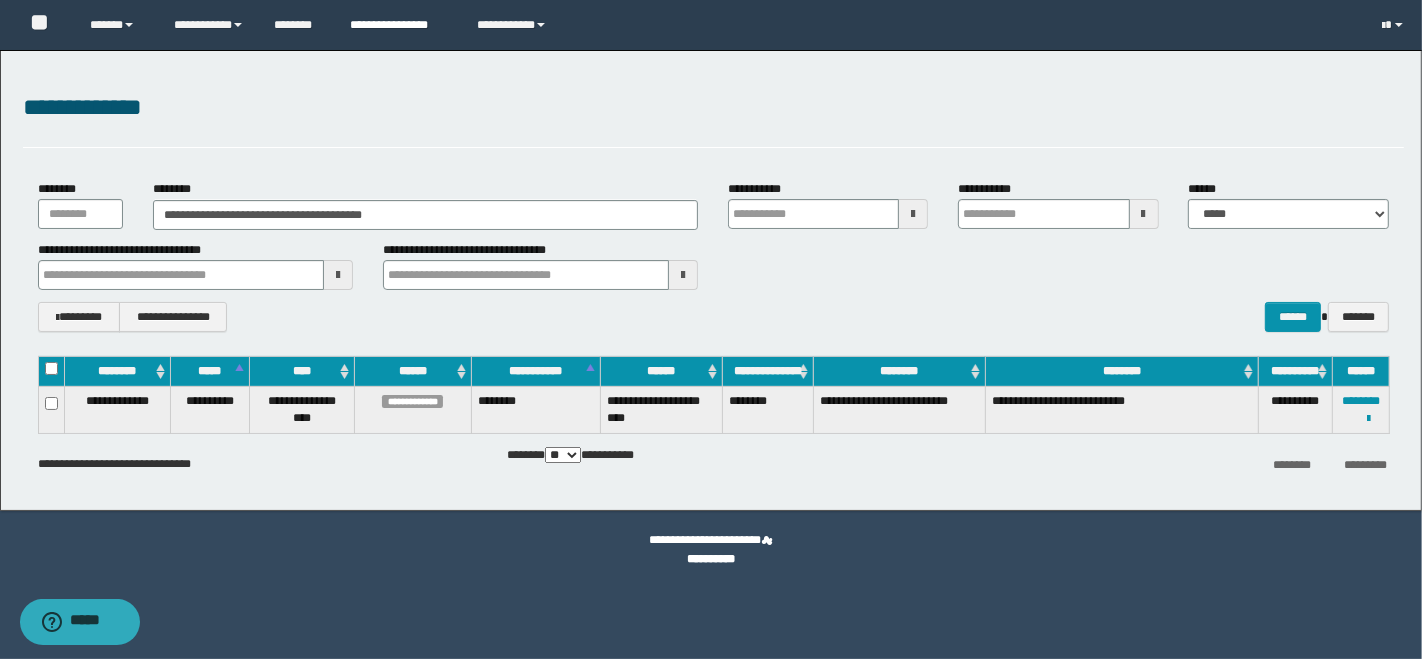 click on "**********" at bounding box center (398, 25) 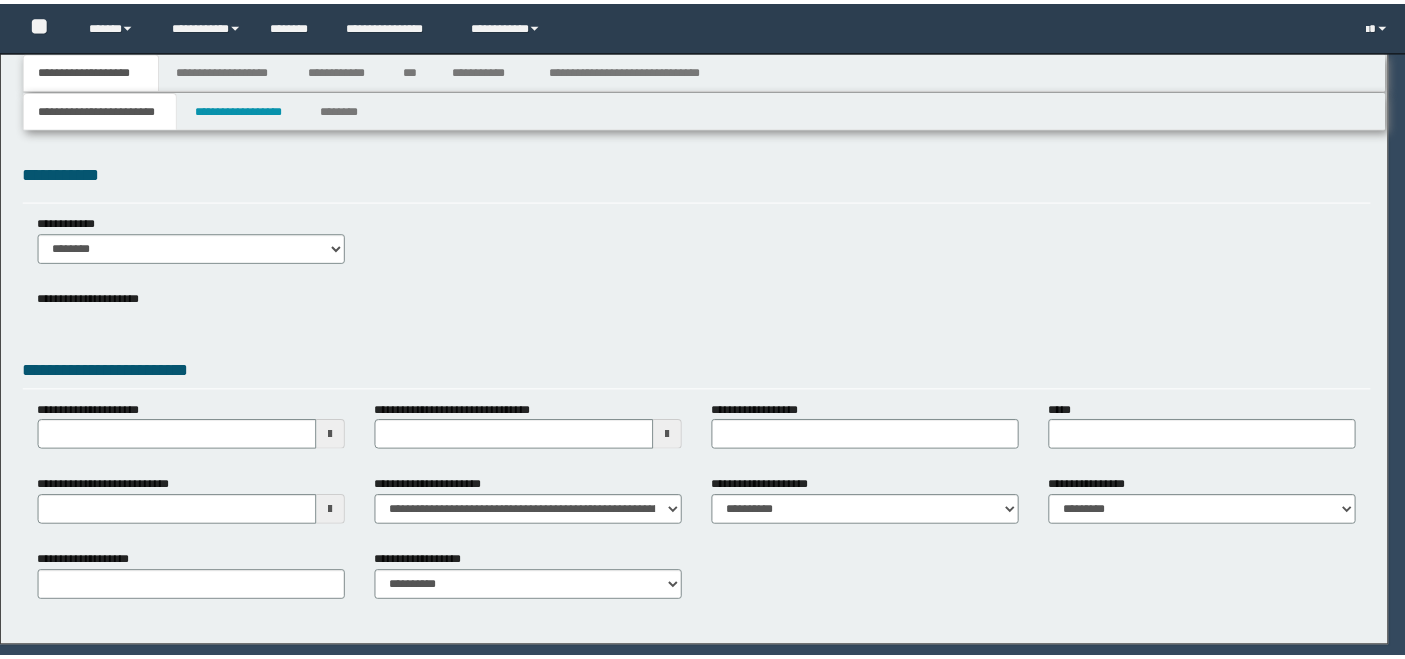 scroll, scrollTop: 0, scrollLeft: 0, axis: both 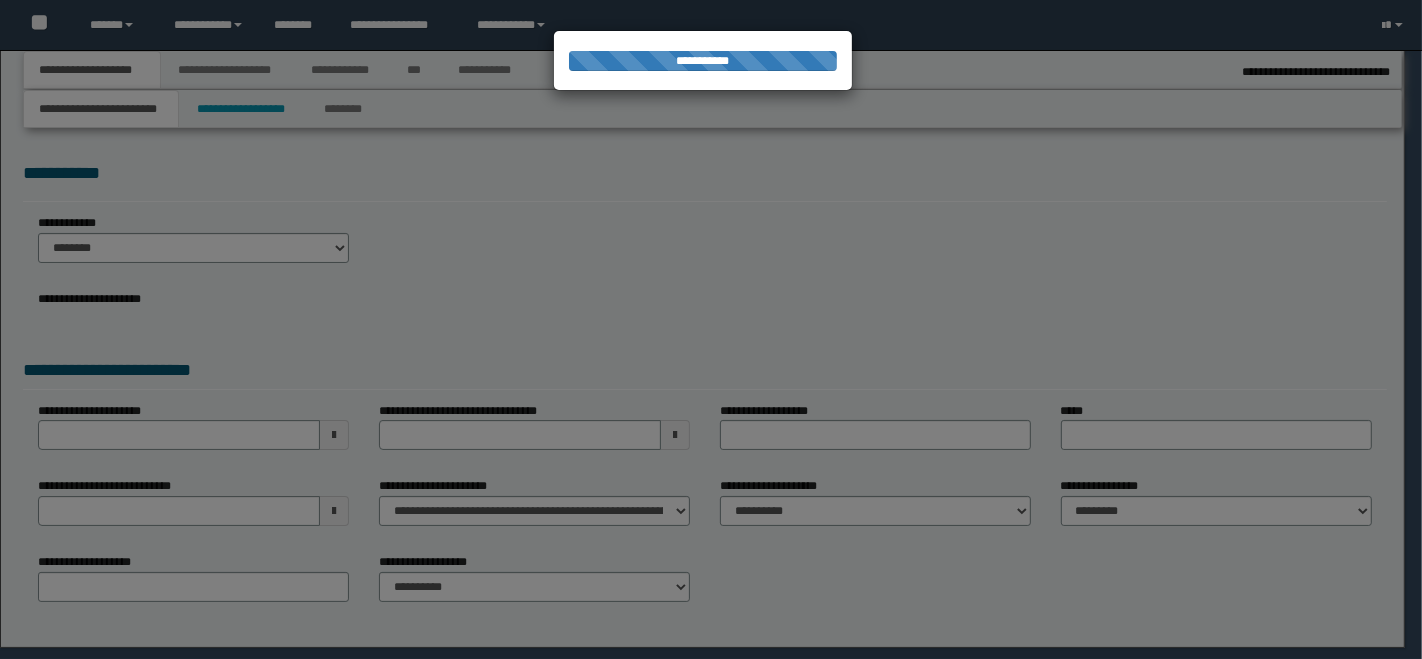 type on "********" 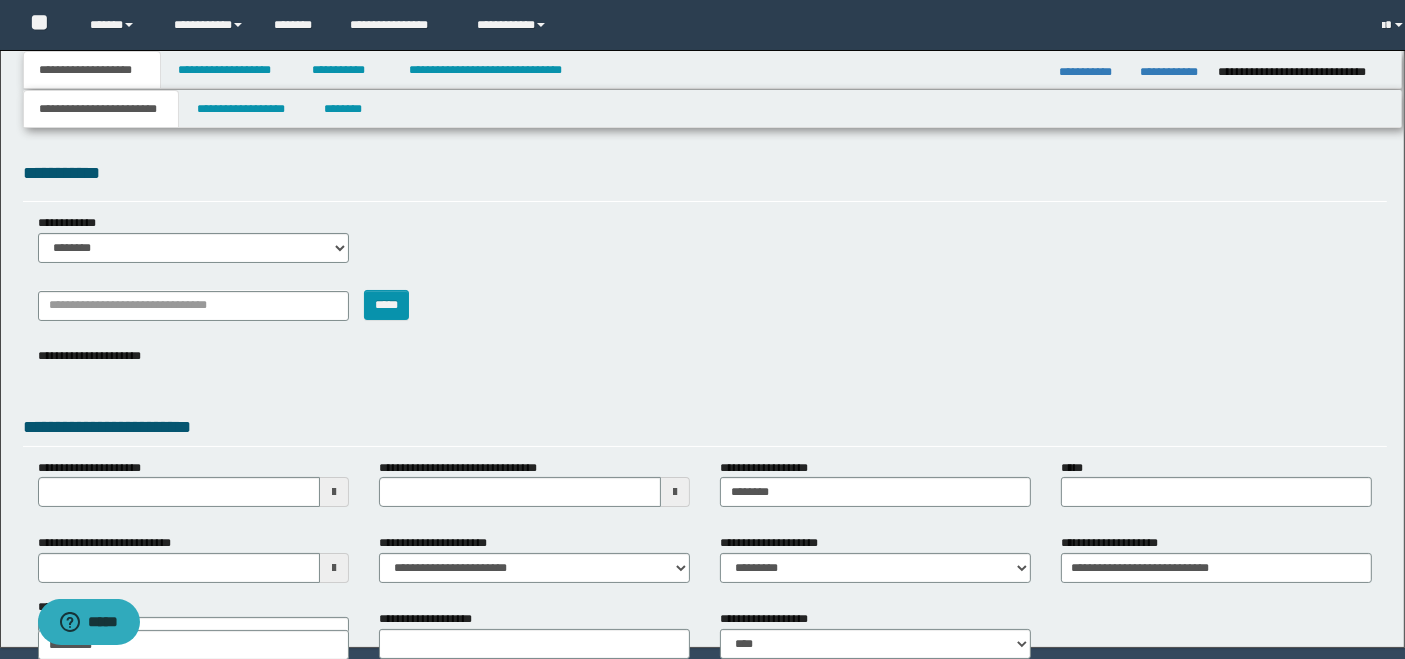scroll, scrollTop: 0, scrollLeft: 0, axis: both 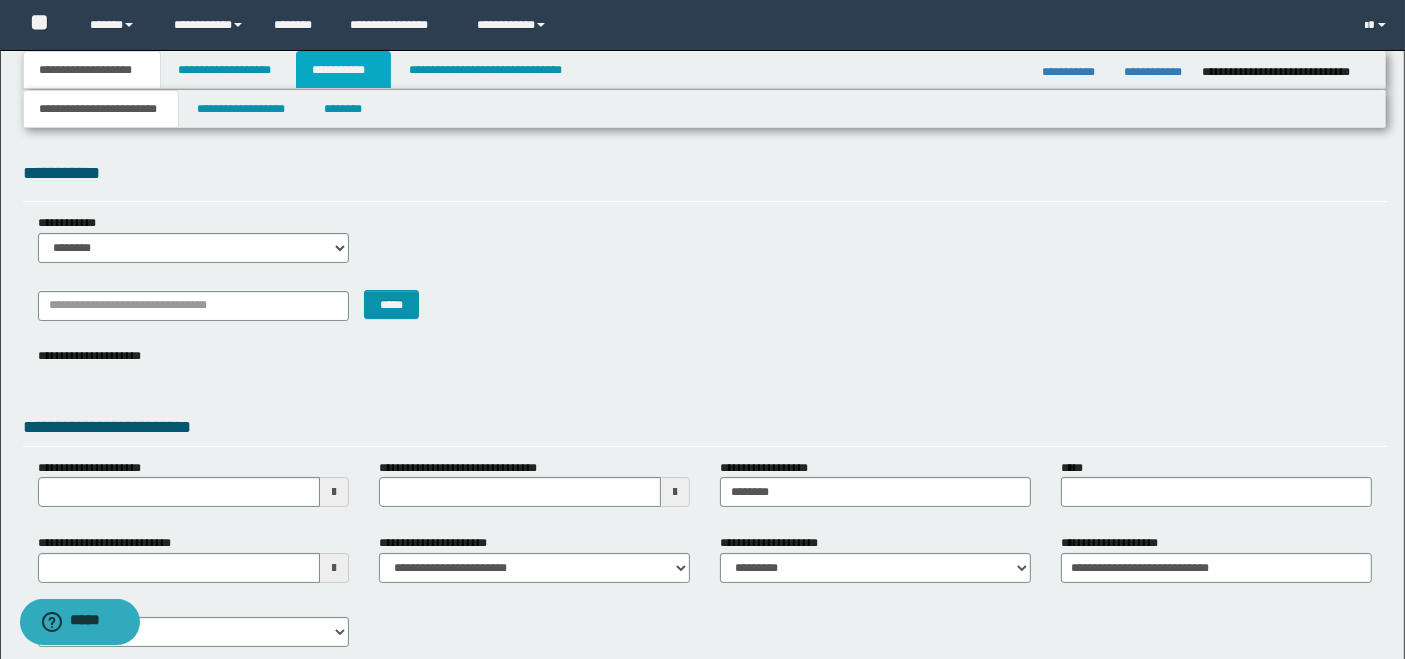 click on "**********" at bounding box center [344, 70] 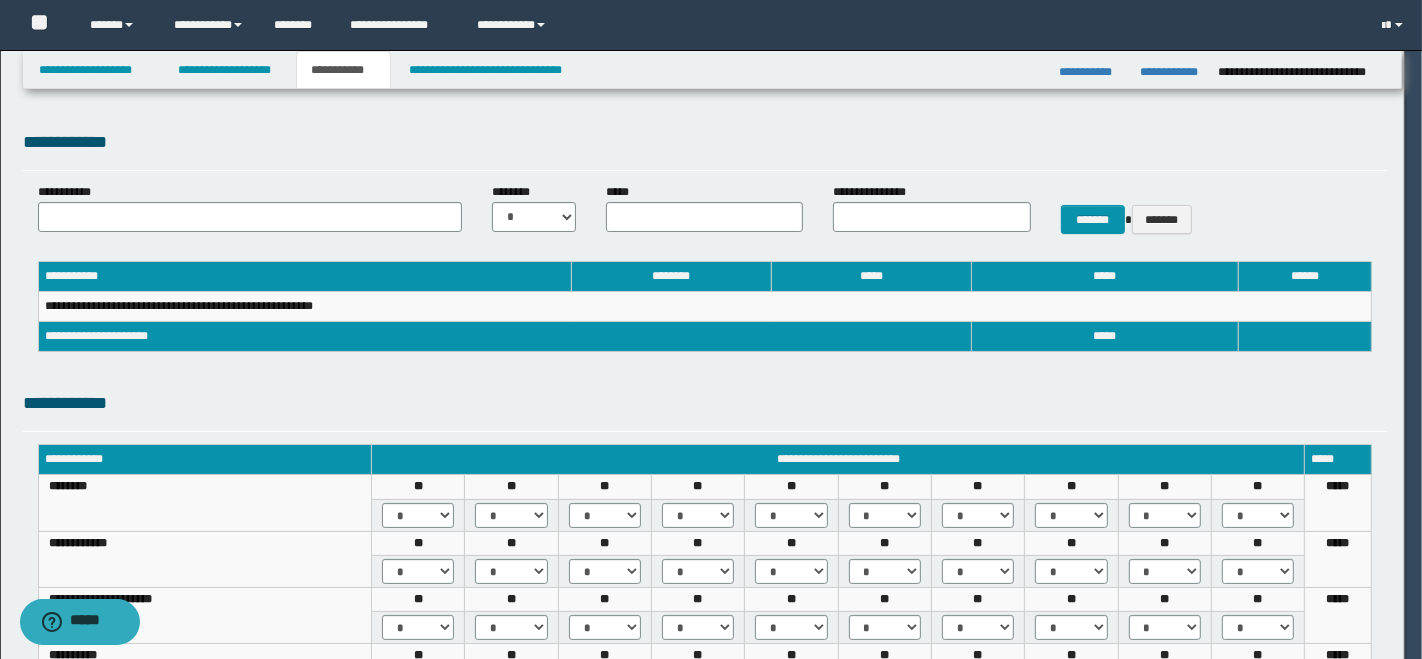 select on "***" 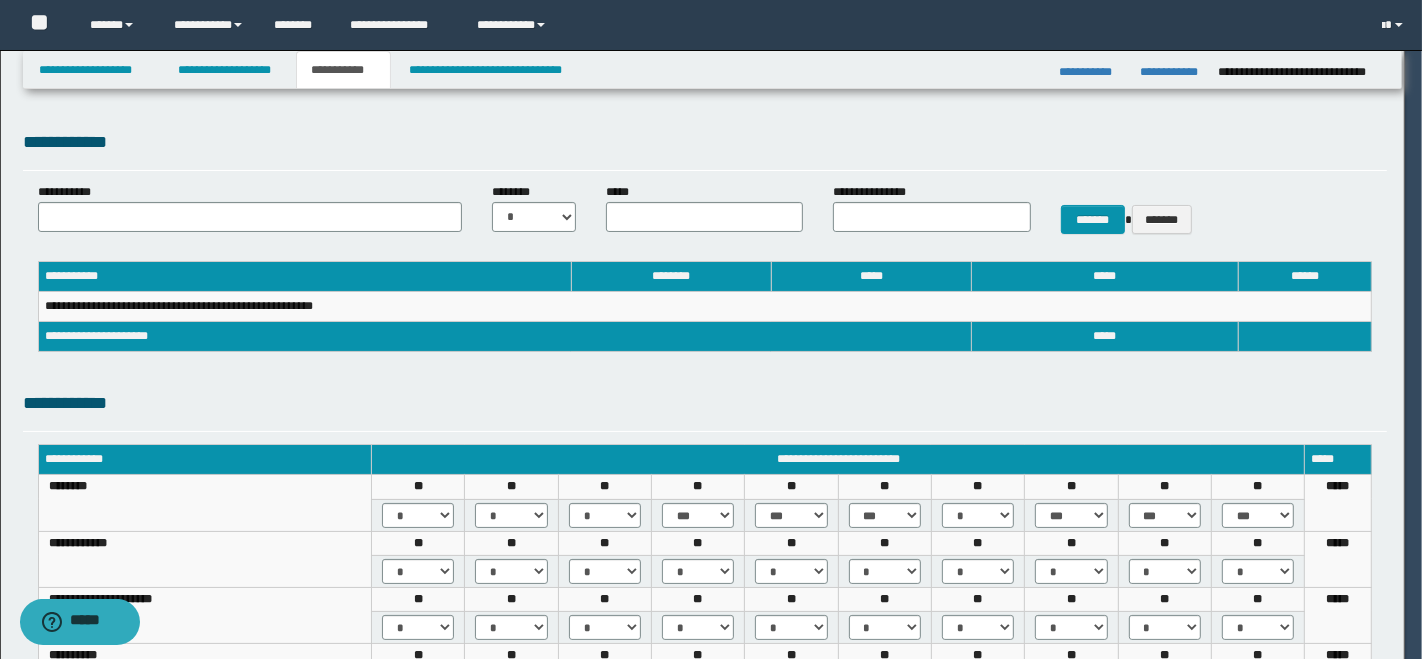 select on "***" 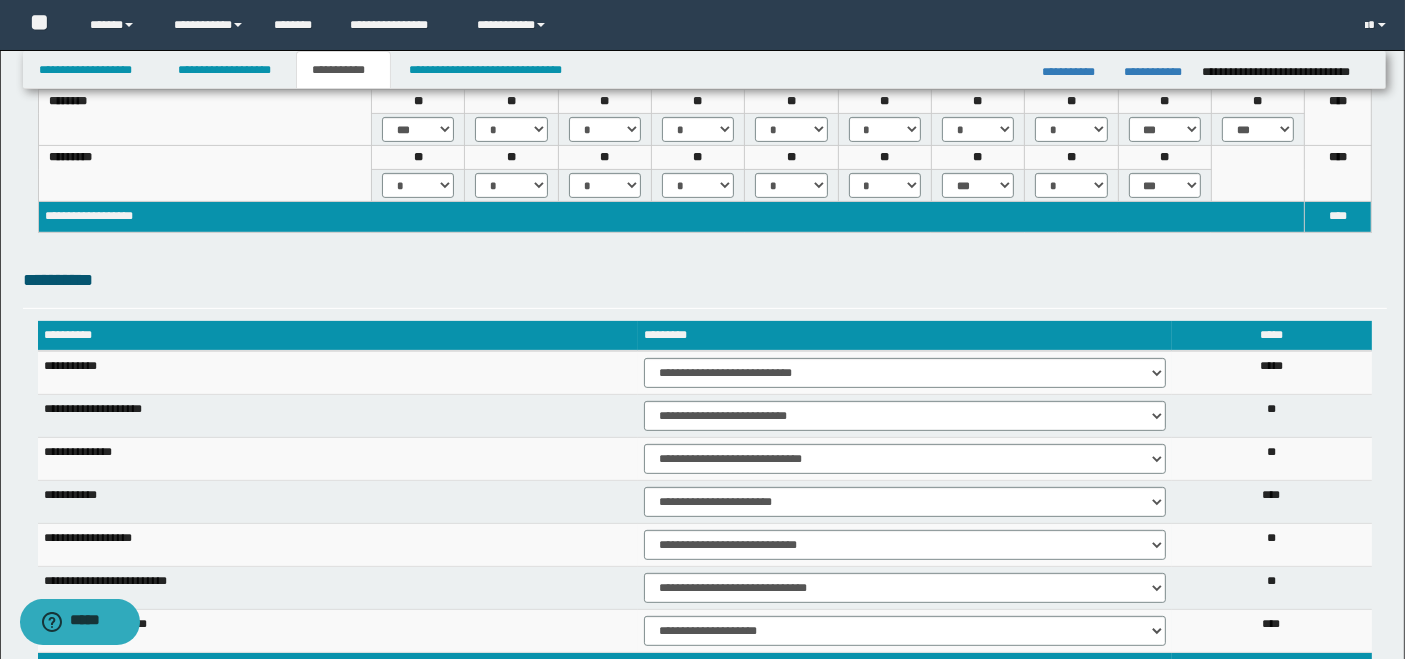scroll, scrollTop: 777, scrollLeft: 0, axis: vertical 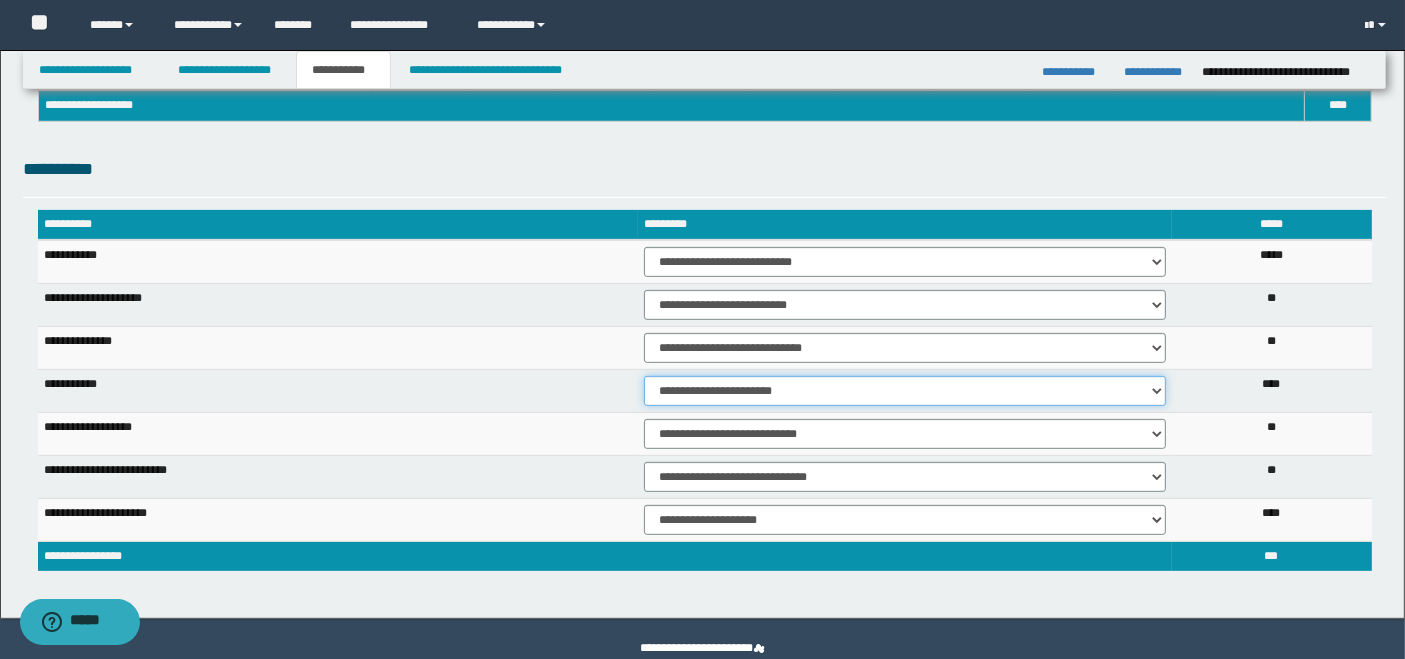 click on "**********" at bounding box center [905, 391] 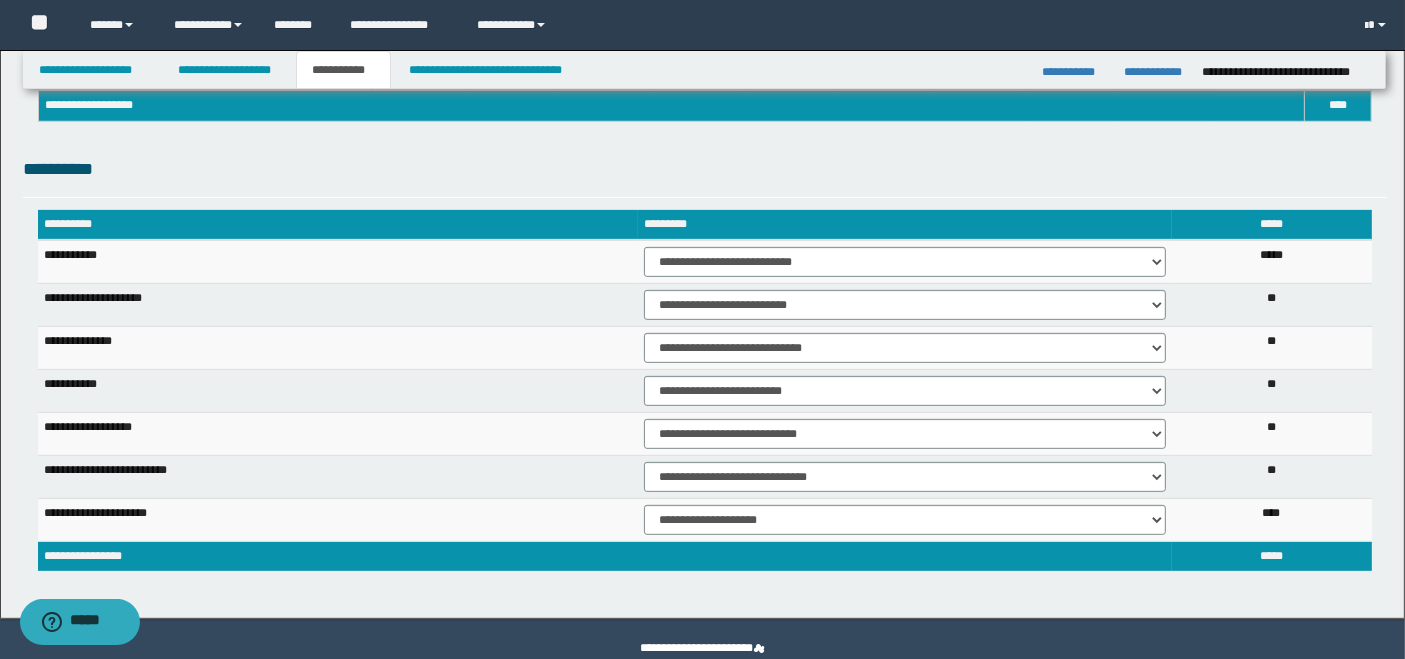 scroll, scrollTop: 814, scrollLeft: 0, axis: vertical 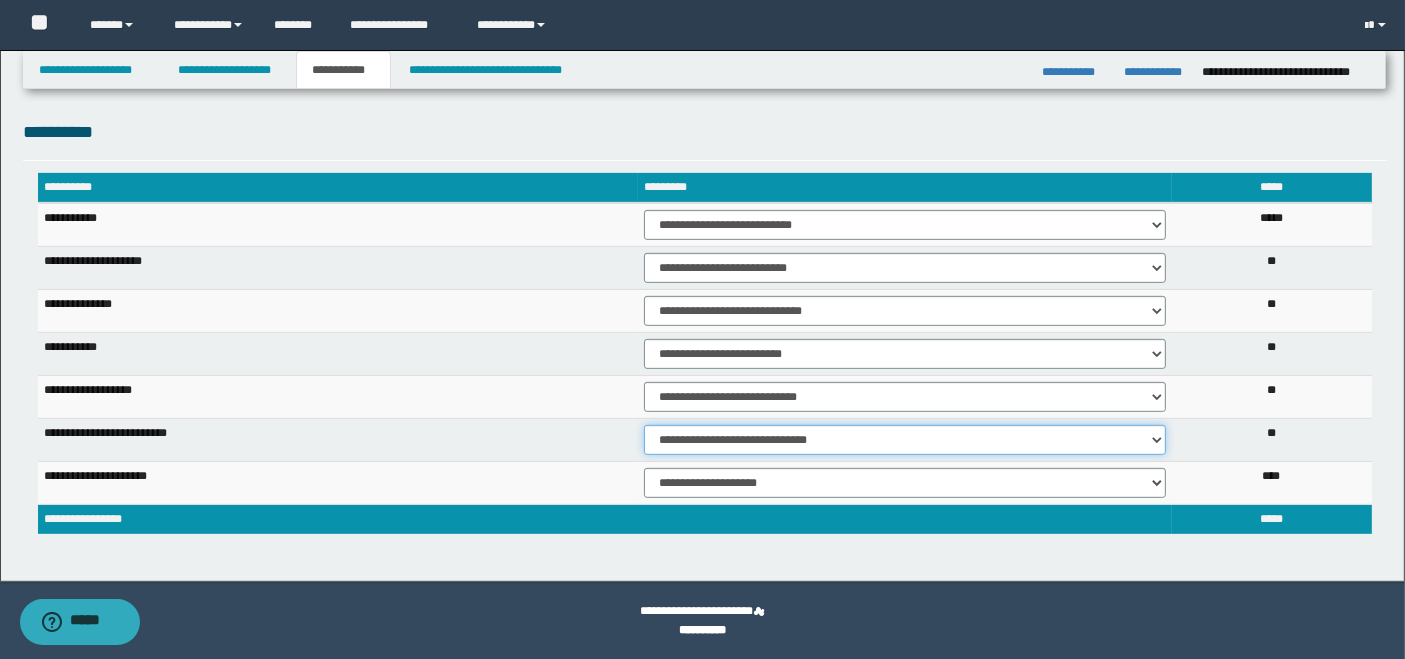 click on "**********" at bounding box center (905, 440) 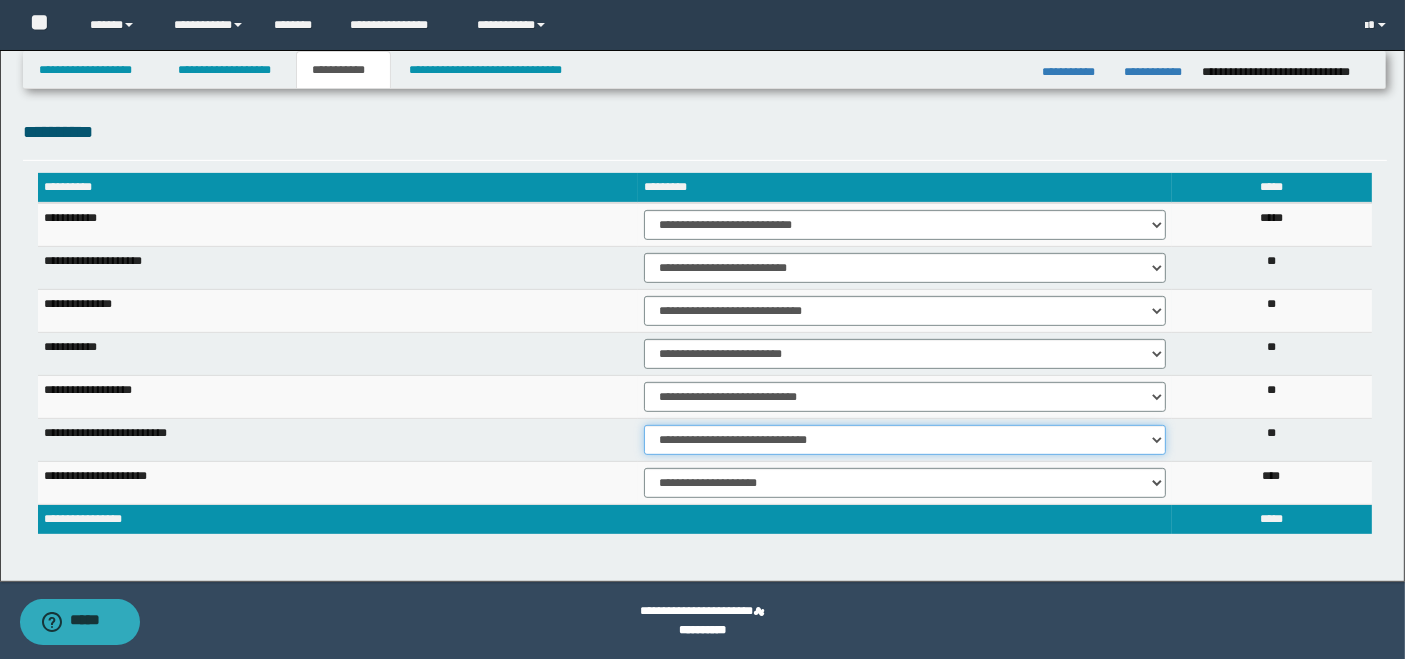 select on "***" 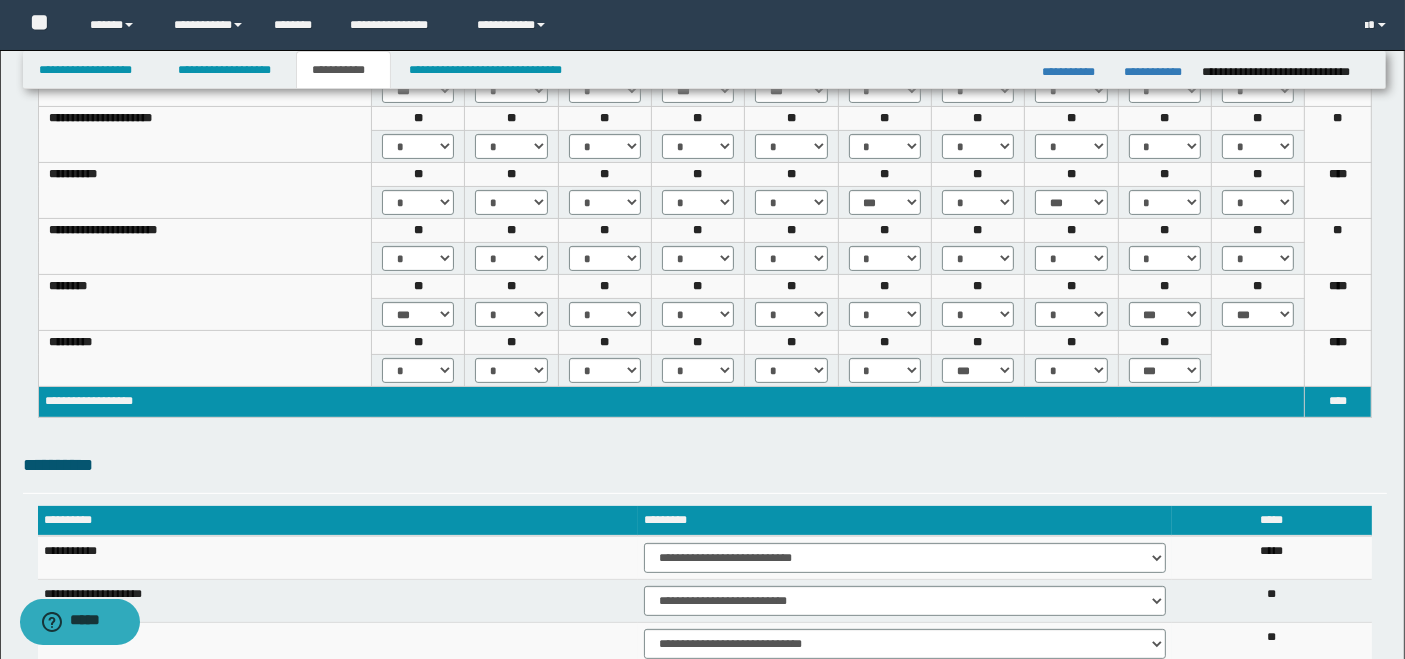 scroll, scrollTop: 259, scrollLeft: 0, axis: vertical 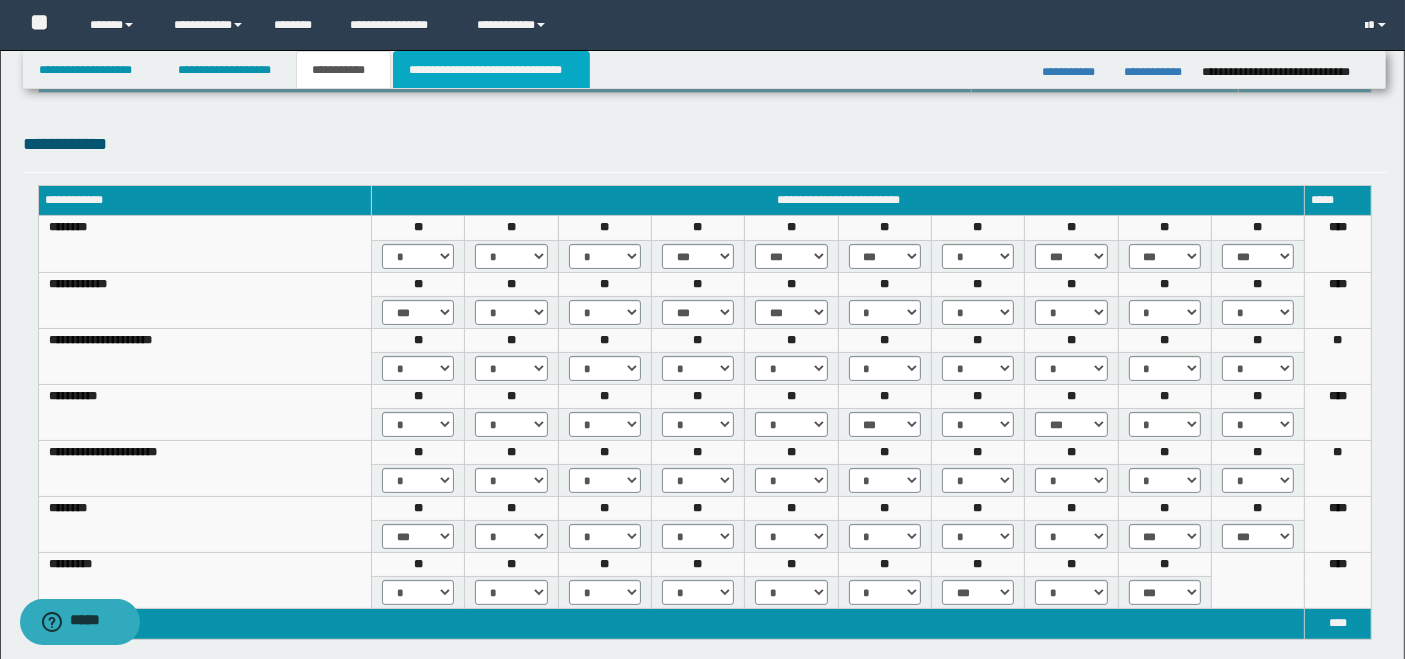 click on "**********" at bounding box center [491, 70] 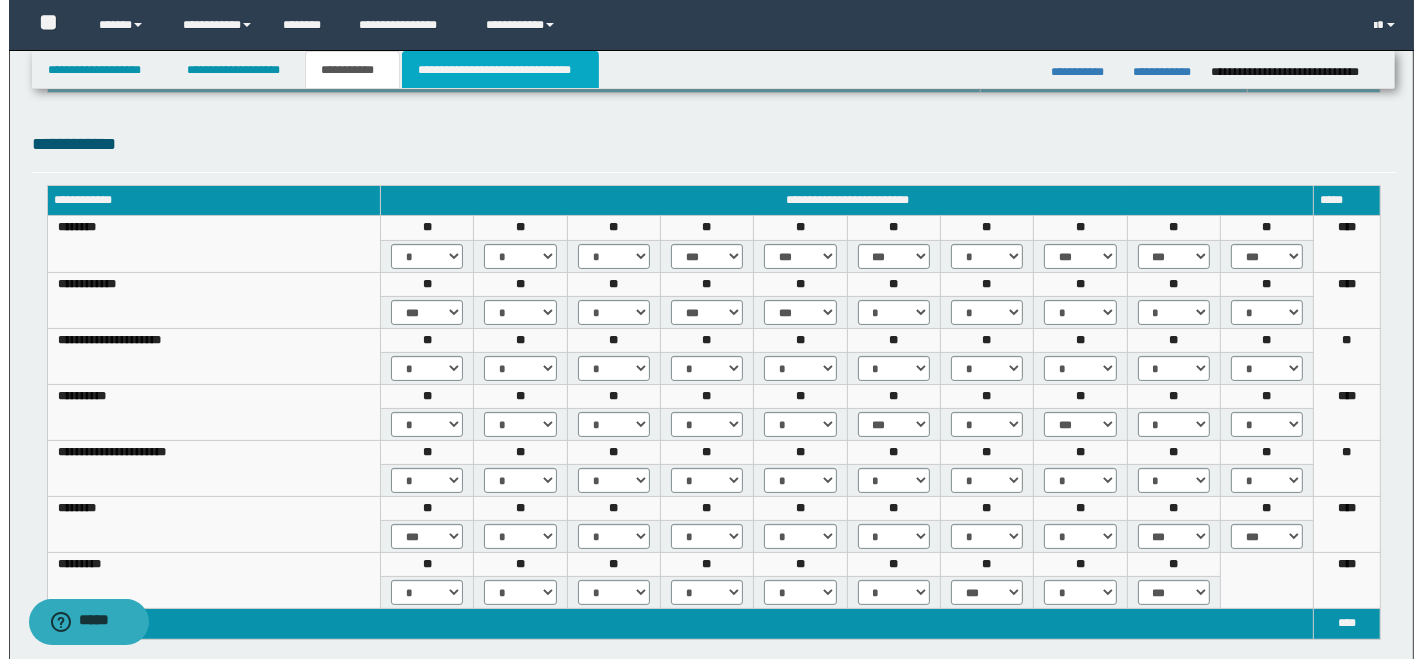 scroll, scrollTop: 0, scrollLeft: 0, axis: both 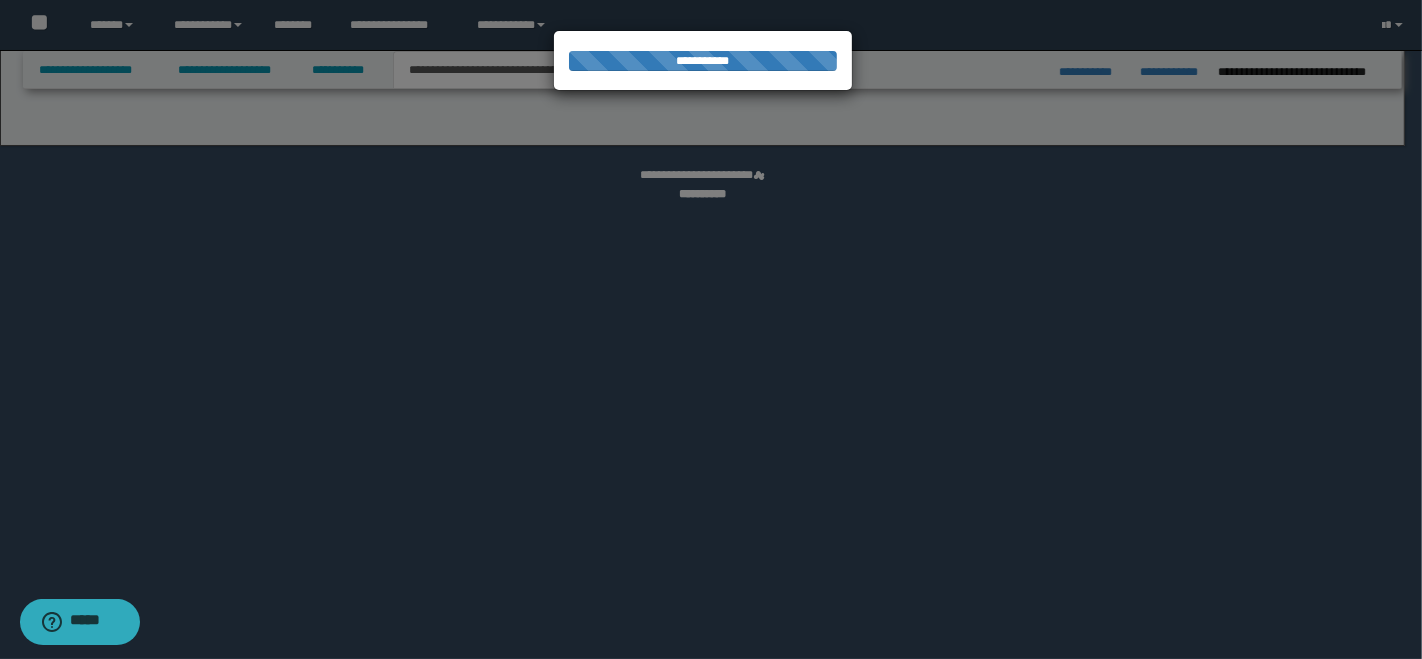 select on "*" 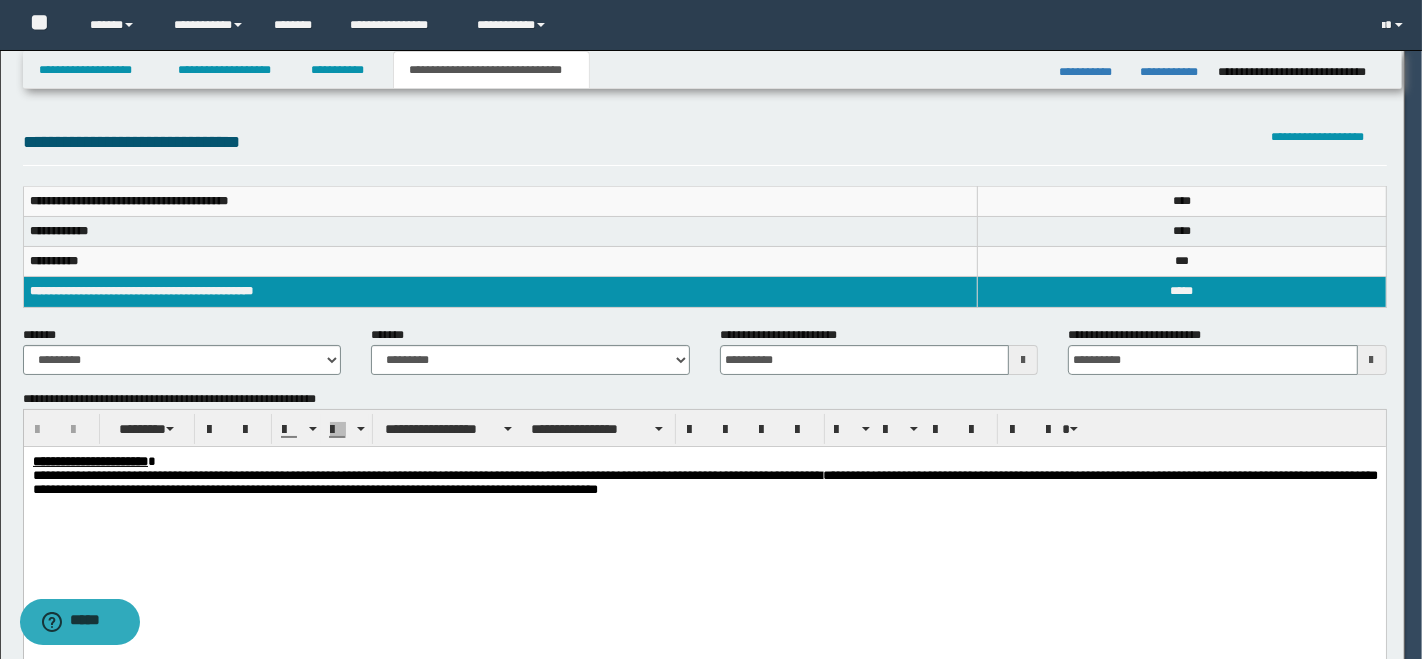 scroll, scrollTop: 0, scrollLeft: 0, axis: both 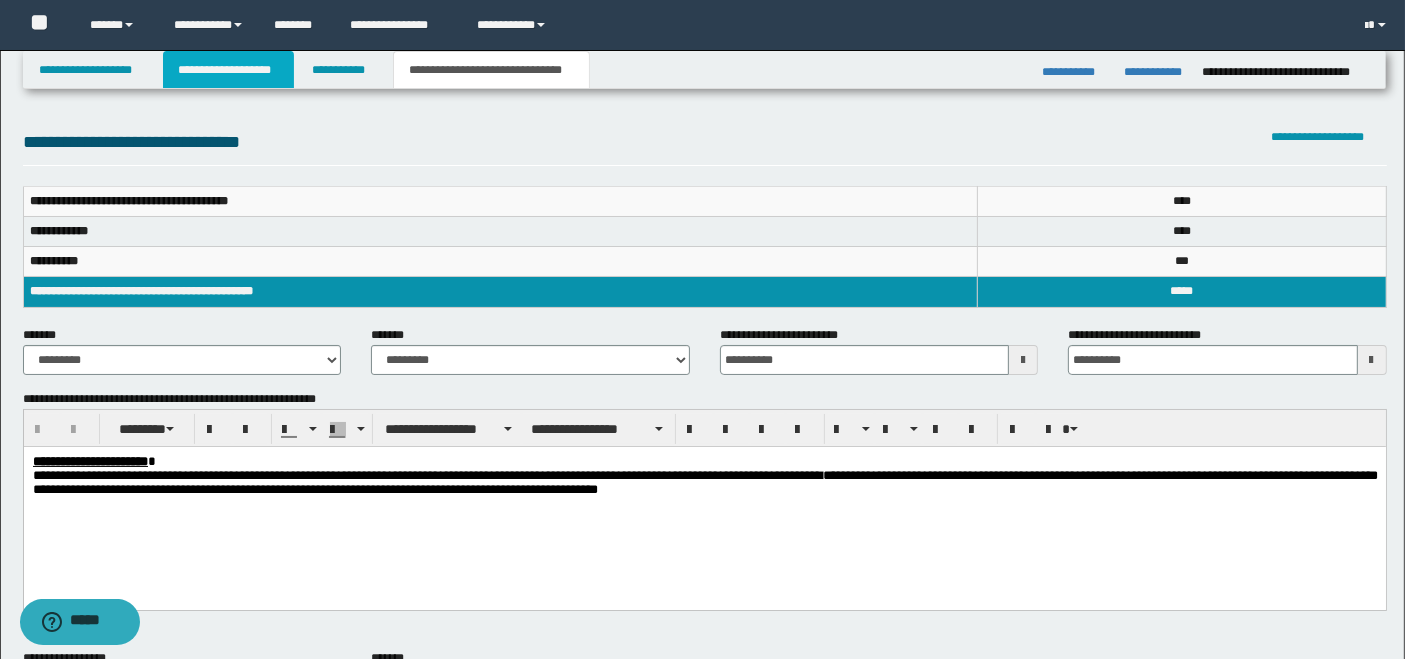 click on "**********" at bounding box center [228, 70] 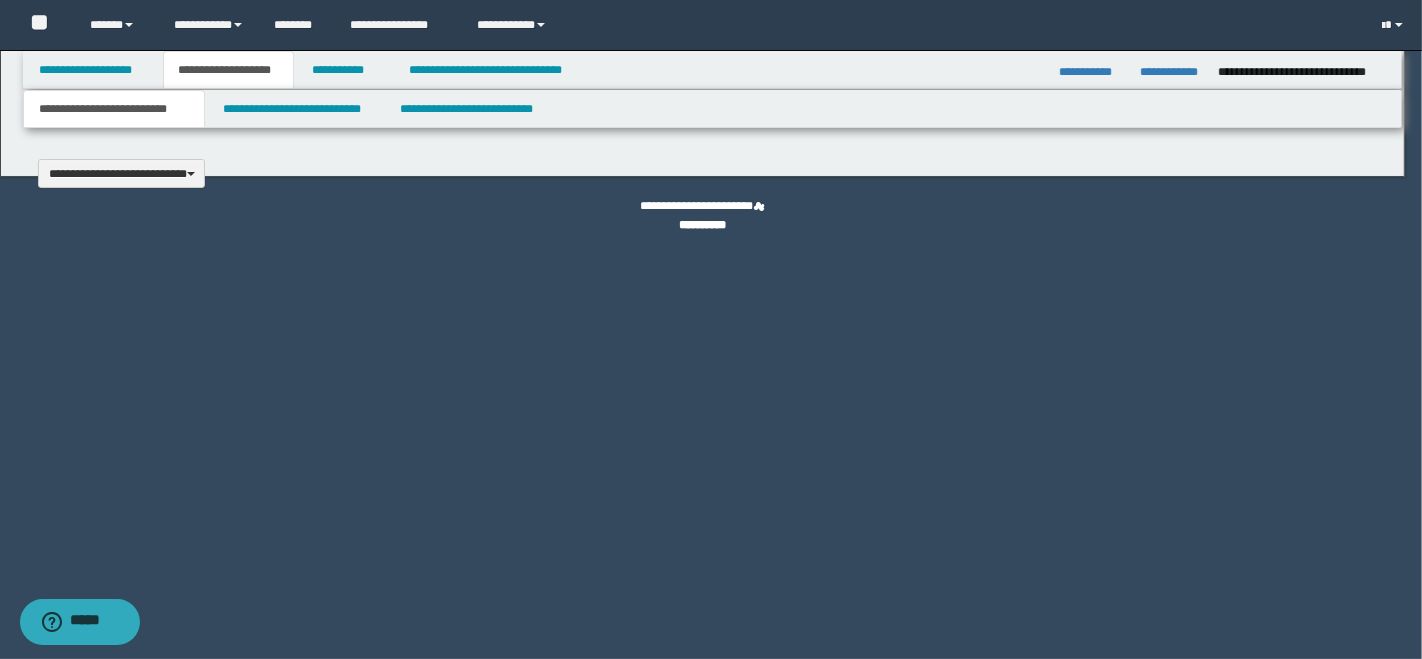 scroll, scrollTop: 0, scrollLeft: 0, axis: both 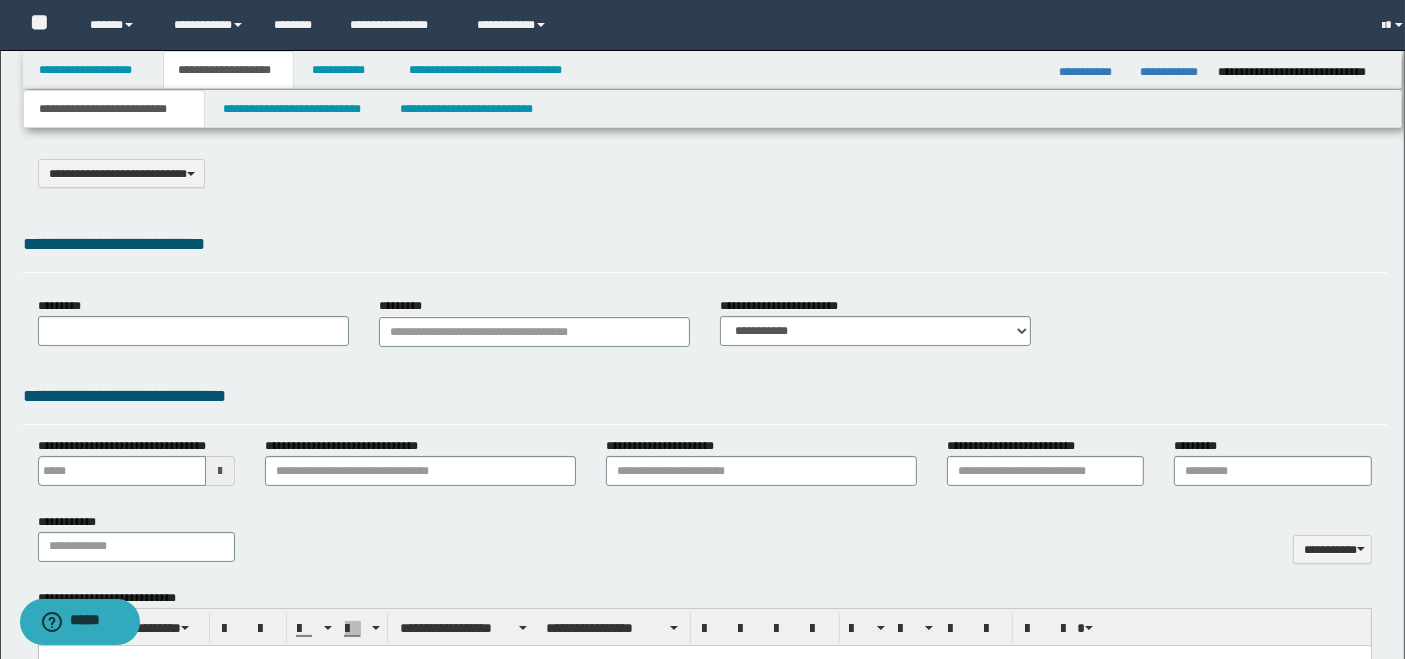 type on "**********" 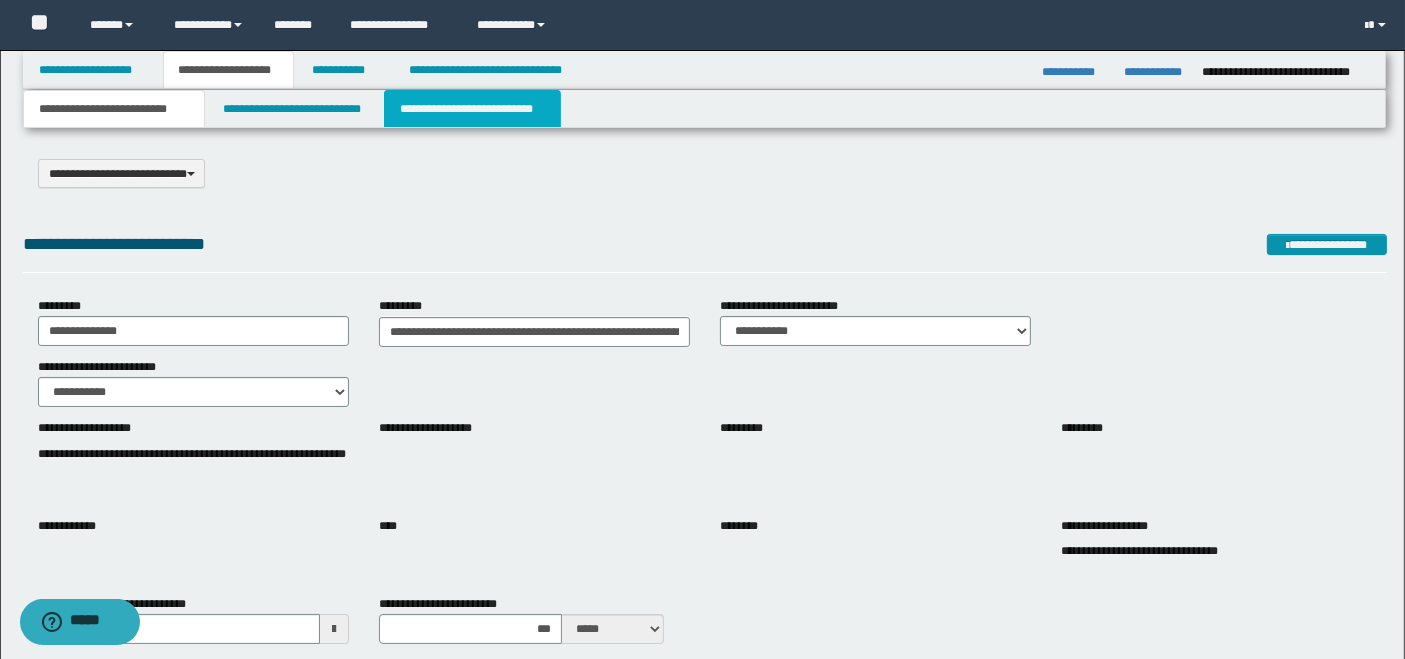 click on "**********" at bounding box center [472, 109] 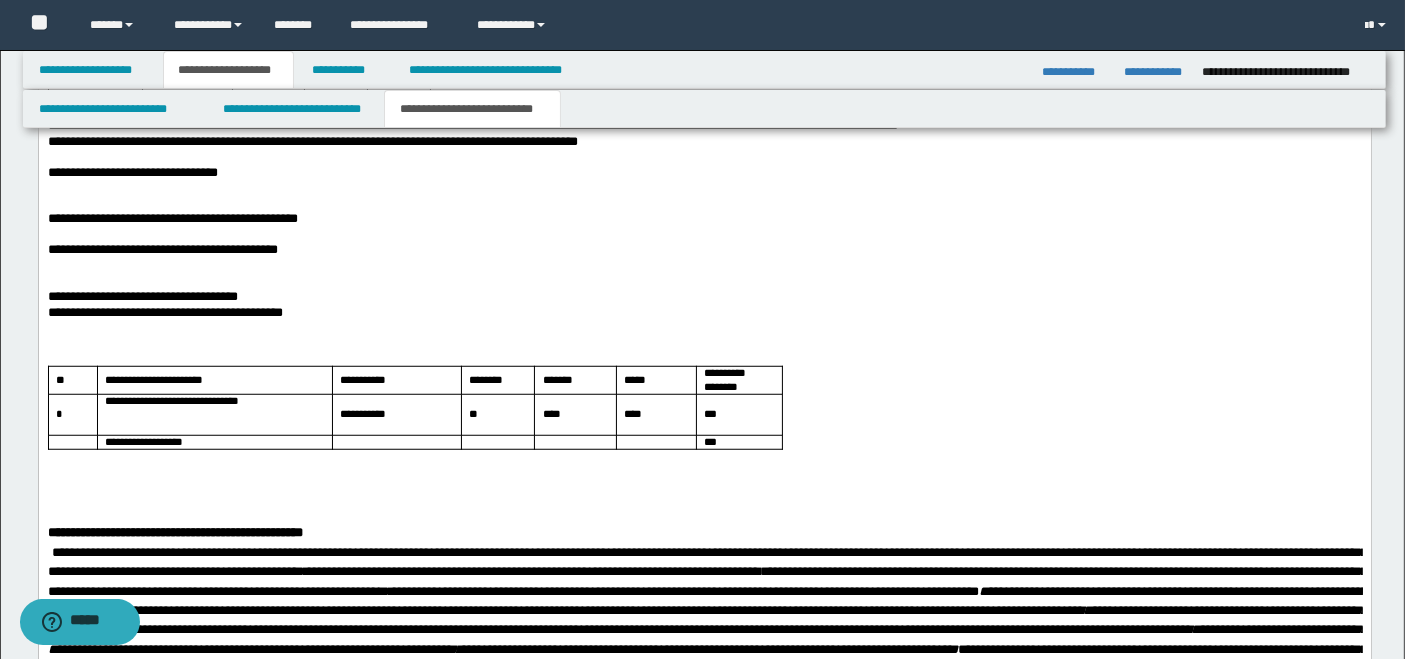 scroll, scrollTop: 1666, scrollLeft: 0, axis: vertical 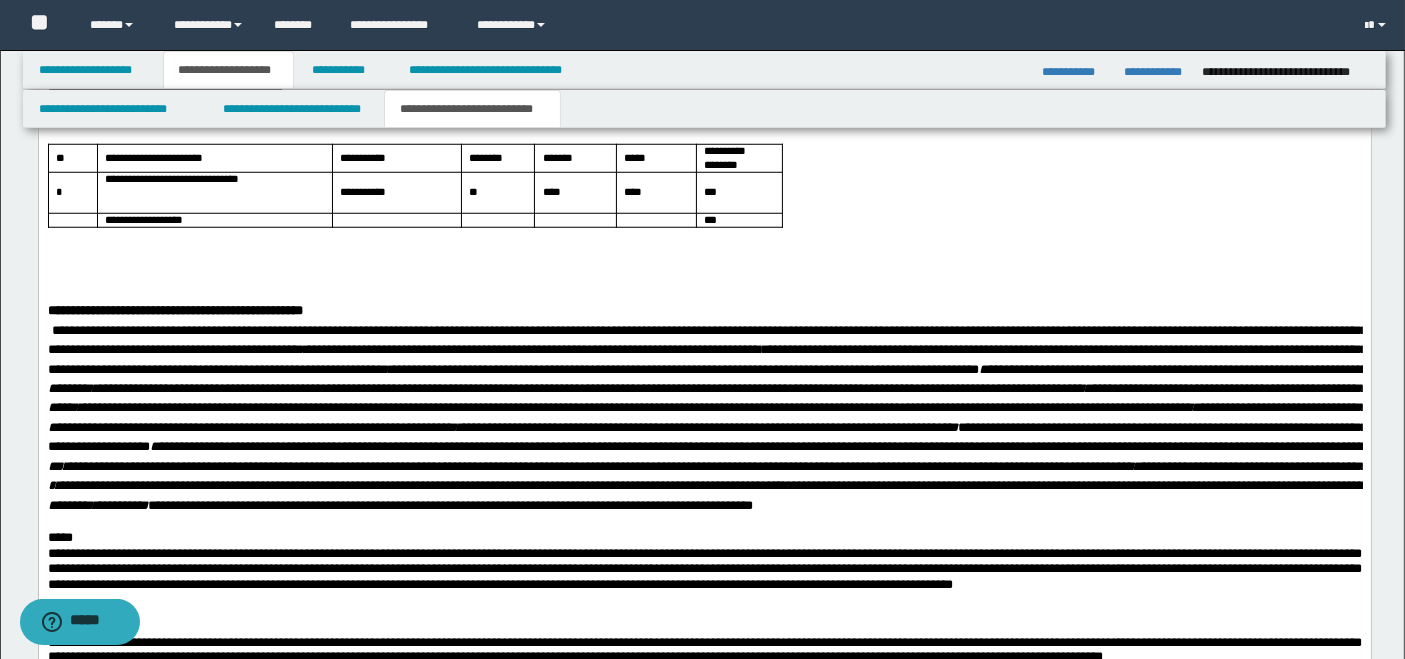 click at bounding box center [704, 279] 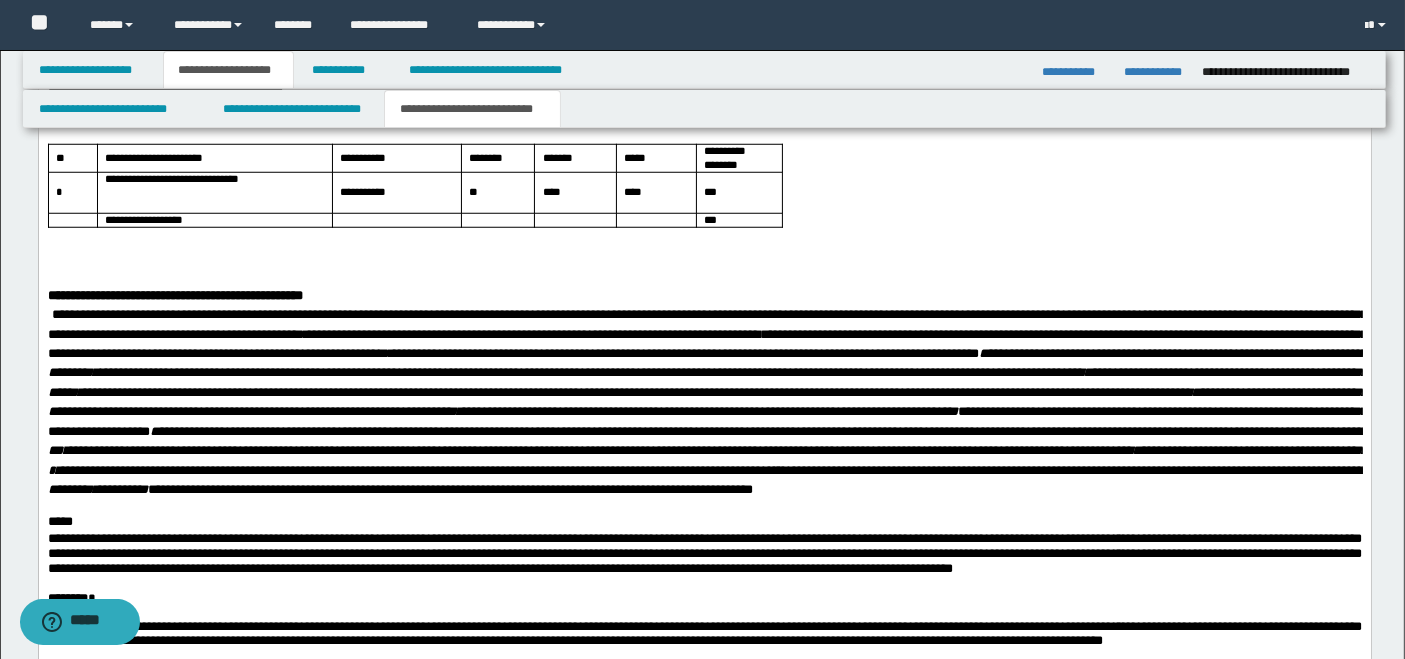 type 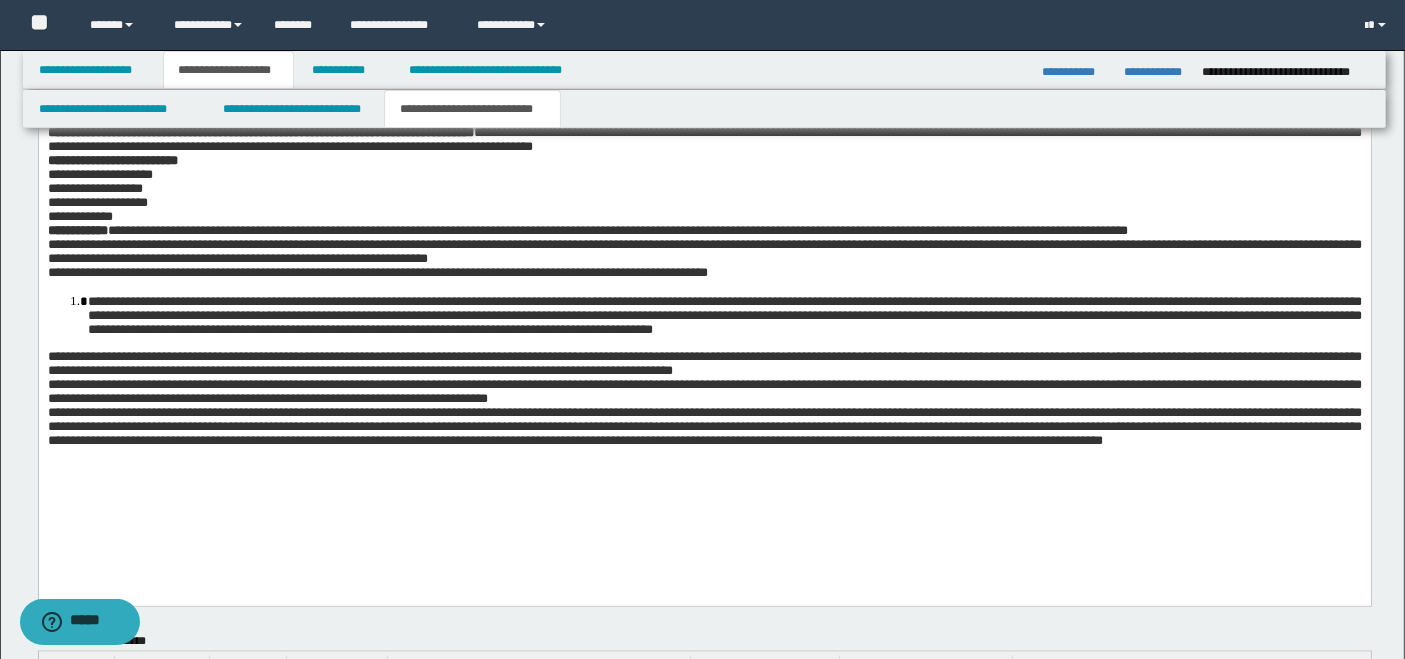 scroll, scrollTop: 2989, scrollLeft: 0, axis: vertical 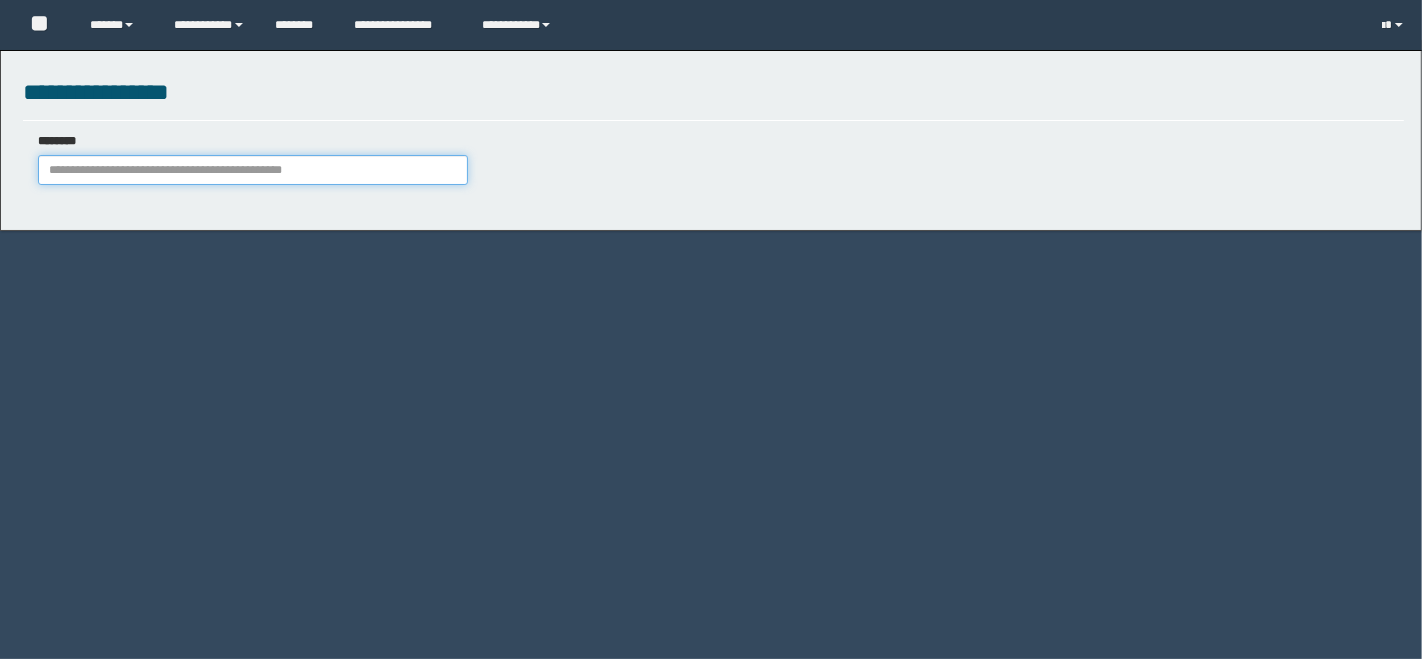 click on "********" at bounding box center (253, 170) 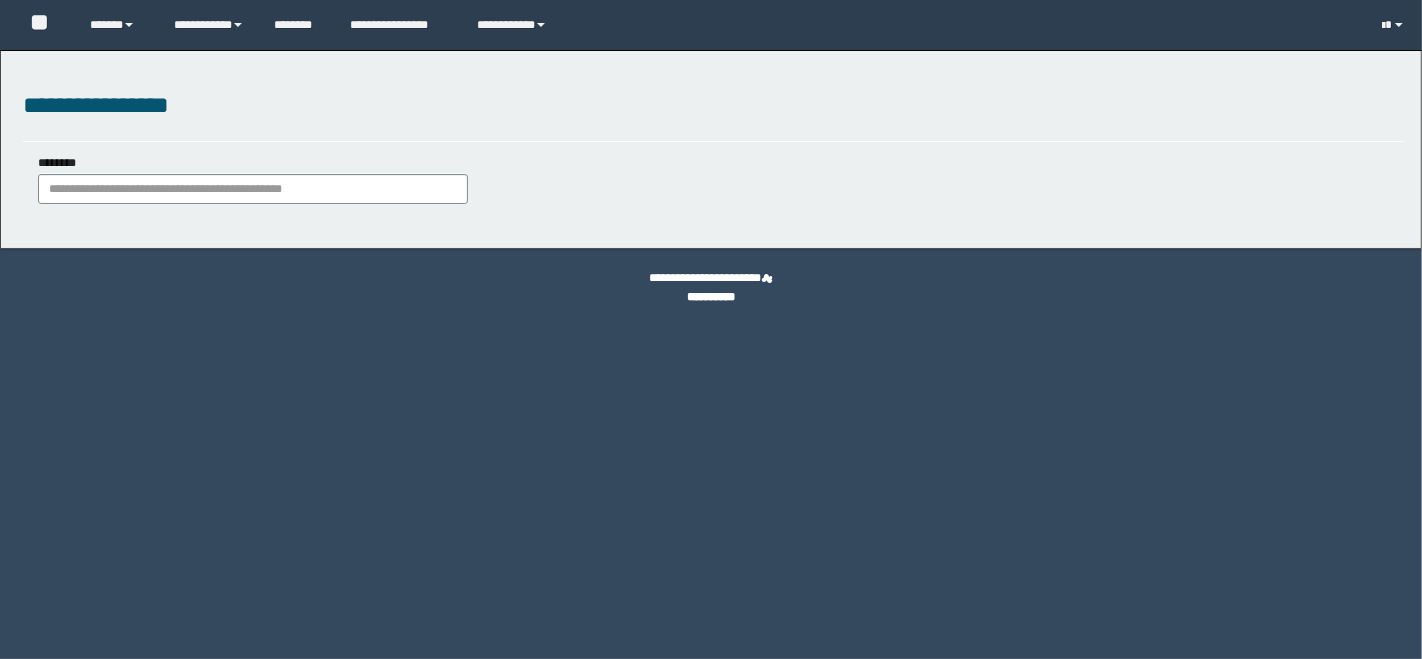 scroll, scrollTop: 0, scrollLeft: 0, axis: both 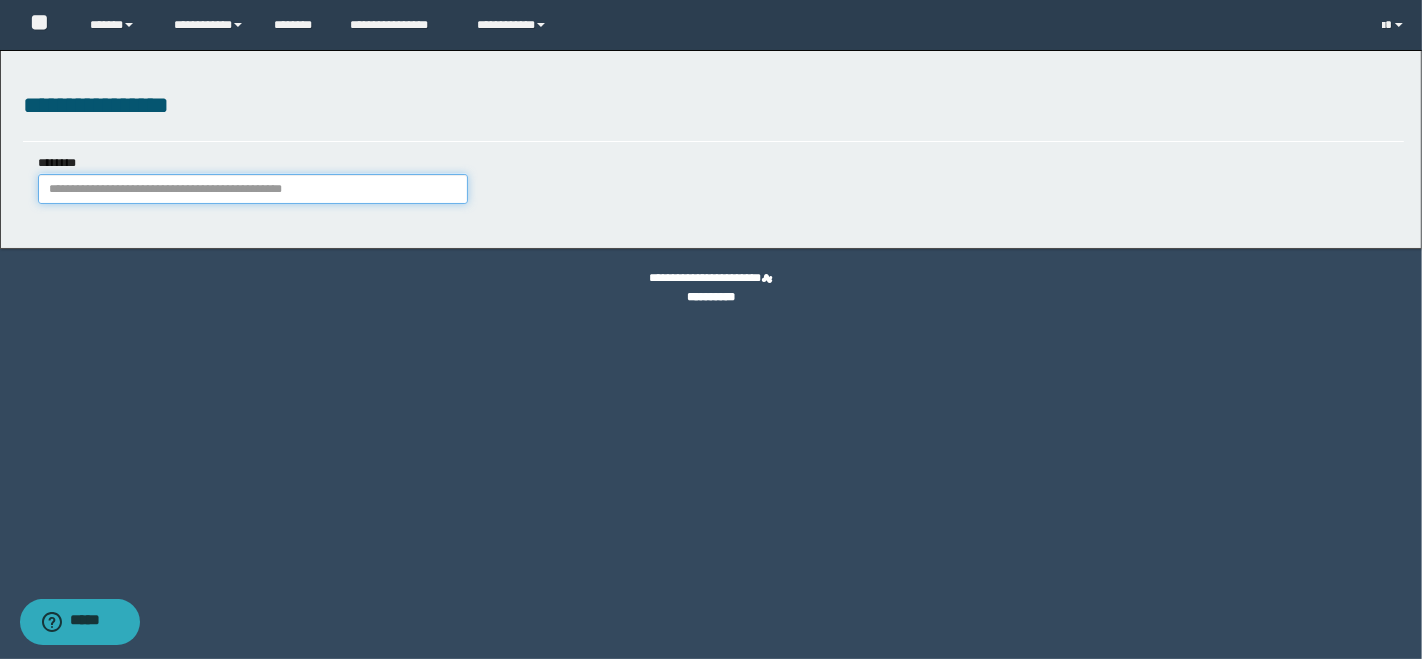 click on "********" at bounding box center (253, 189) 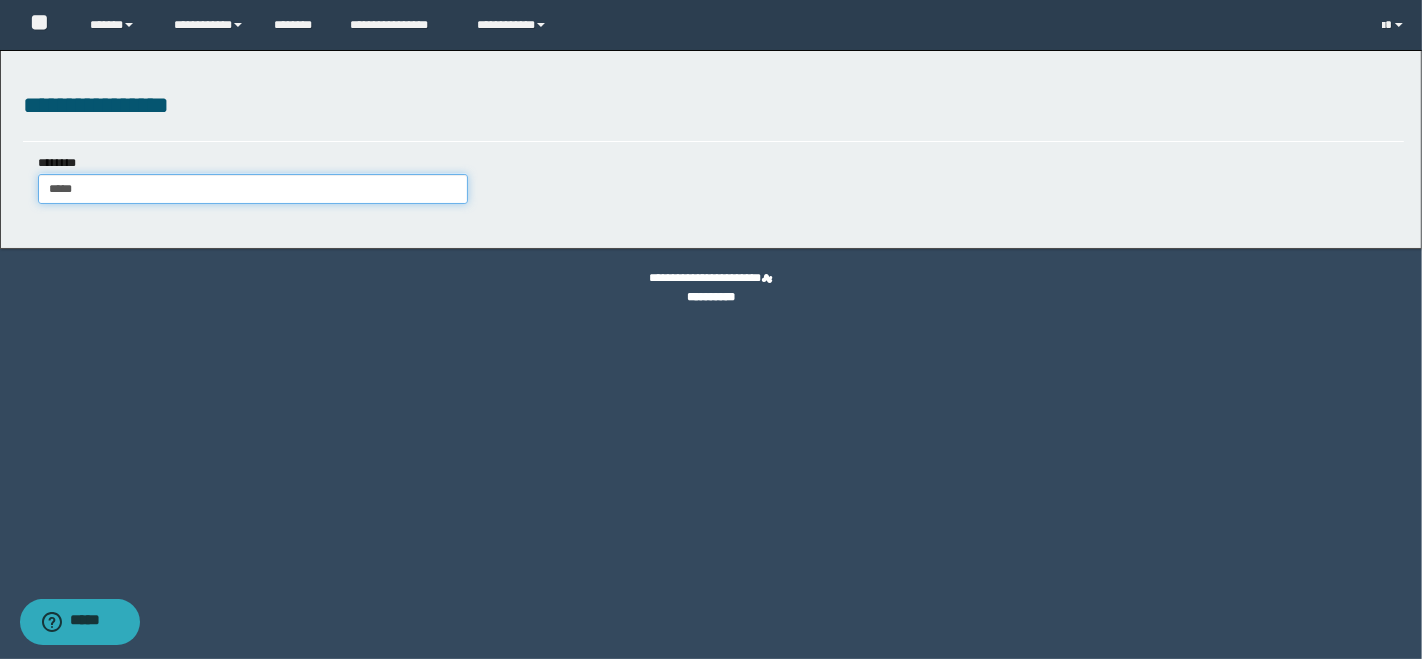 type on "******" 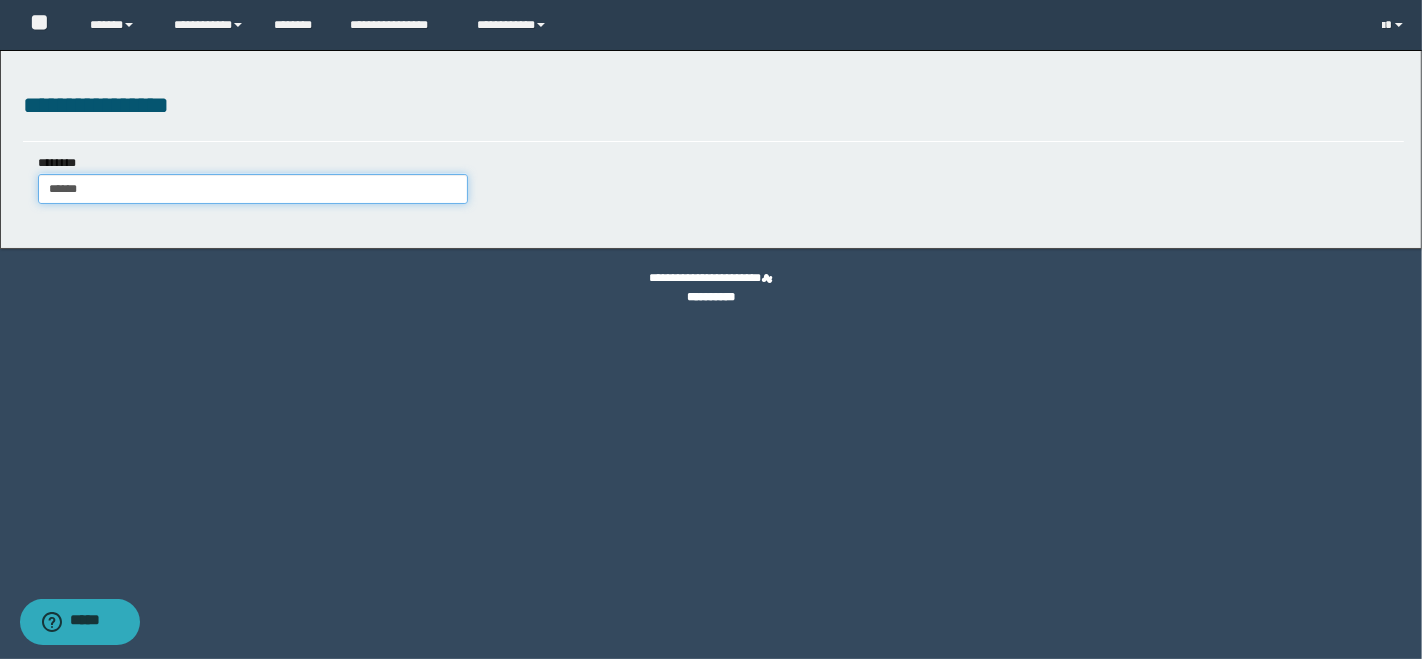type on "******" 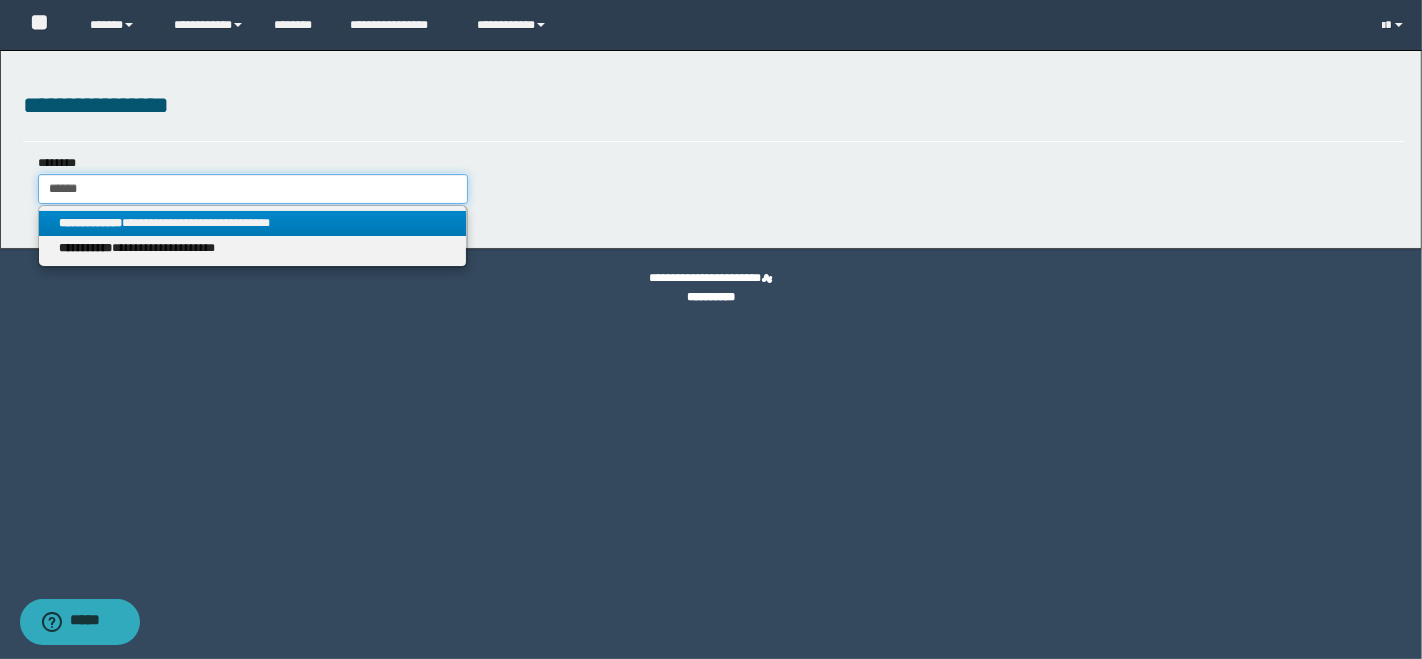 type on "******" 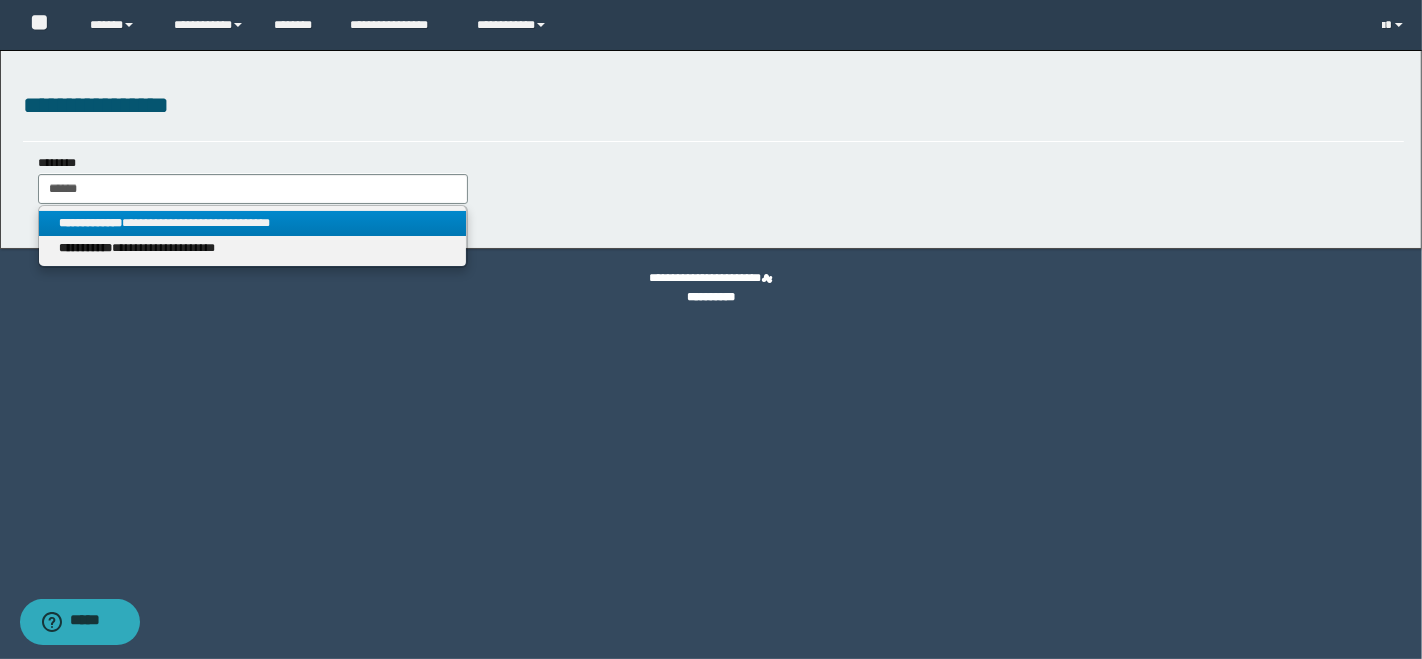 click on "**********" at bounding box center [253, 223] 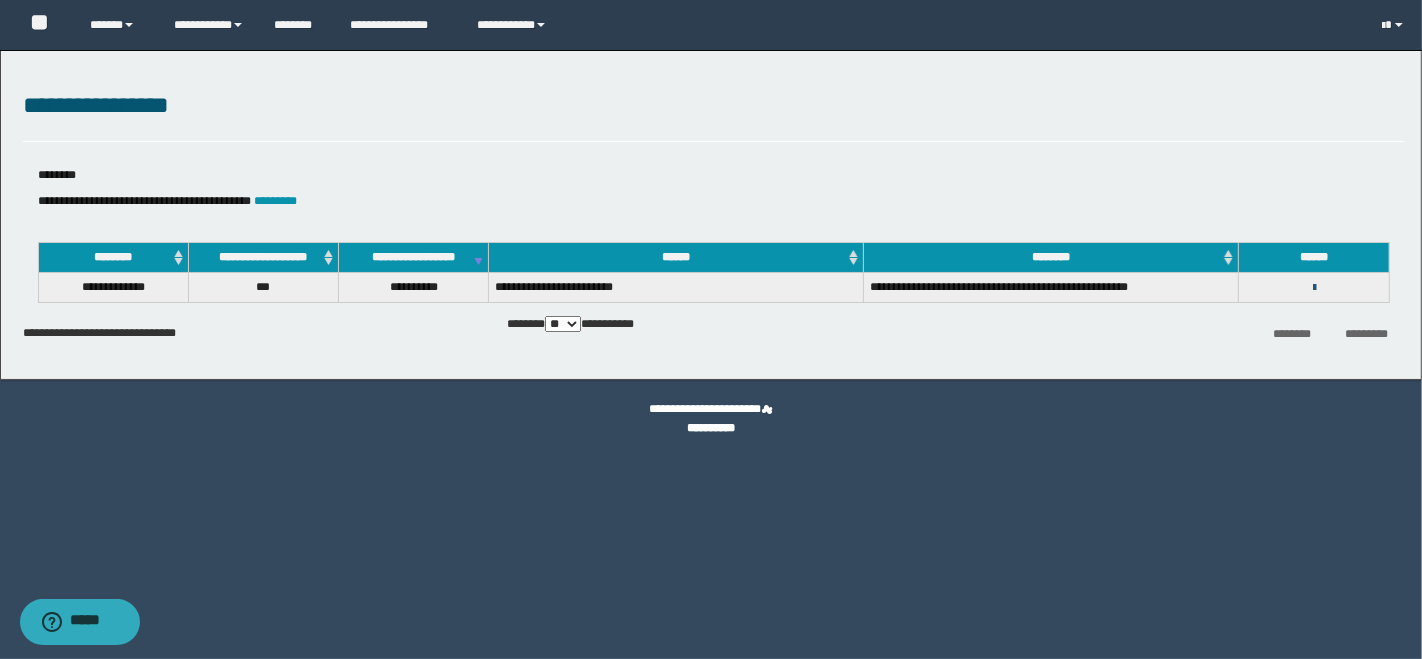 click at bounding box center (1314, 288) 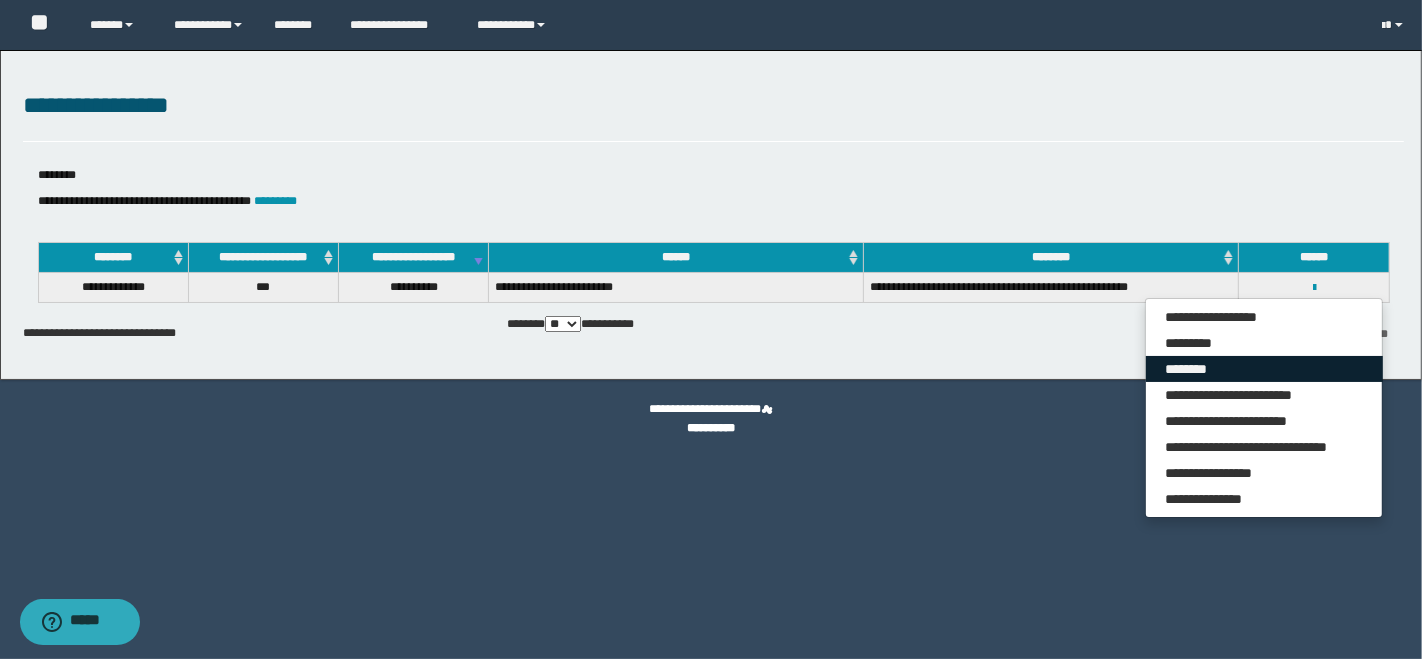click on "********" at bounding box center [1264, 369] 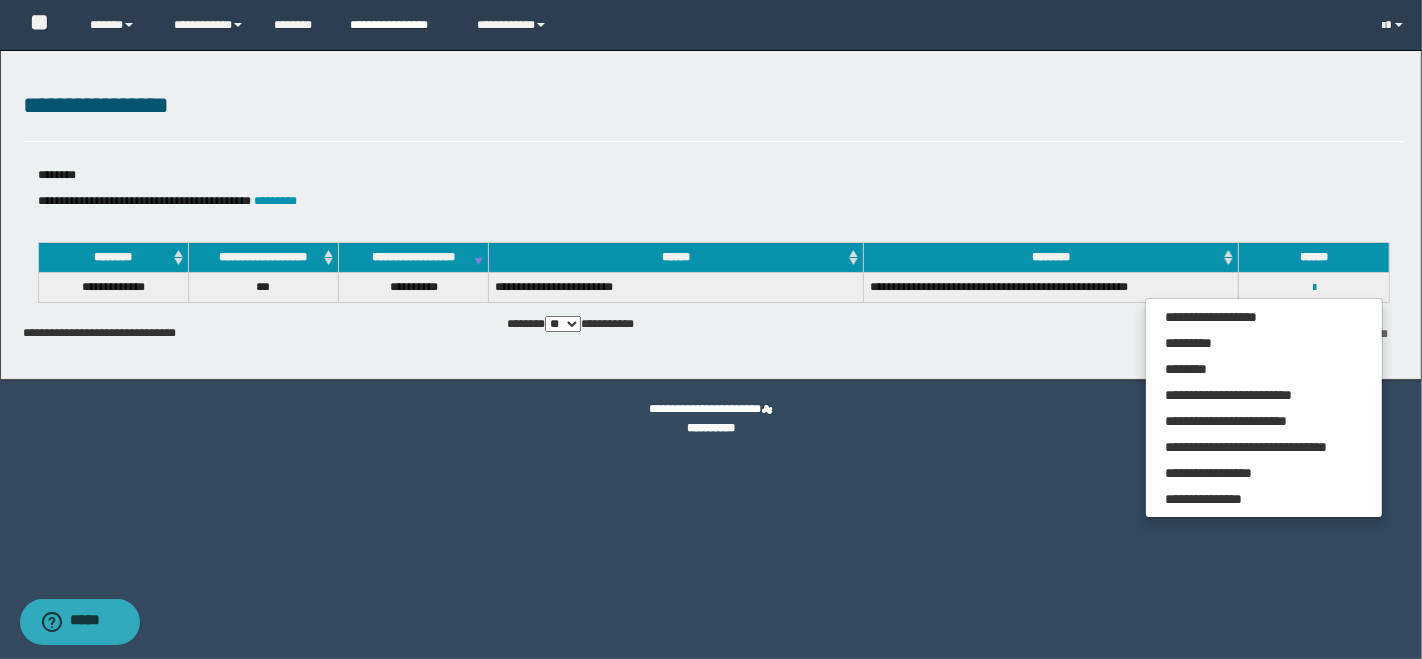 click on "**********" at bounding box center [398, 25] 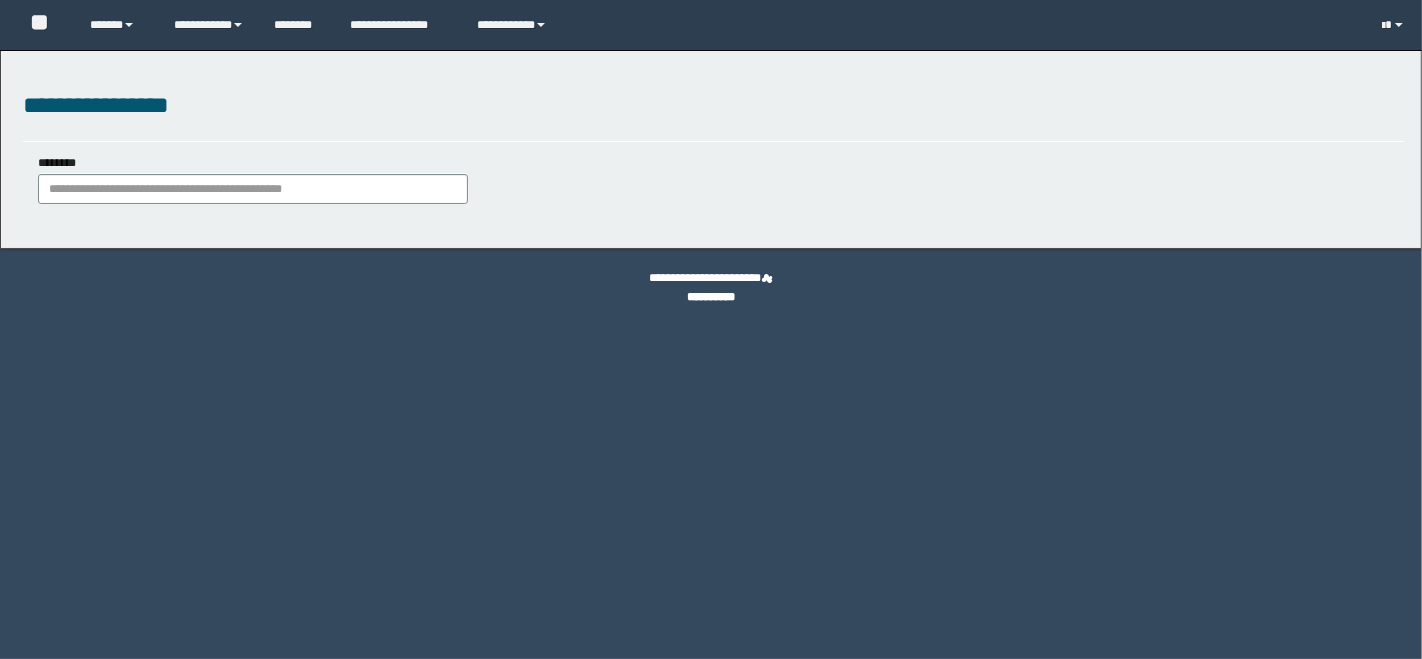 scroll, scrollTop: 0, scrollLeft: 0, axis: both 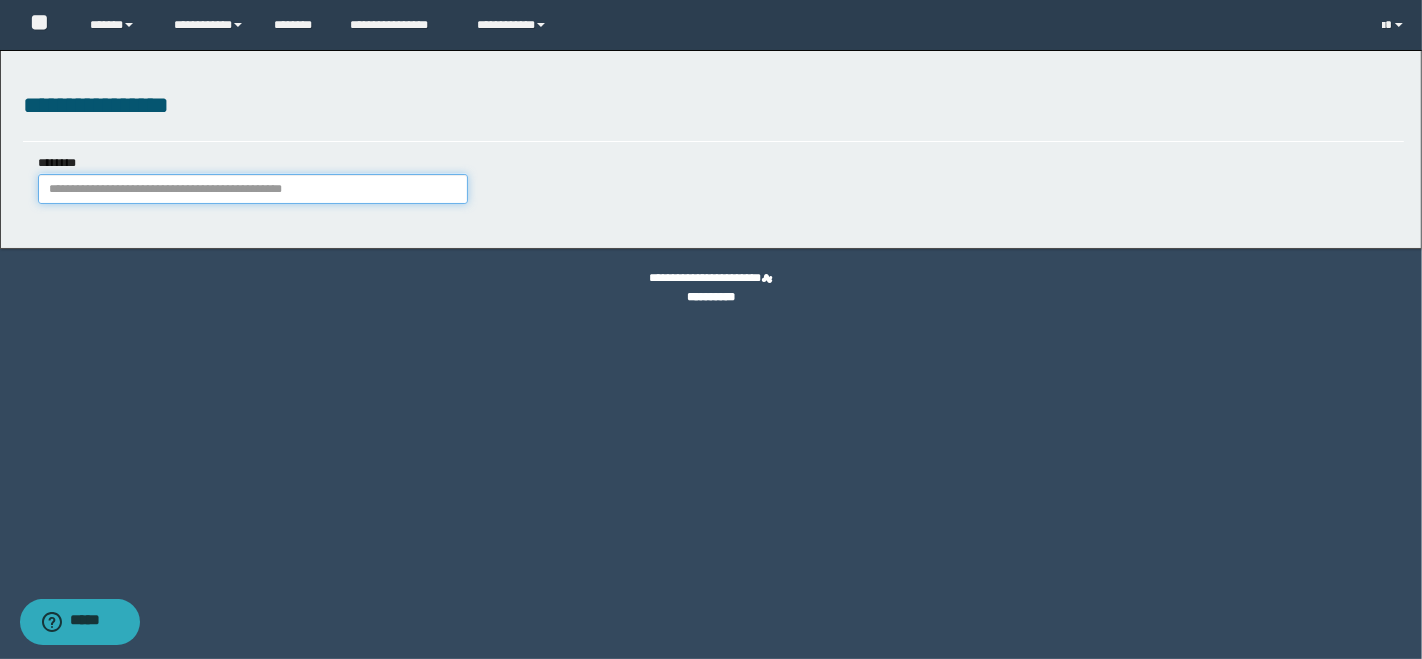 click on "********" at bounding box center (253, 189) 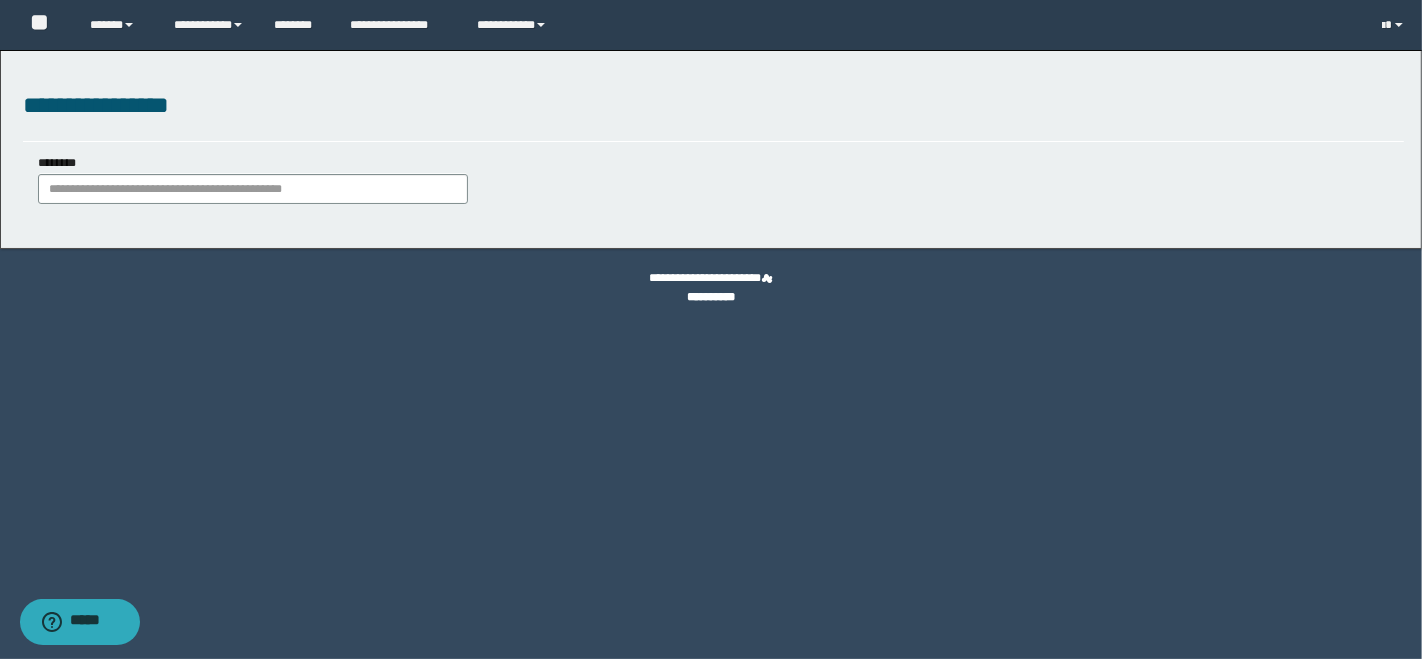 click on "********
********
*********" at bounding box center (713, 186) 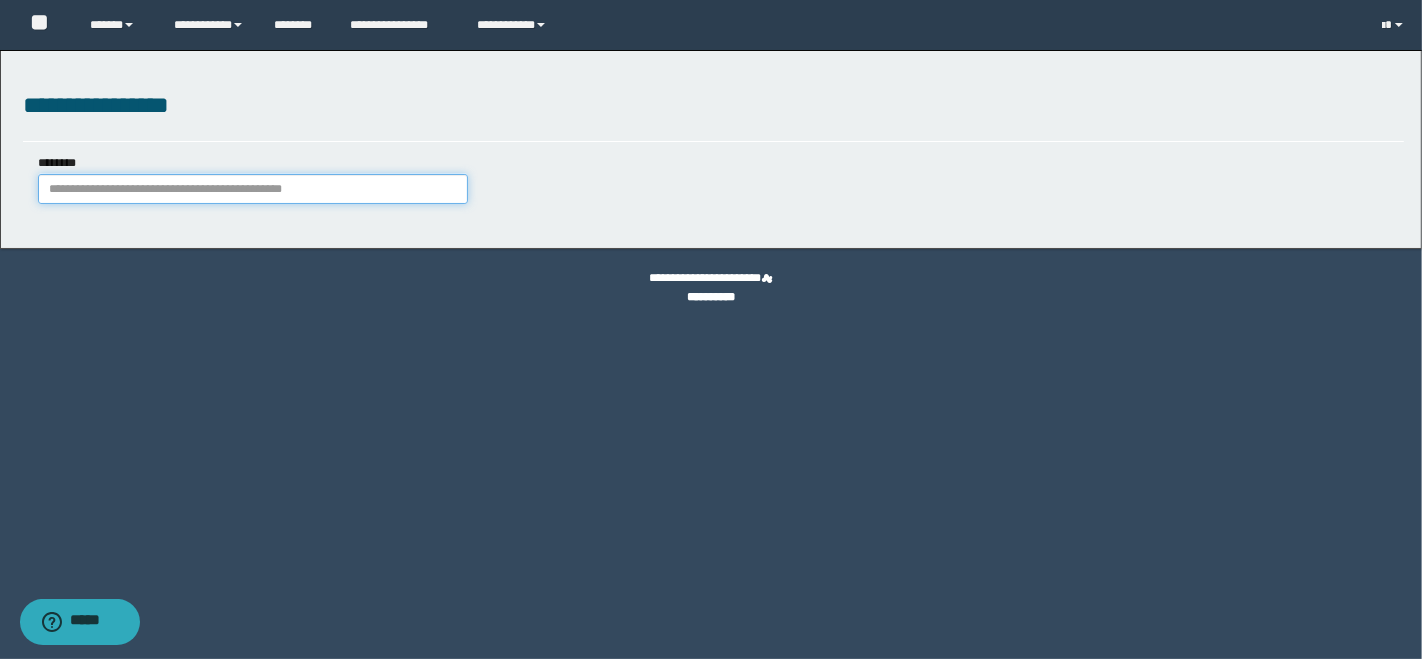 click on "********" at bounding box center [253, 189] 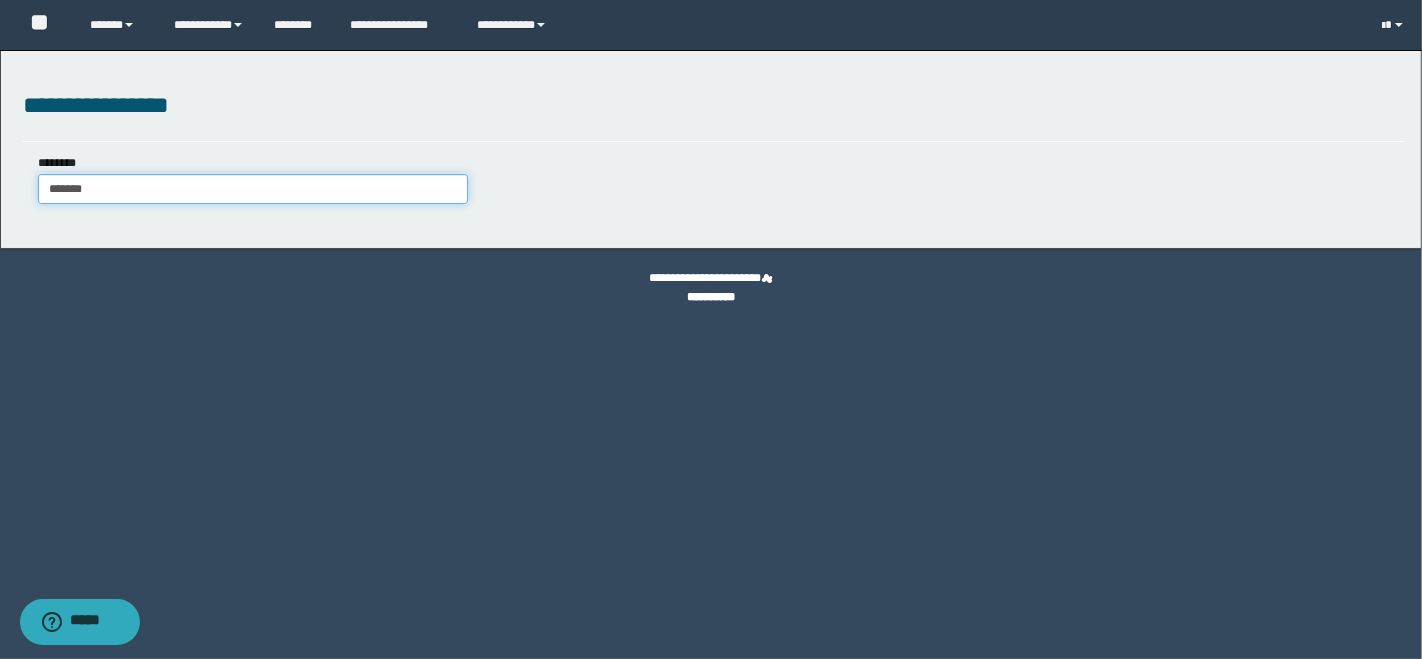 type on "********" 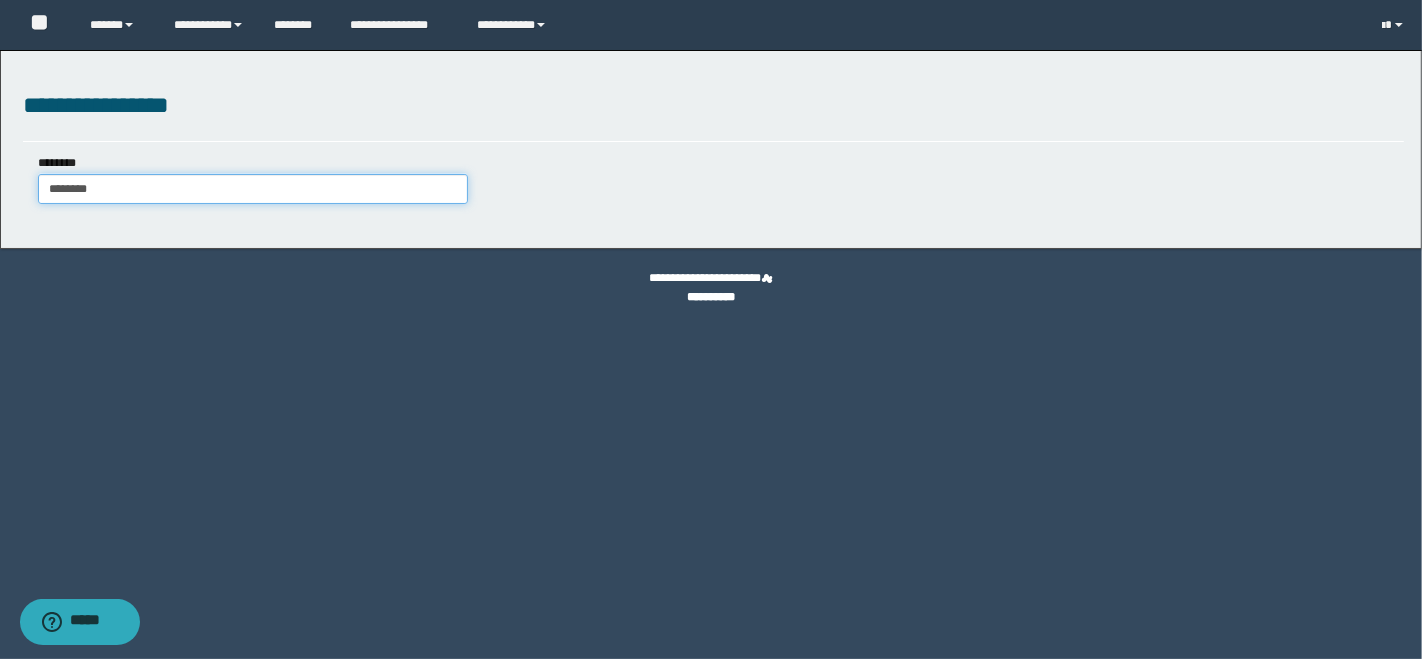type on "********" 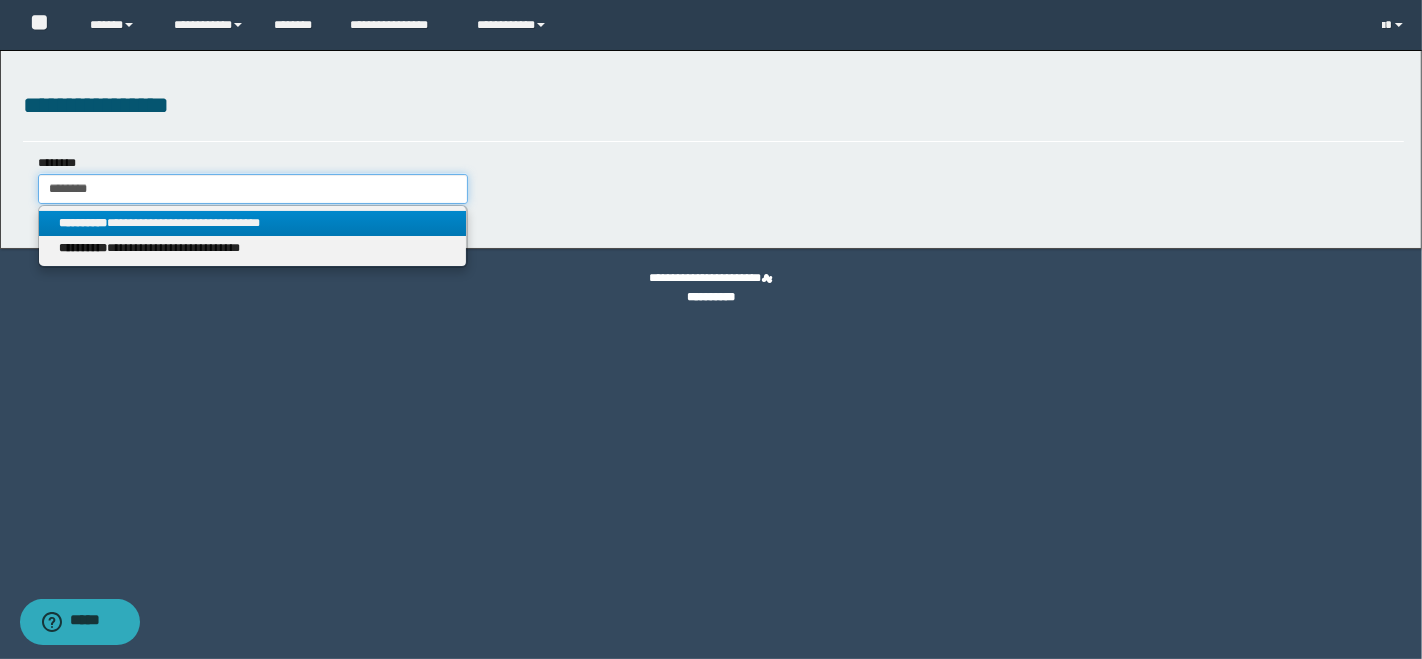 type on "********" 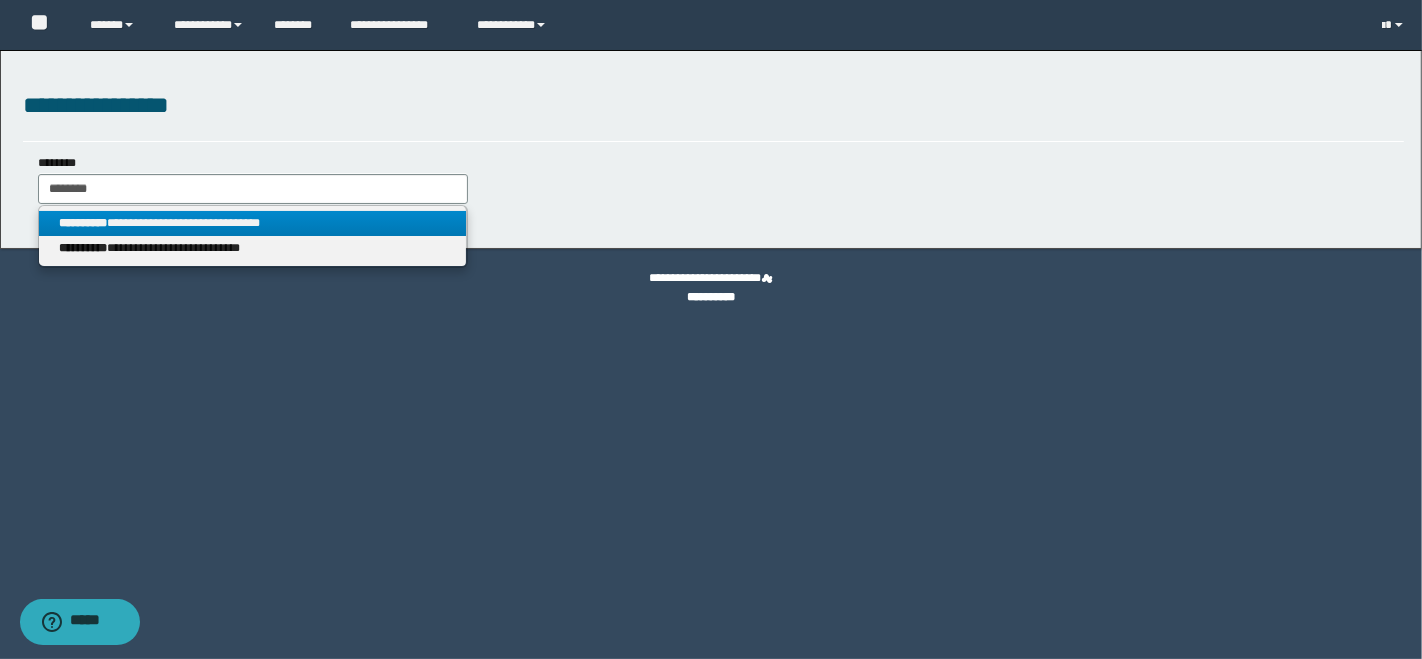 click on "**********" at bounding box center (253, 223) 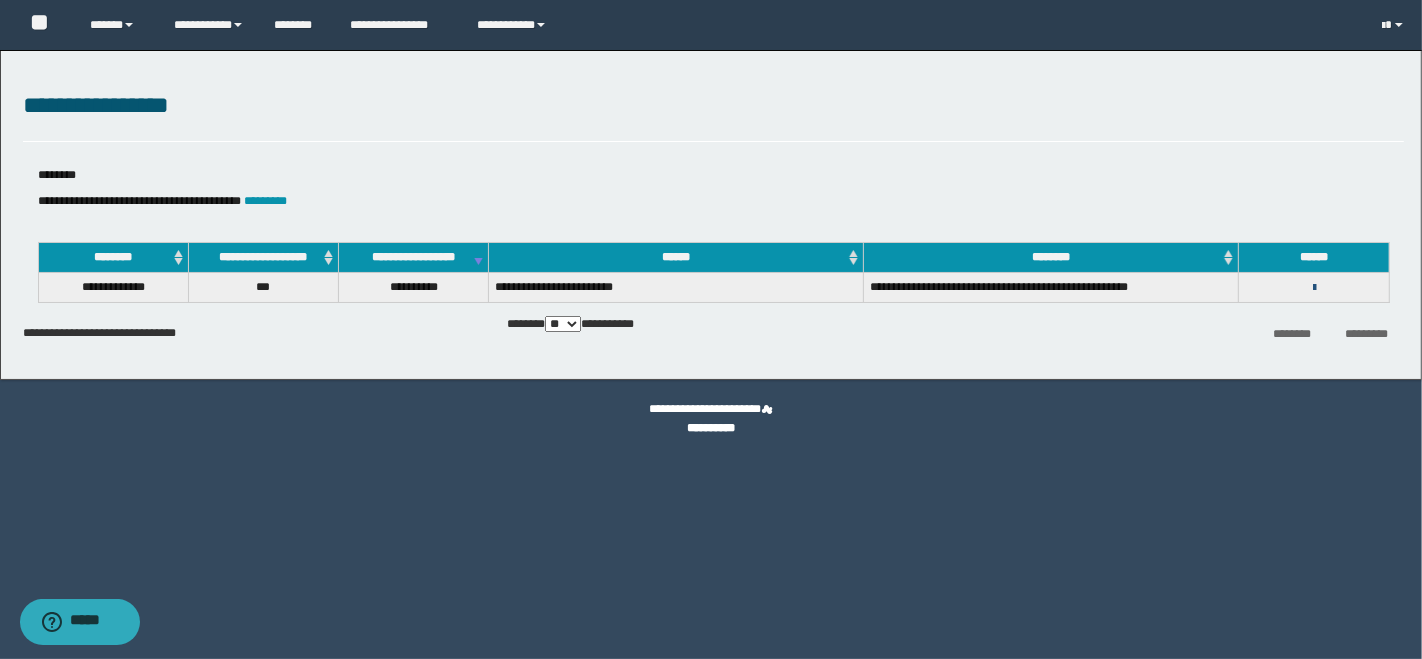 click at bounding box center [1314, 288] 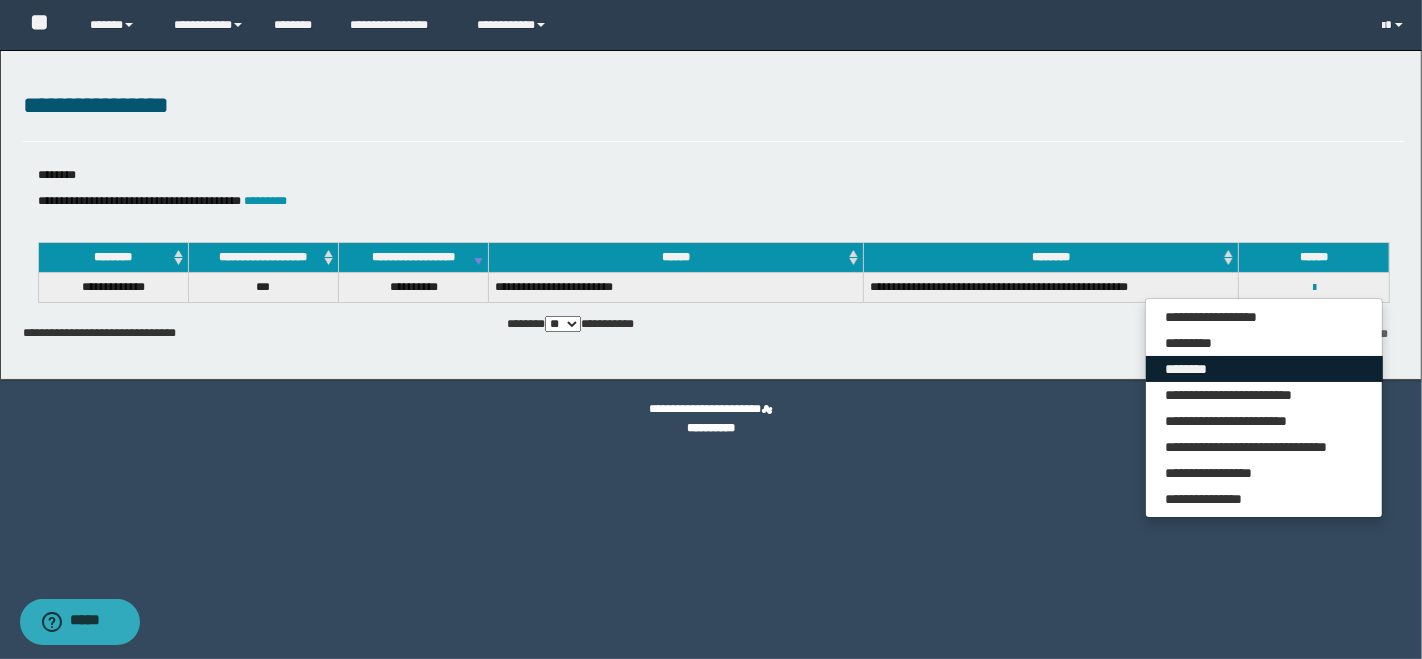 click on "********" at bounding box center (1264, 369) 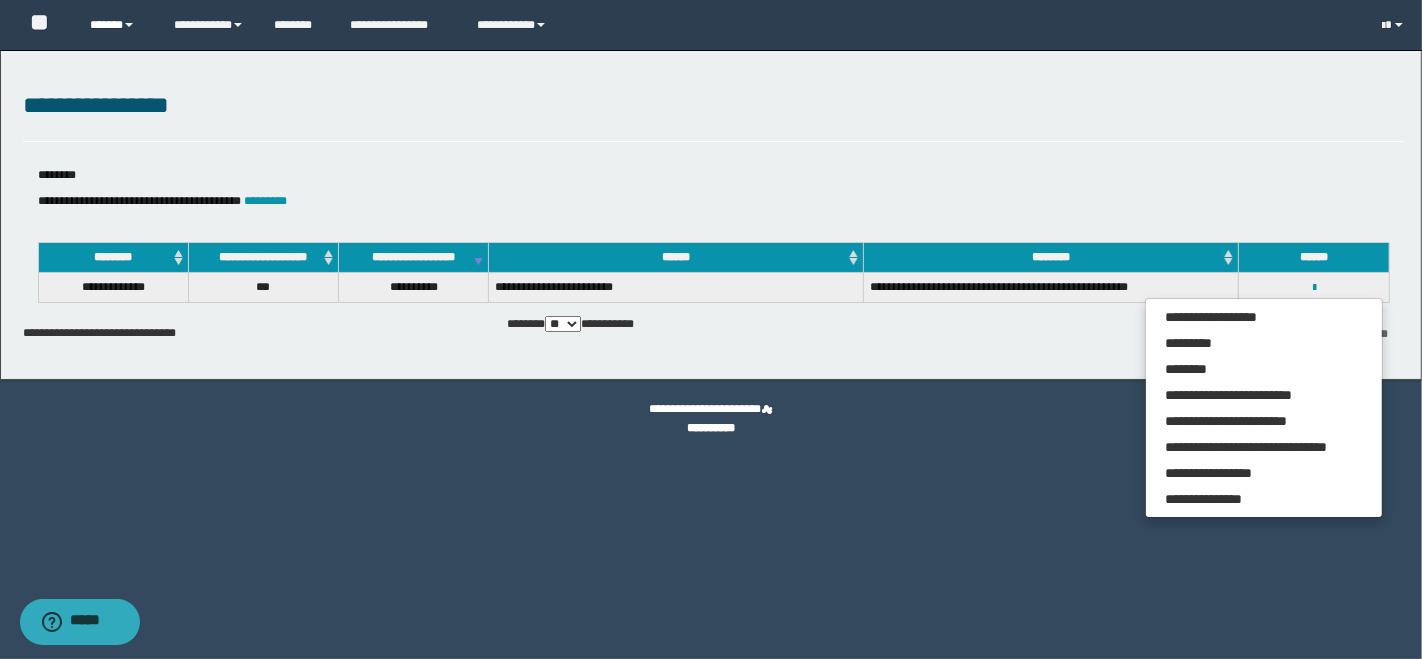 click at bounding box center [129, 25] 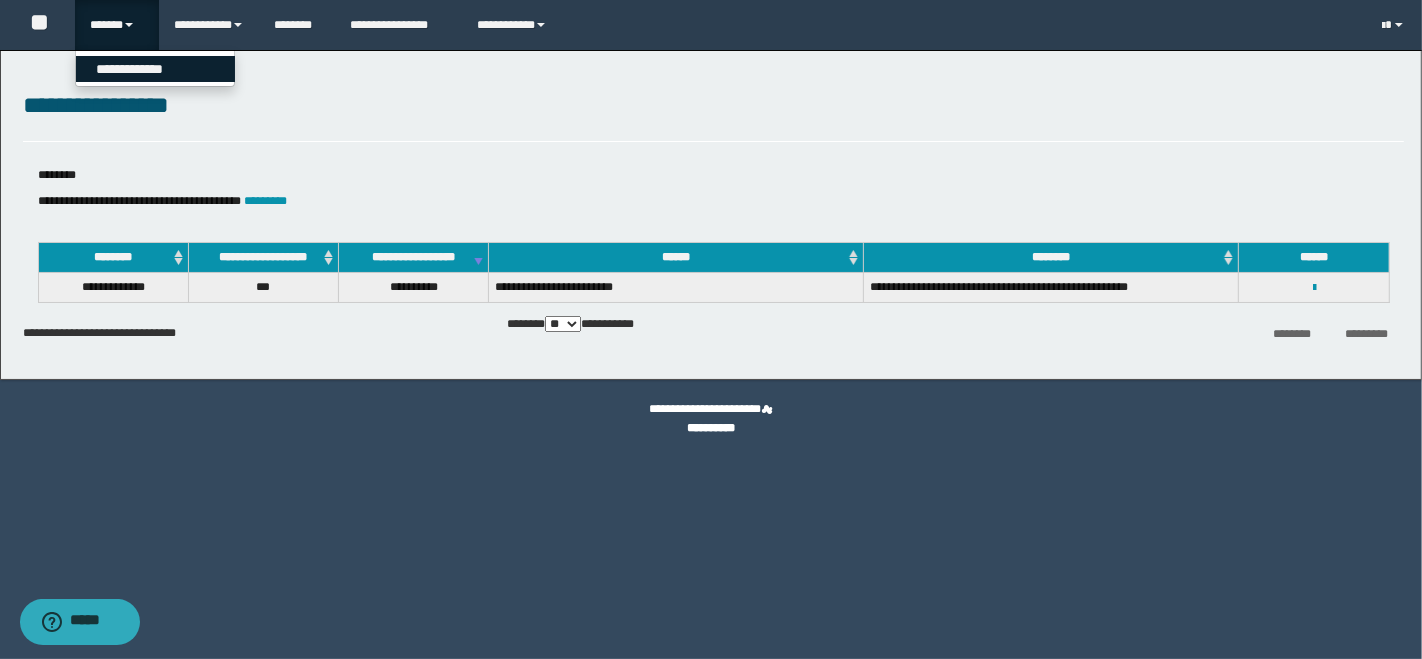 click on "**********" at bounding box center [155, 69] 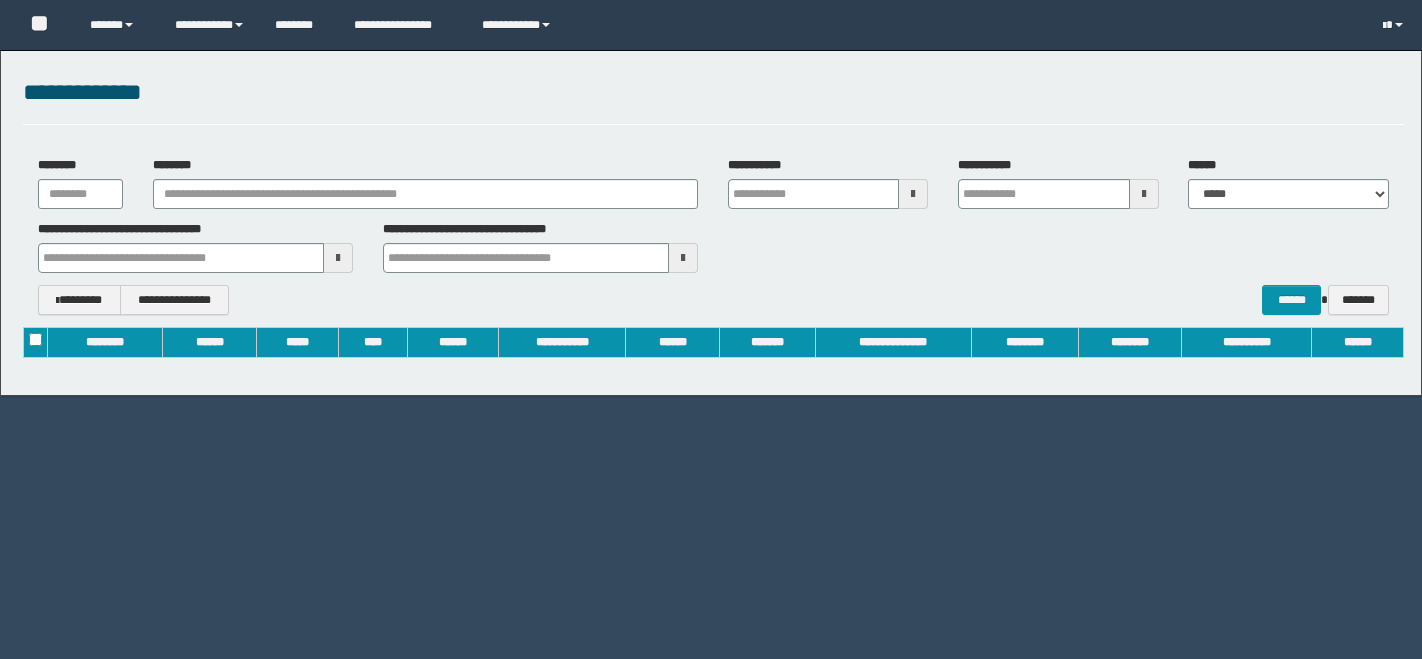 scroll, scrollTop: 0, scrollLeft: 0, axis: both 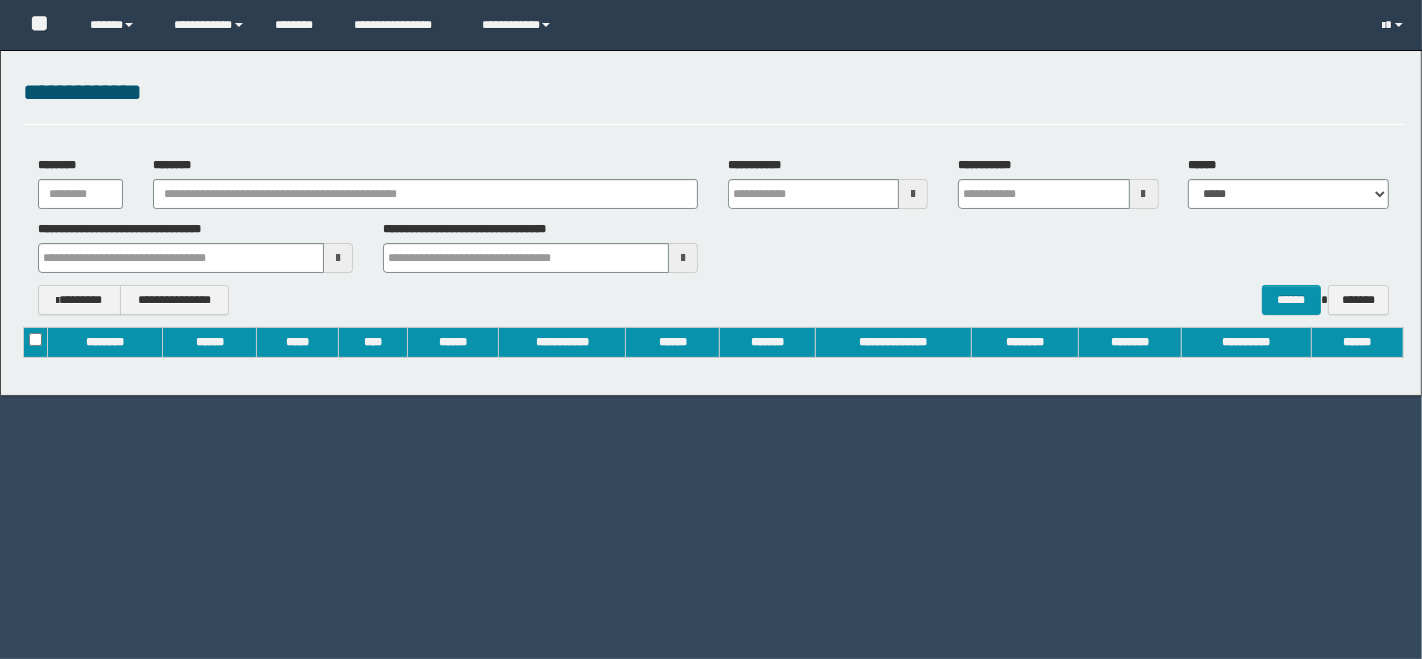 type on "**********" 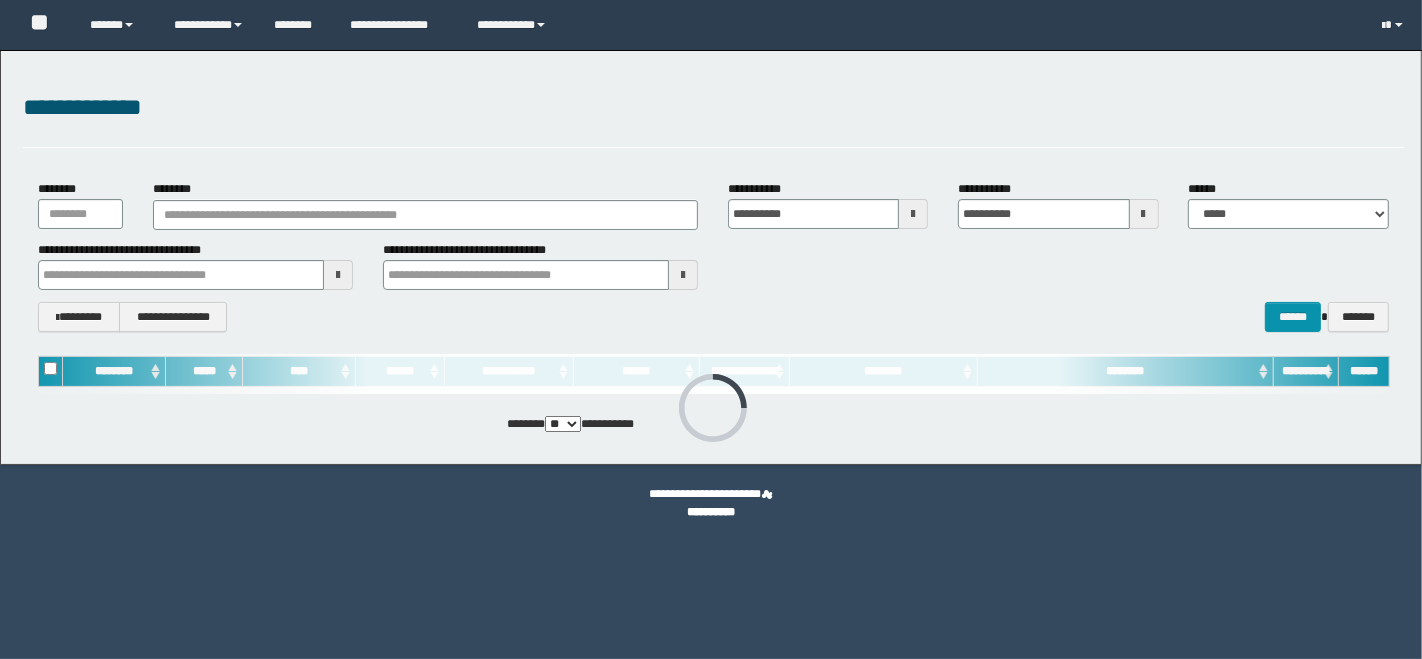scroll, scrollTop: 0, scrollLeft: 0, axis: both 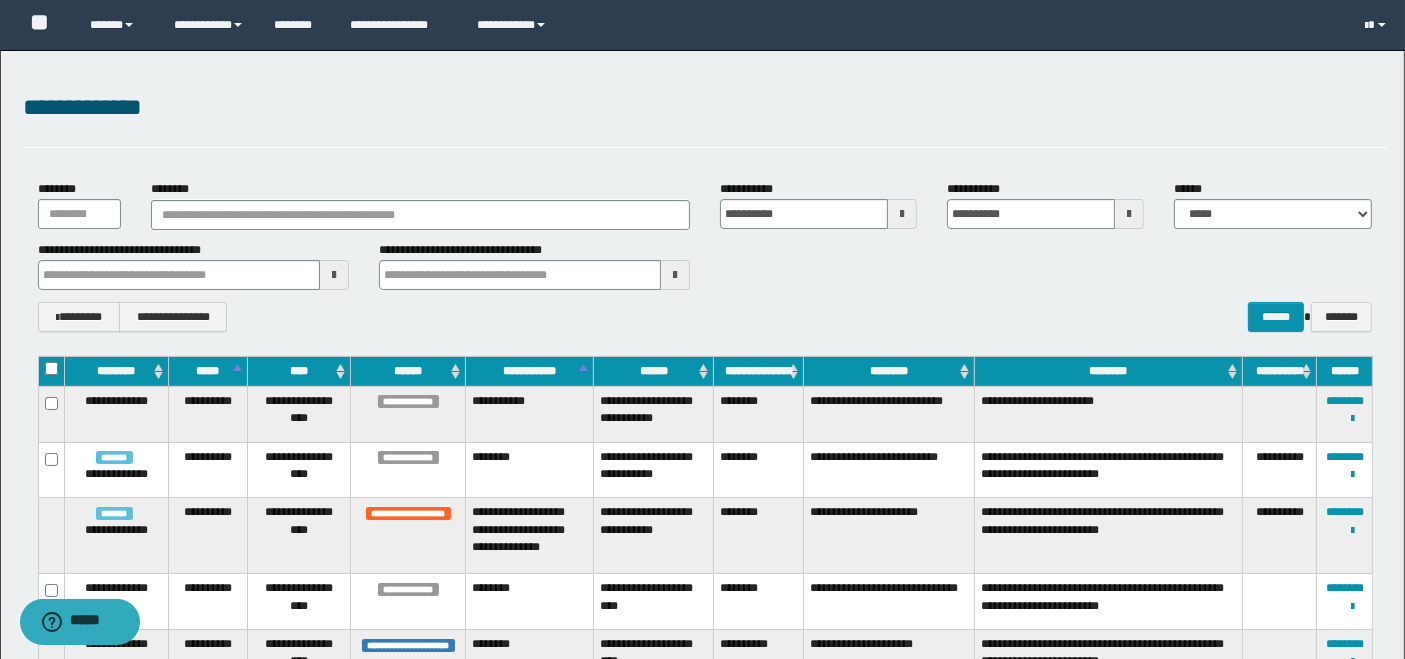 type 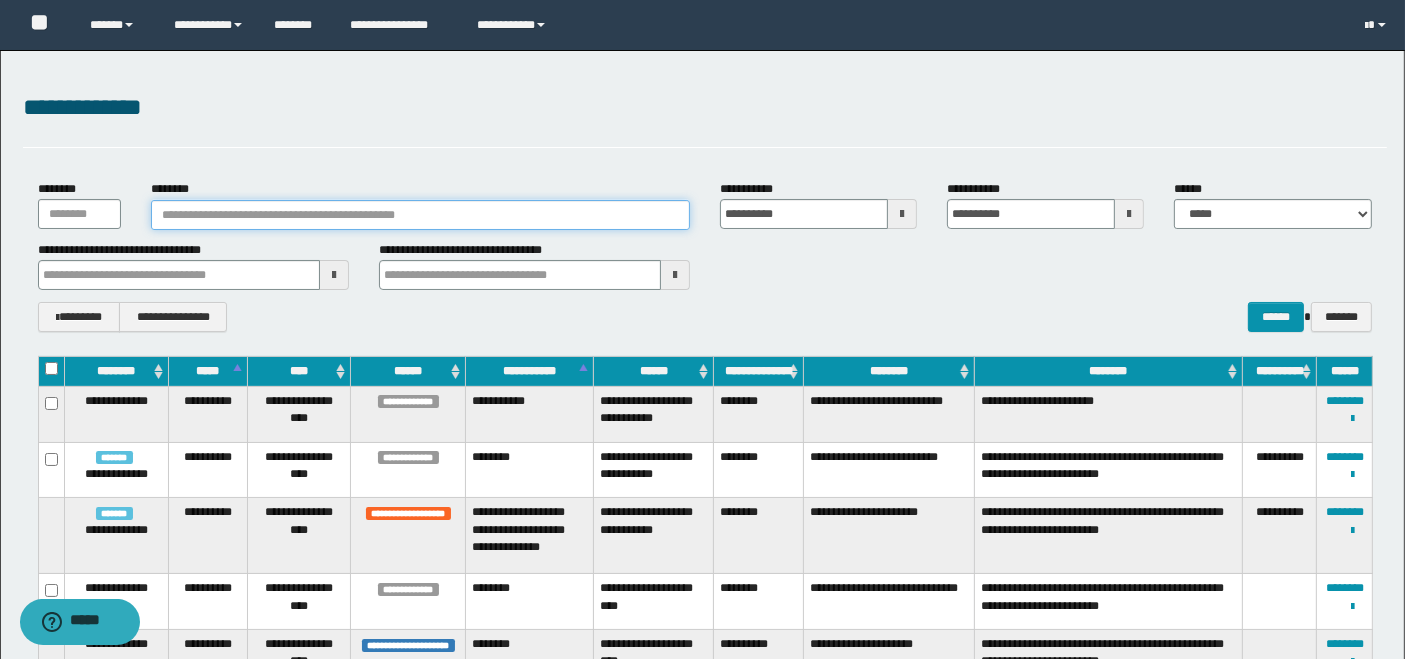 click on "********" at bounding box center (420, 215) 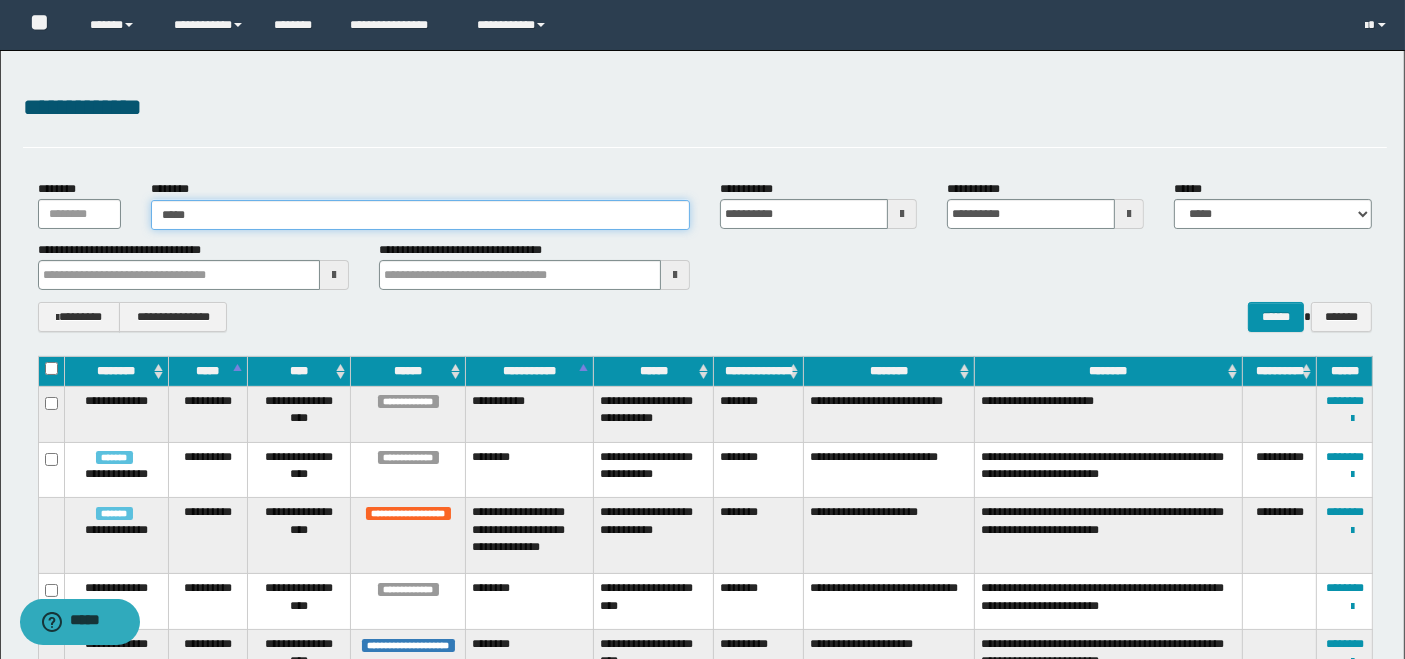type on "******" 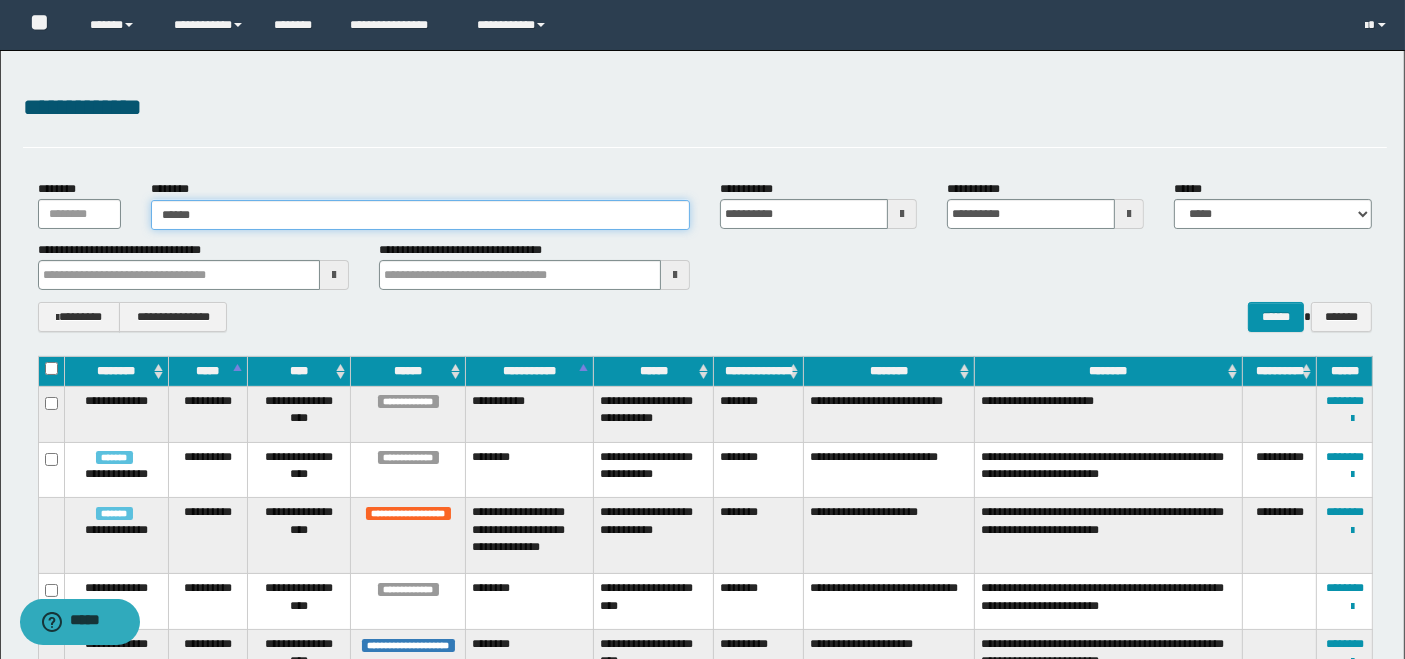 type on "******" 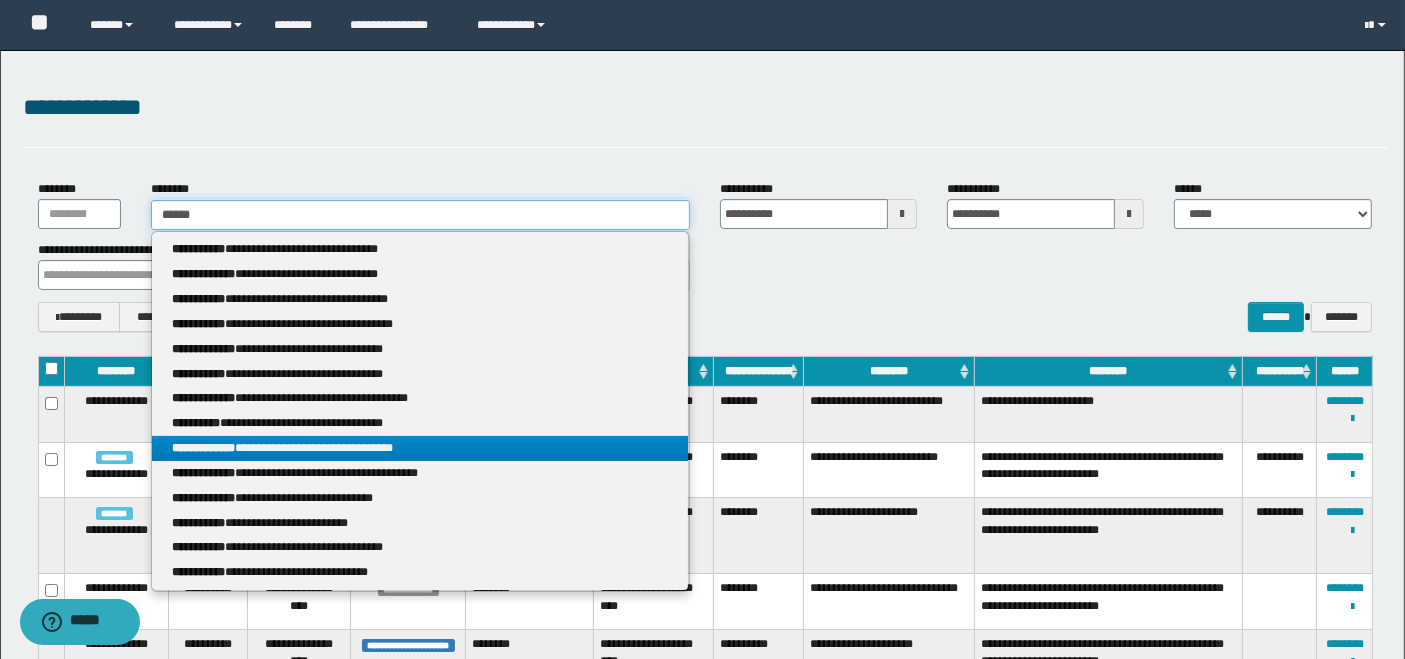 type on "******" 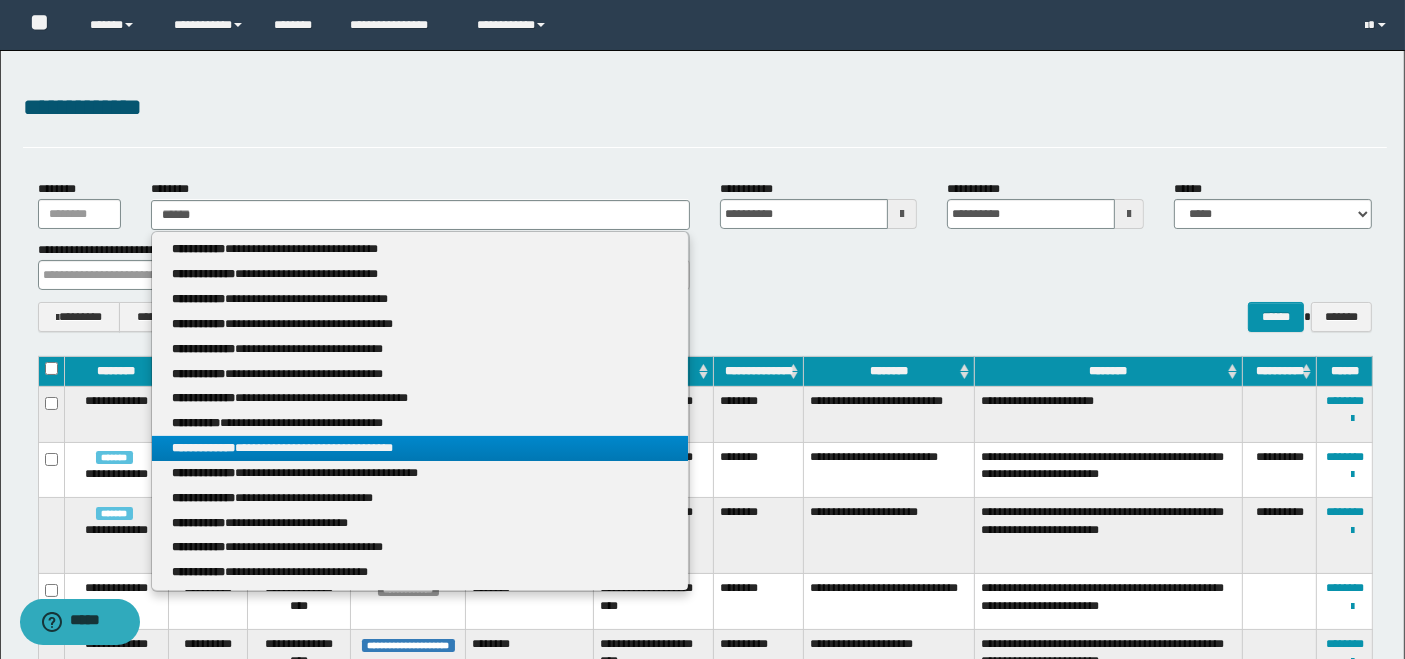 click on "**********" at bounding box center (420, 448) 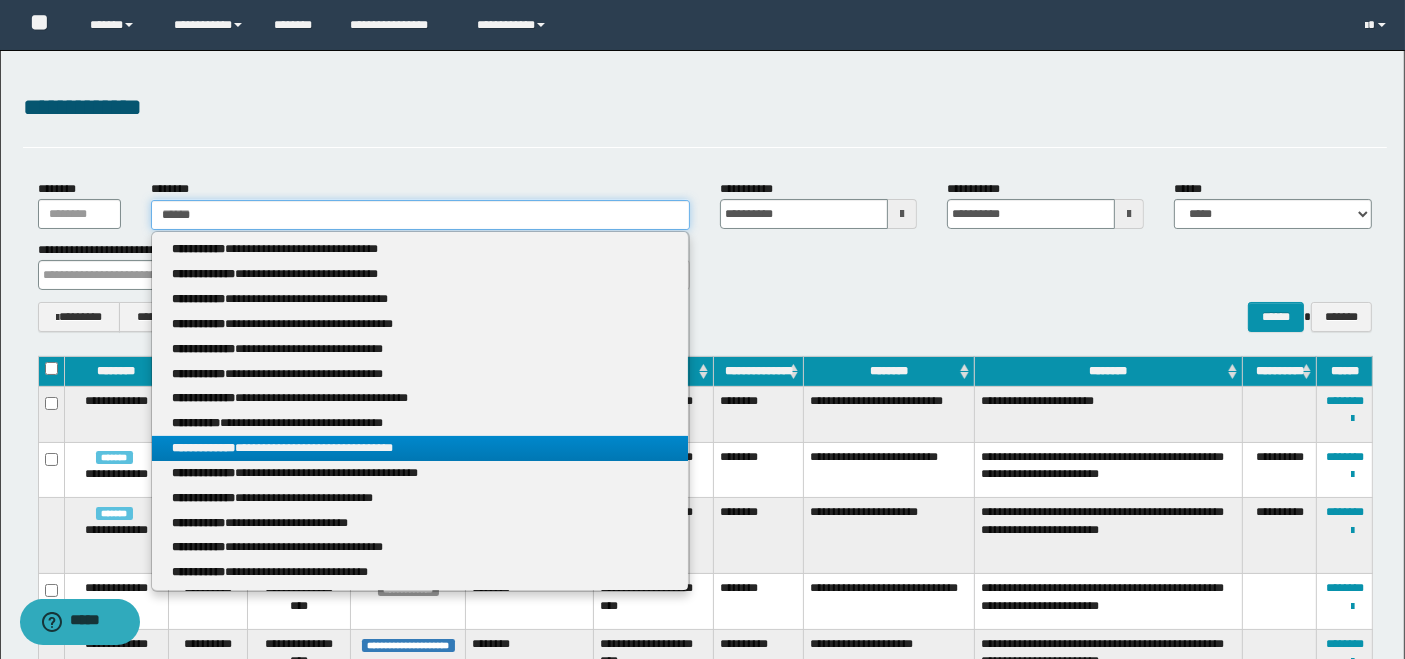 type 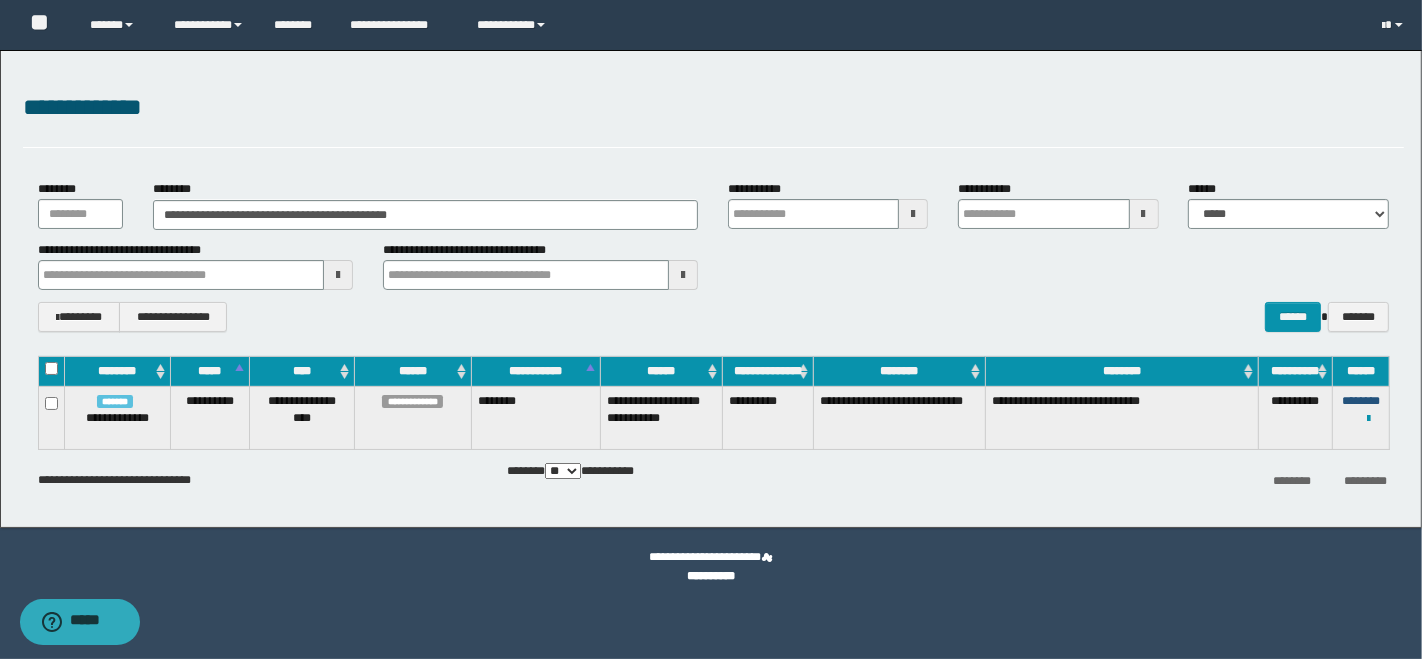 click on "********" at bounding box center (1361, 401) 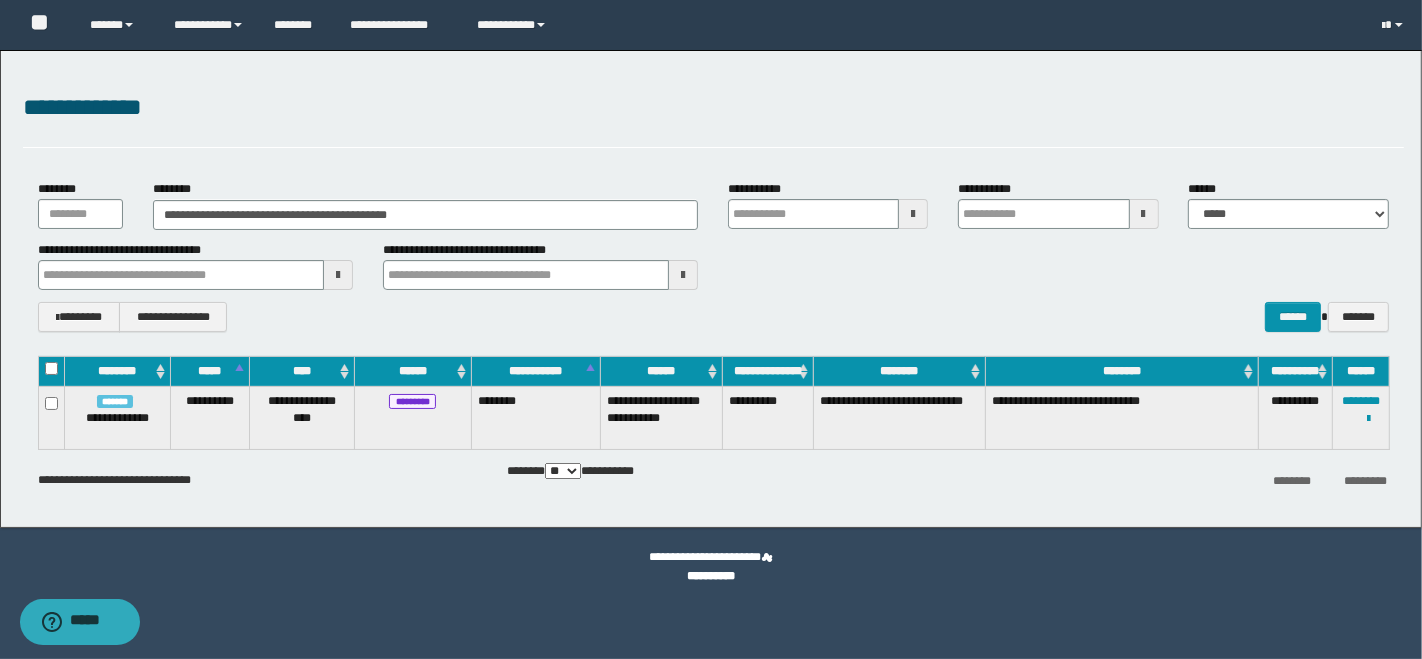 type 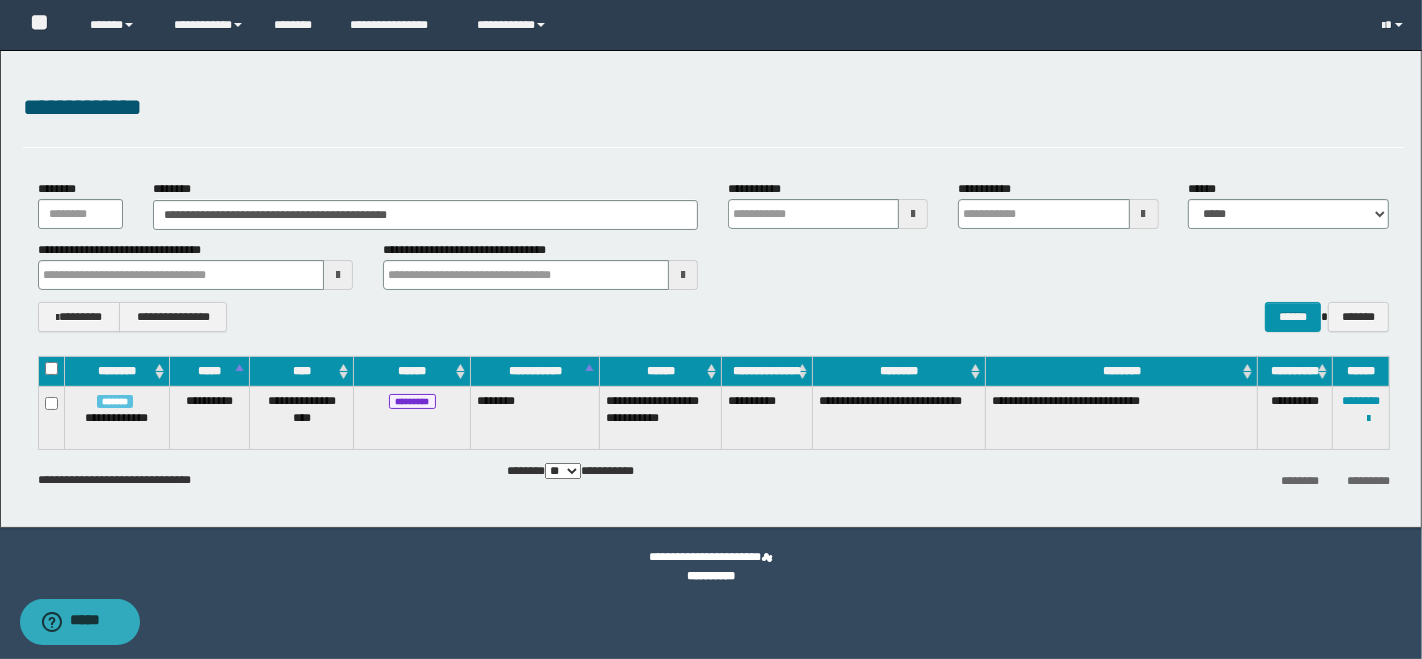 type 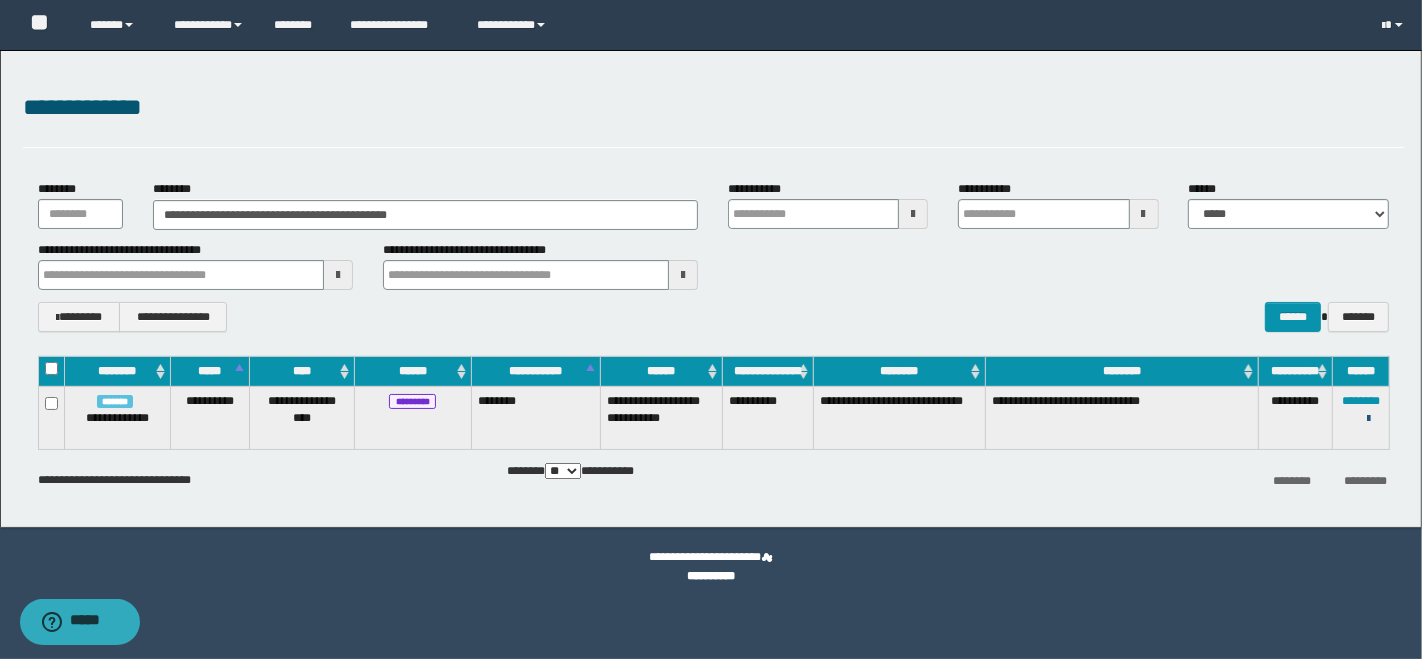 click at bounding box center [1368, 419] 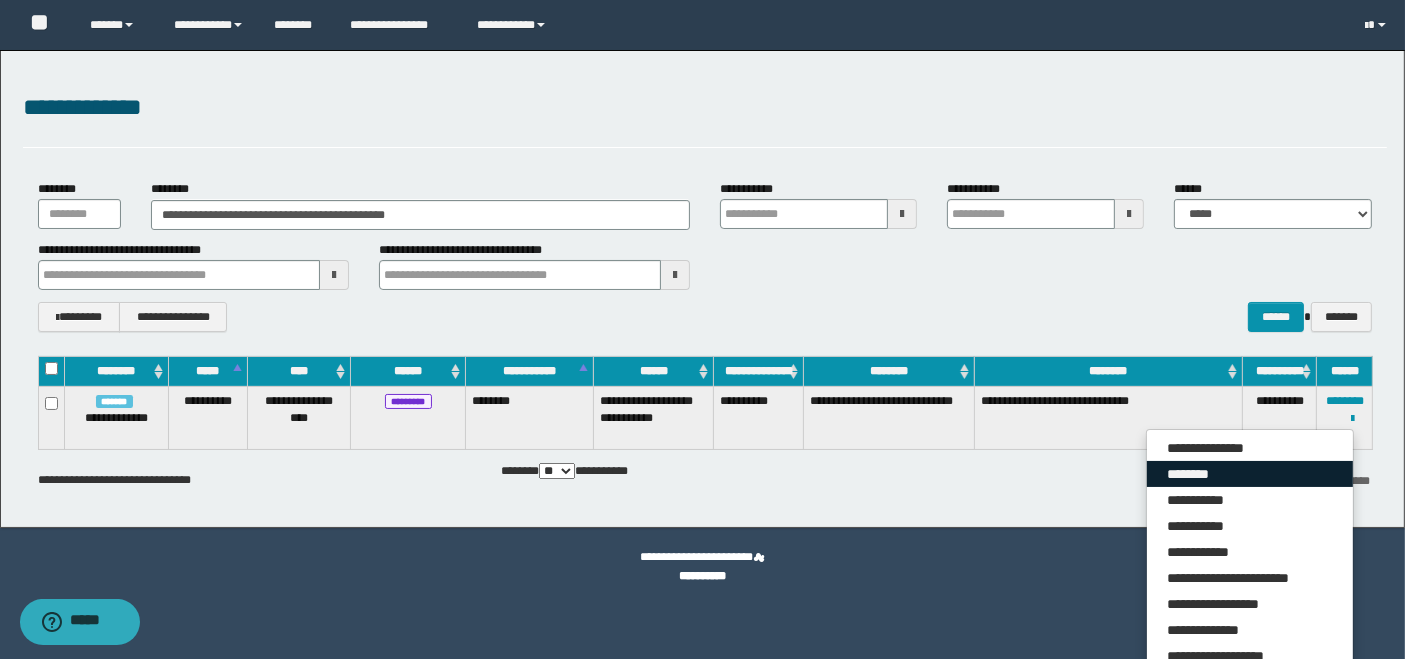 click on "********" at bounding box center [1250, 474] 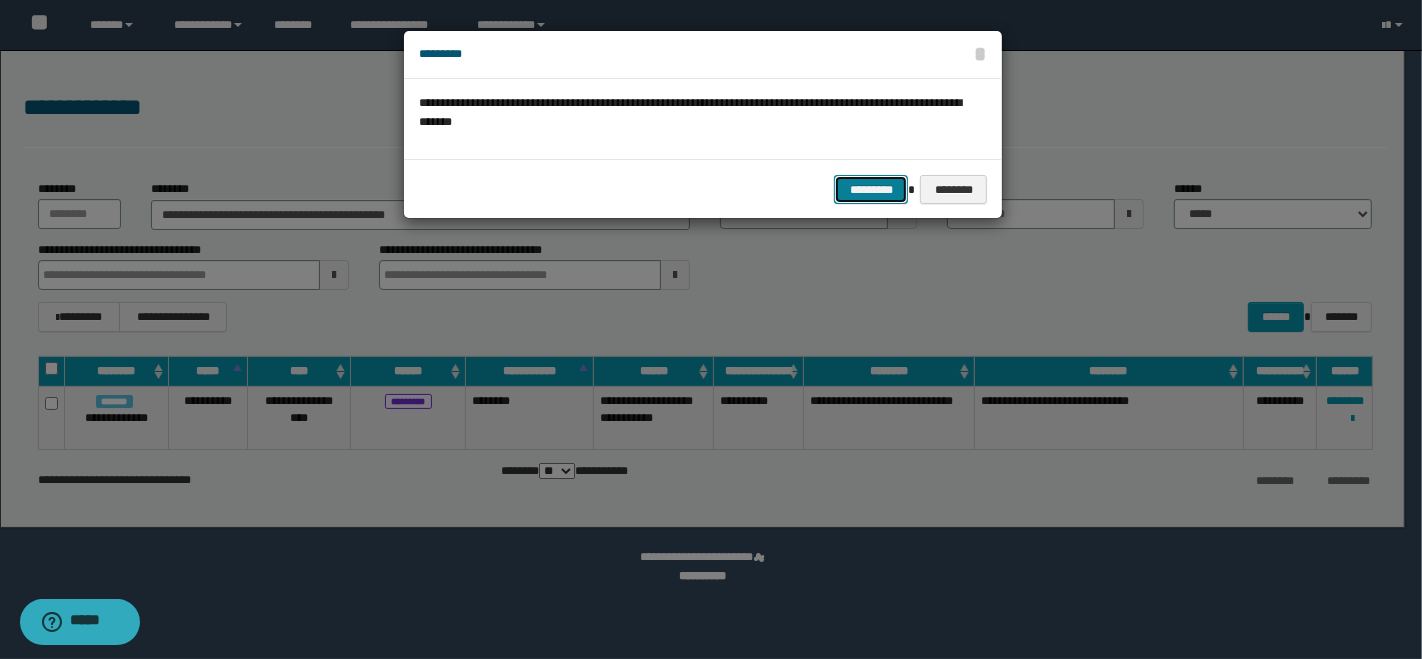 click on "*********" at bounding box center [871, 189] 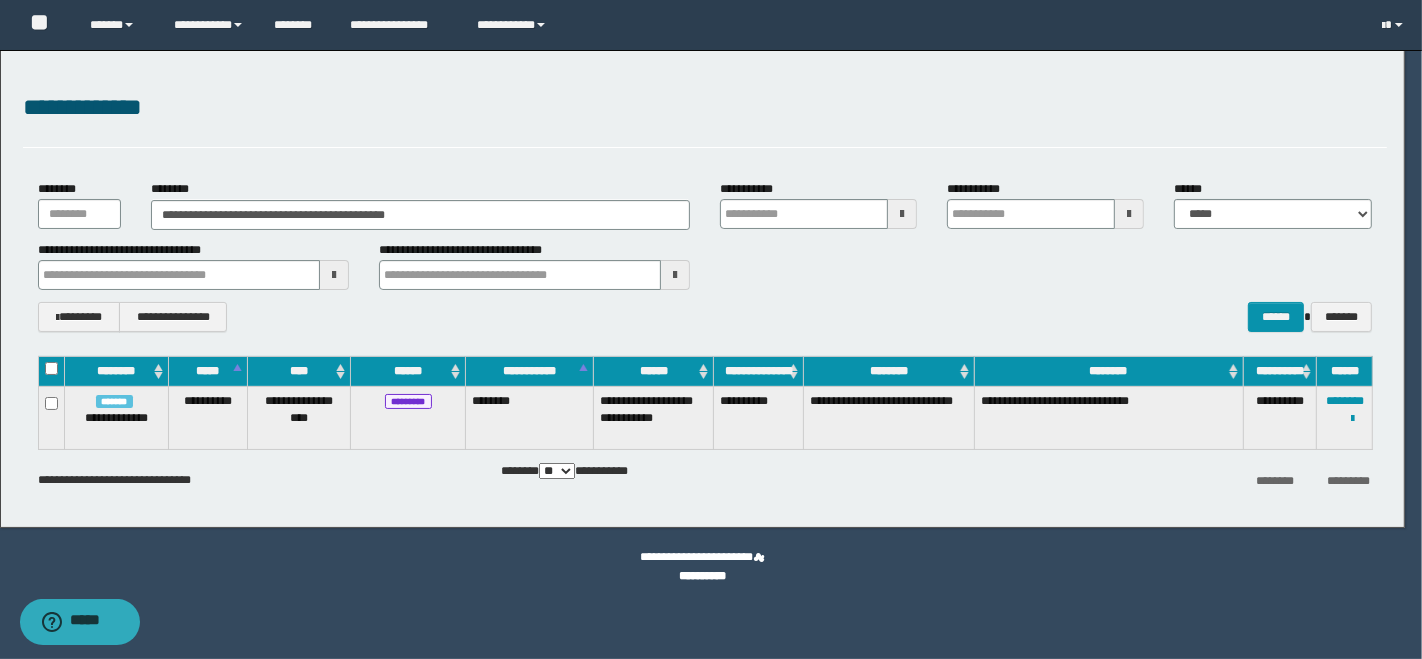 type 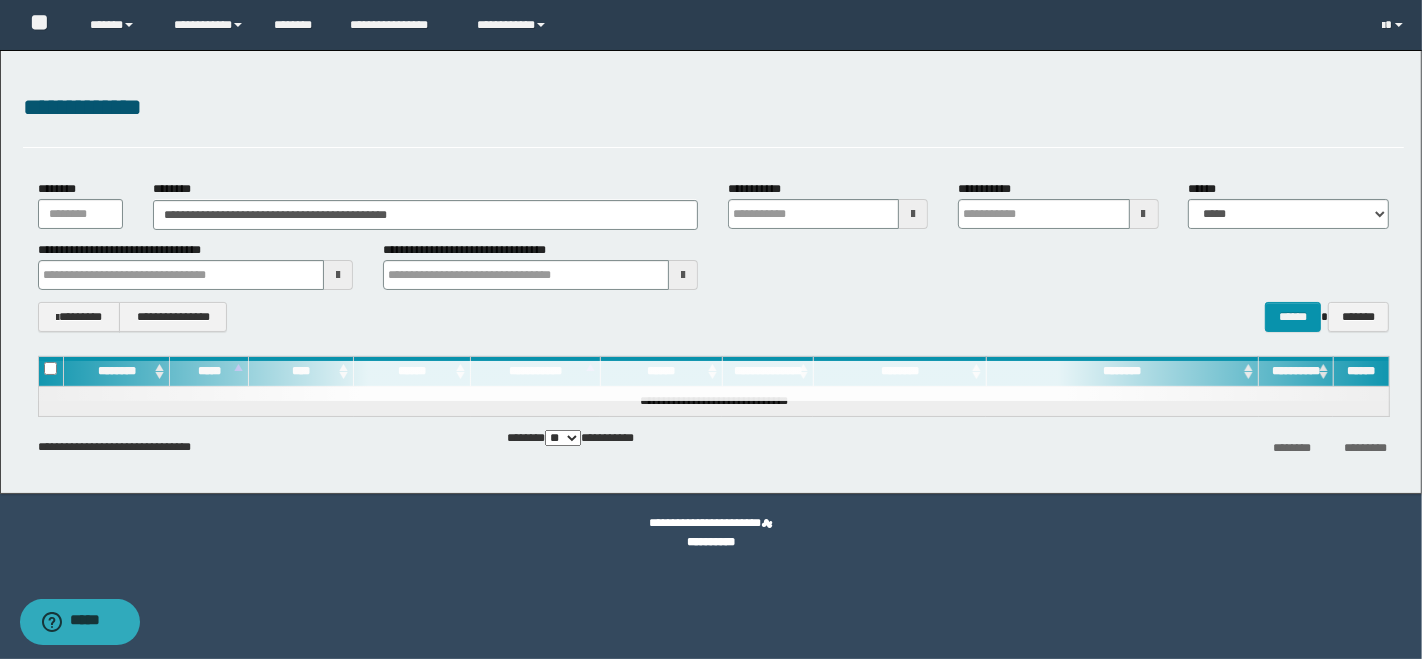 type 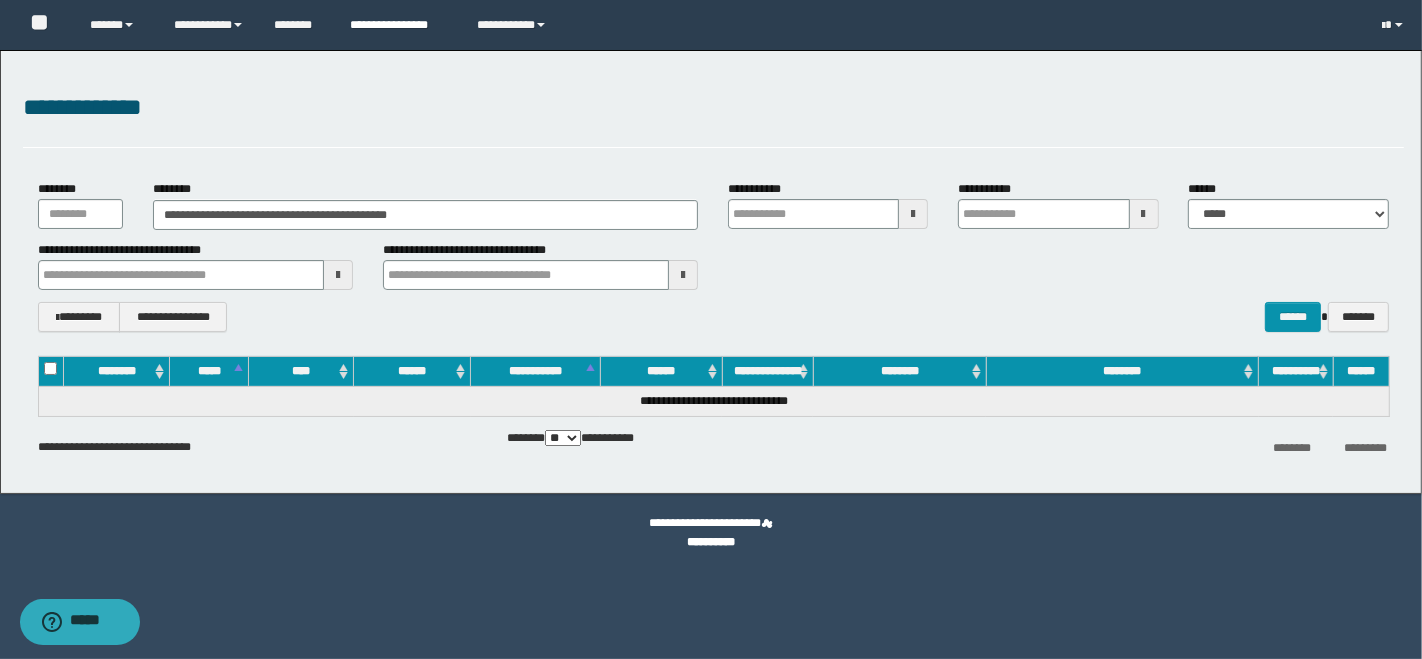 click on "**********" at bounding box center (398, 25) 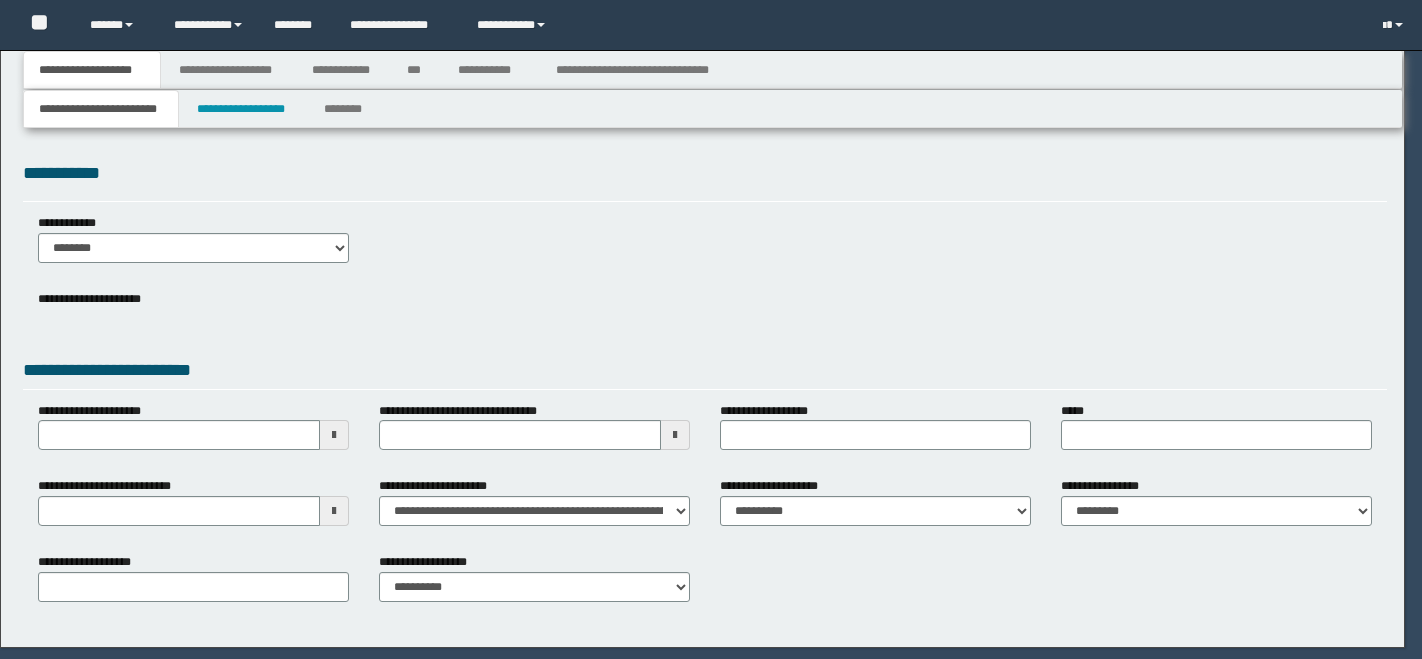 scroll, scrollTop: 0, scrollLeft: 0, axis: both 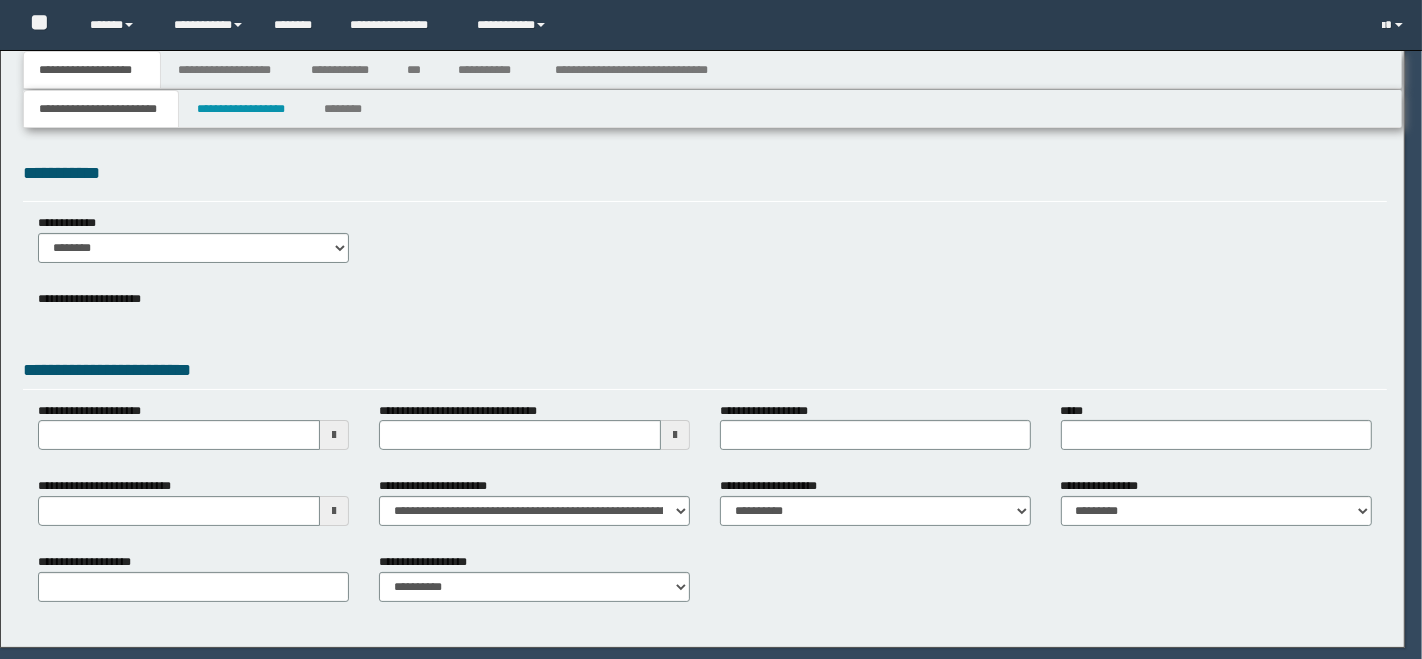 select on "**" 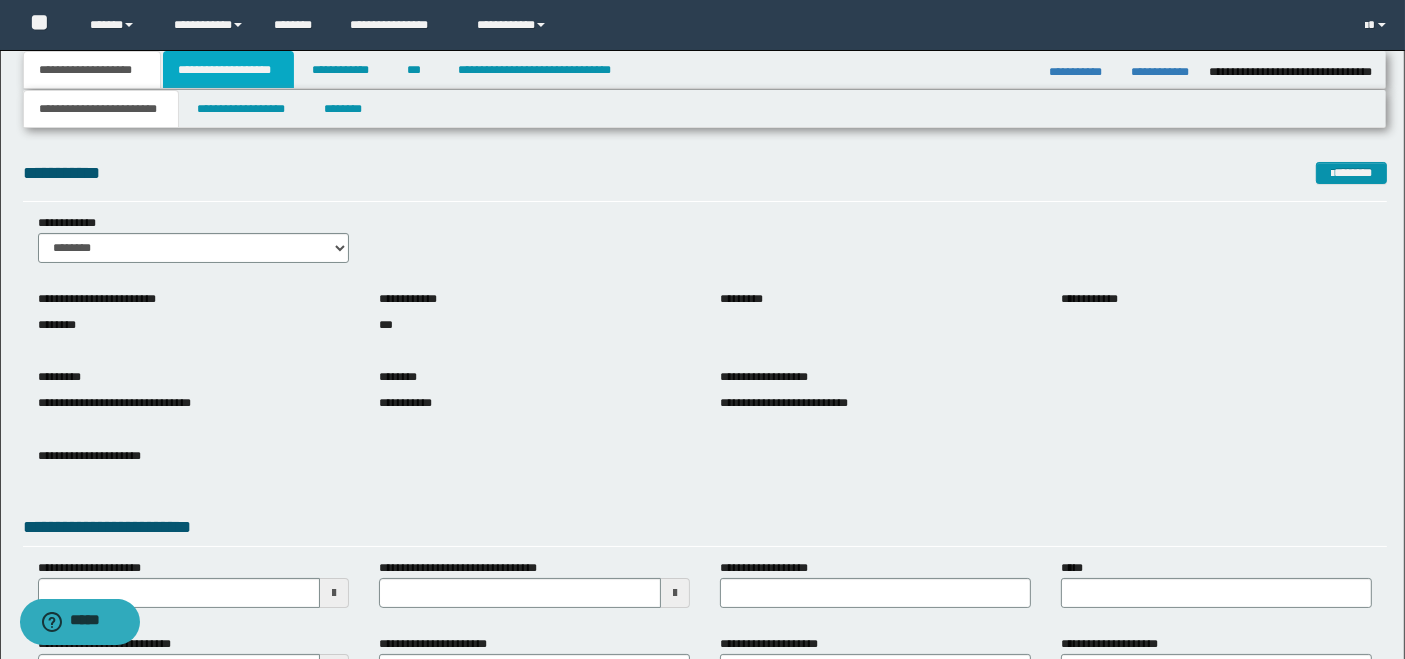click on "**********" at bounding box center (228, 70) 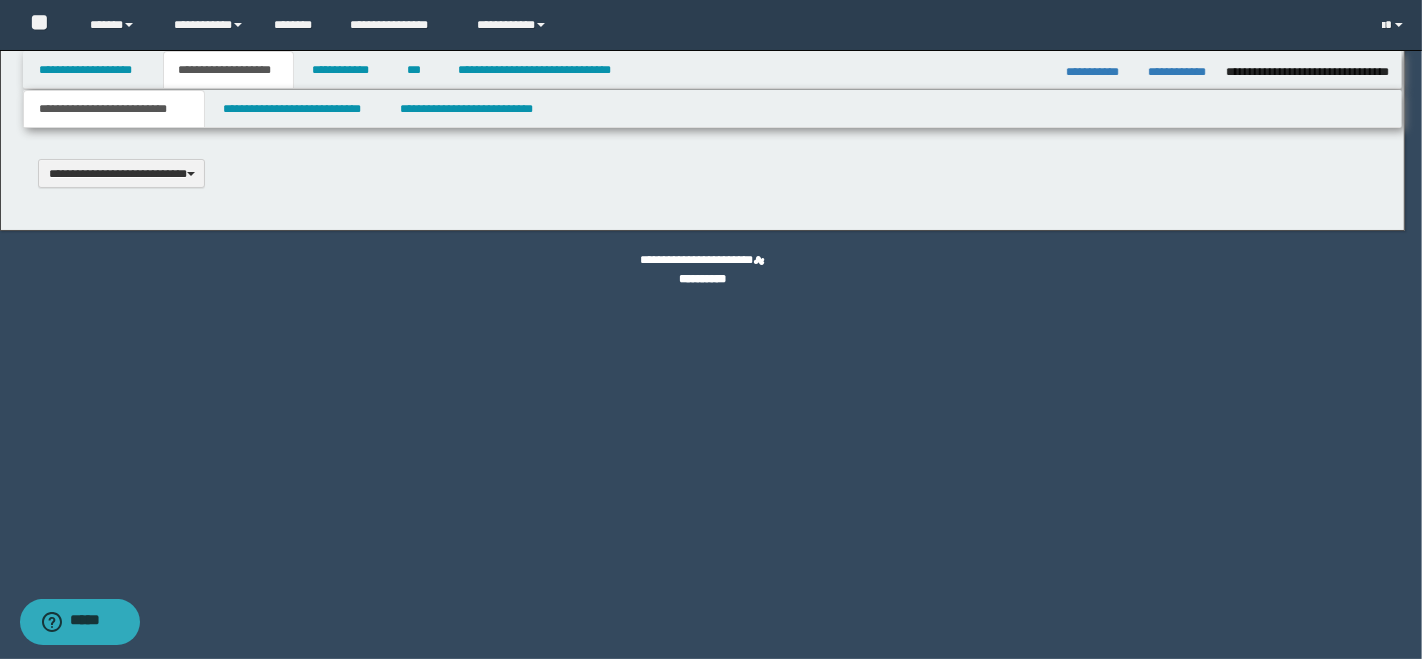 type 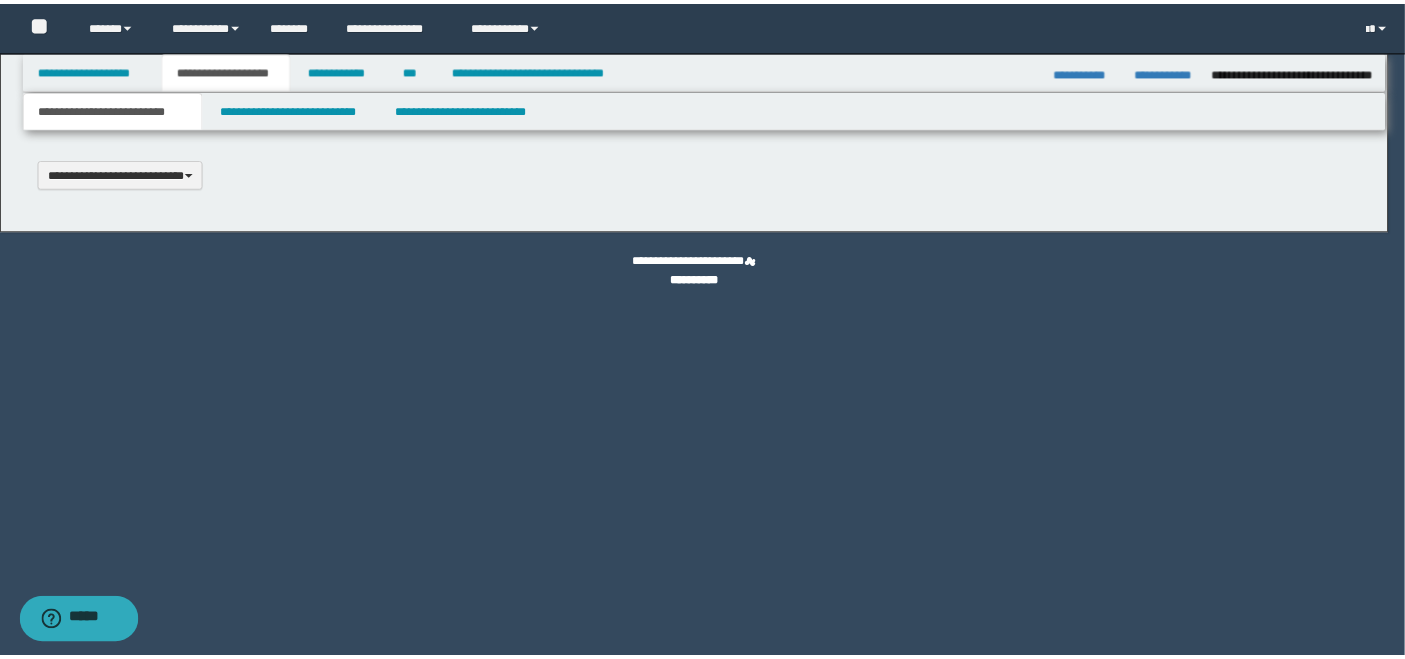 scroll, scrollTop: 0, scrollLeft: 0, axis: both 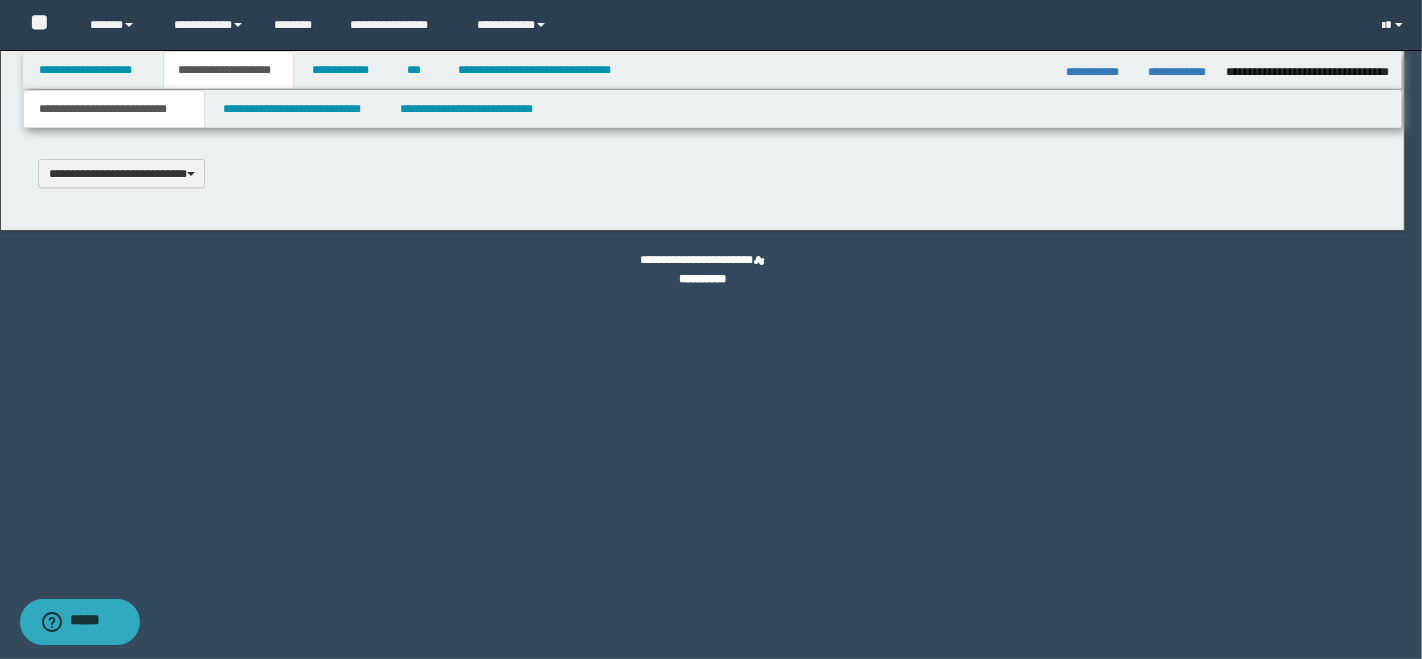 select on "*" 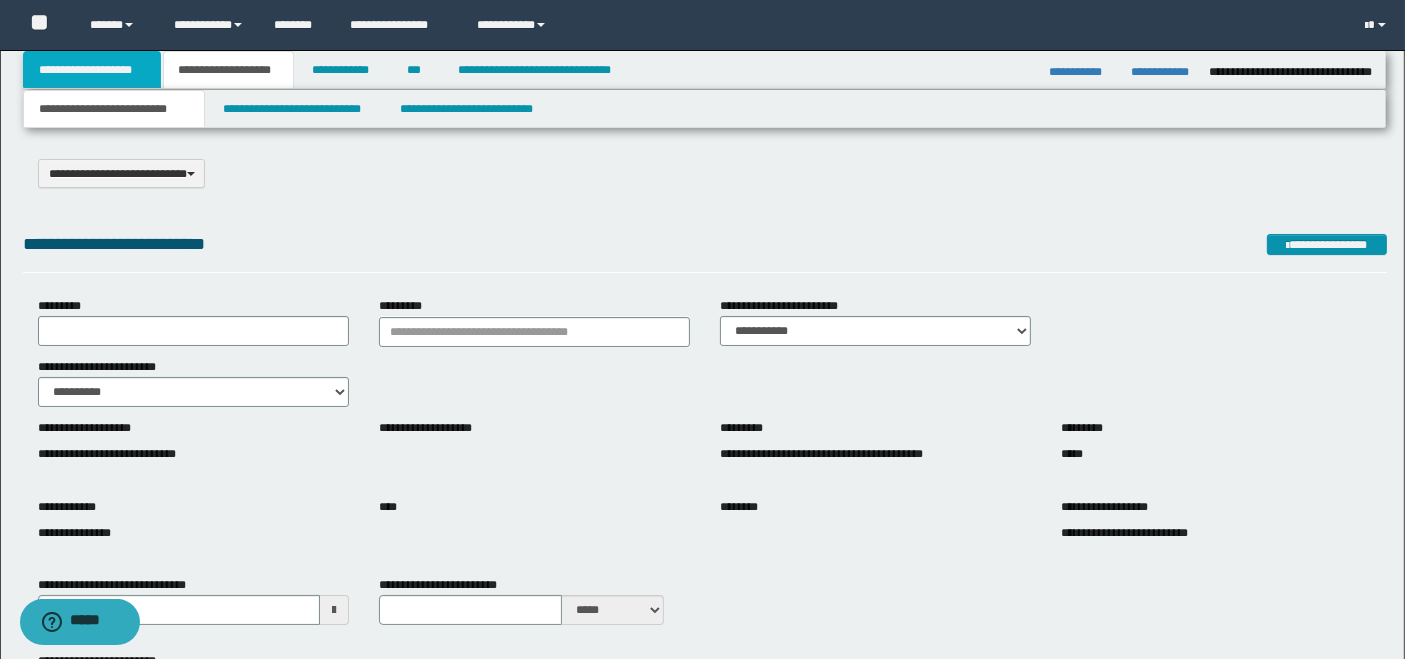click on "**********" at bounding box center (92, 70) 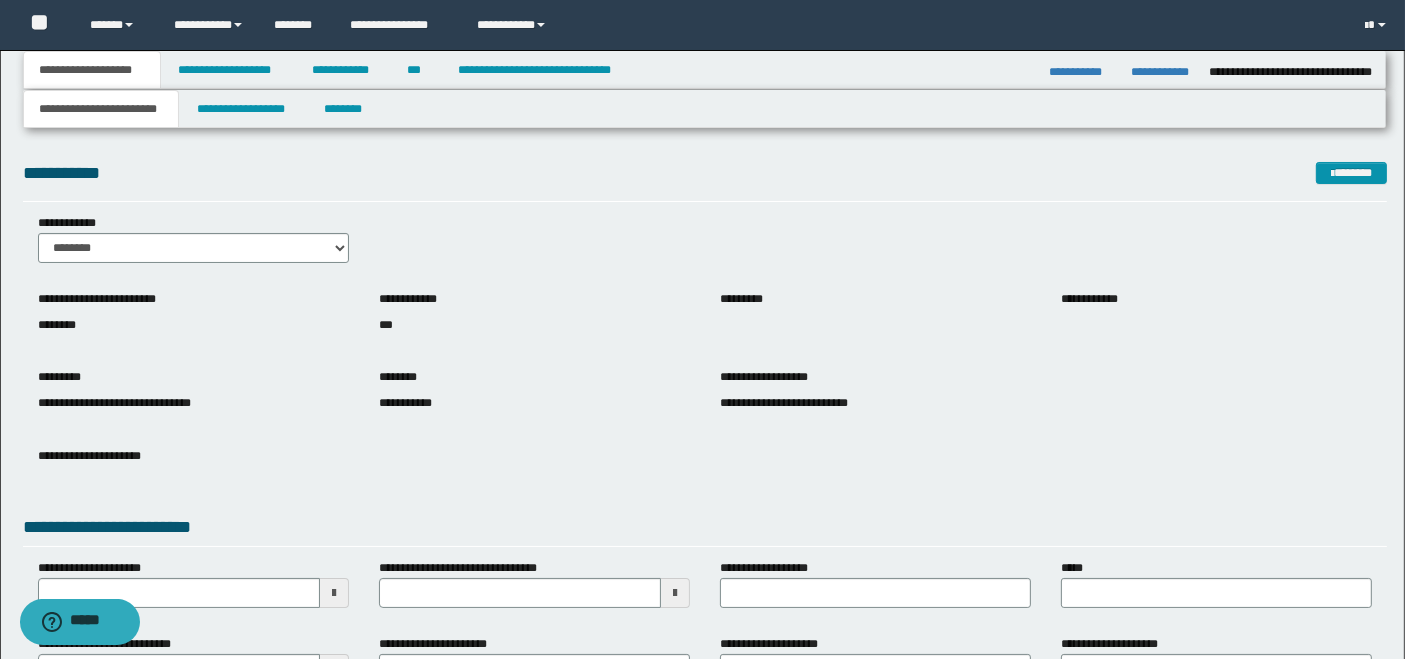 scroll, scrollTop: 287, scrollLeft: 0, axis: vertical 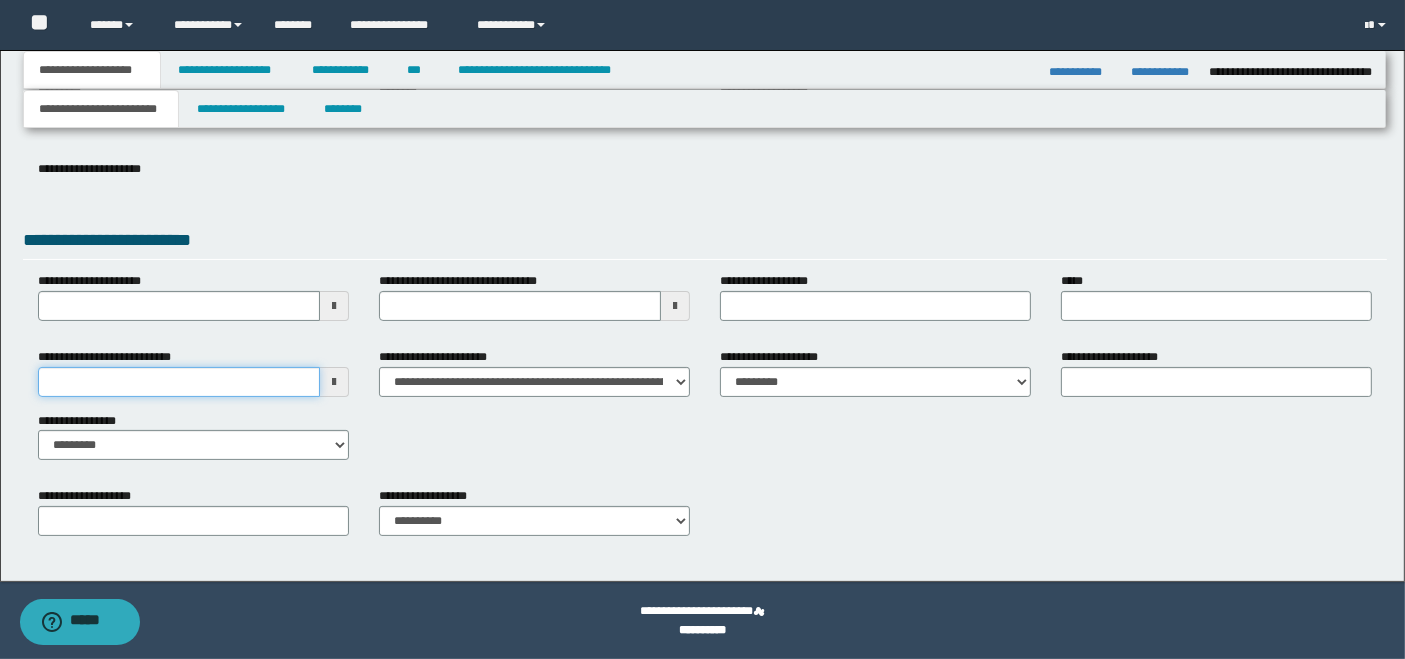 click on "**********" at bounding box center (179, 382) 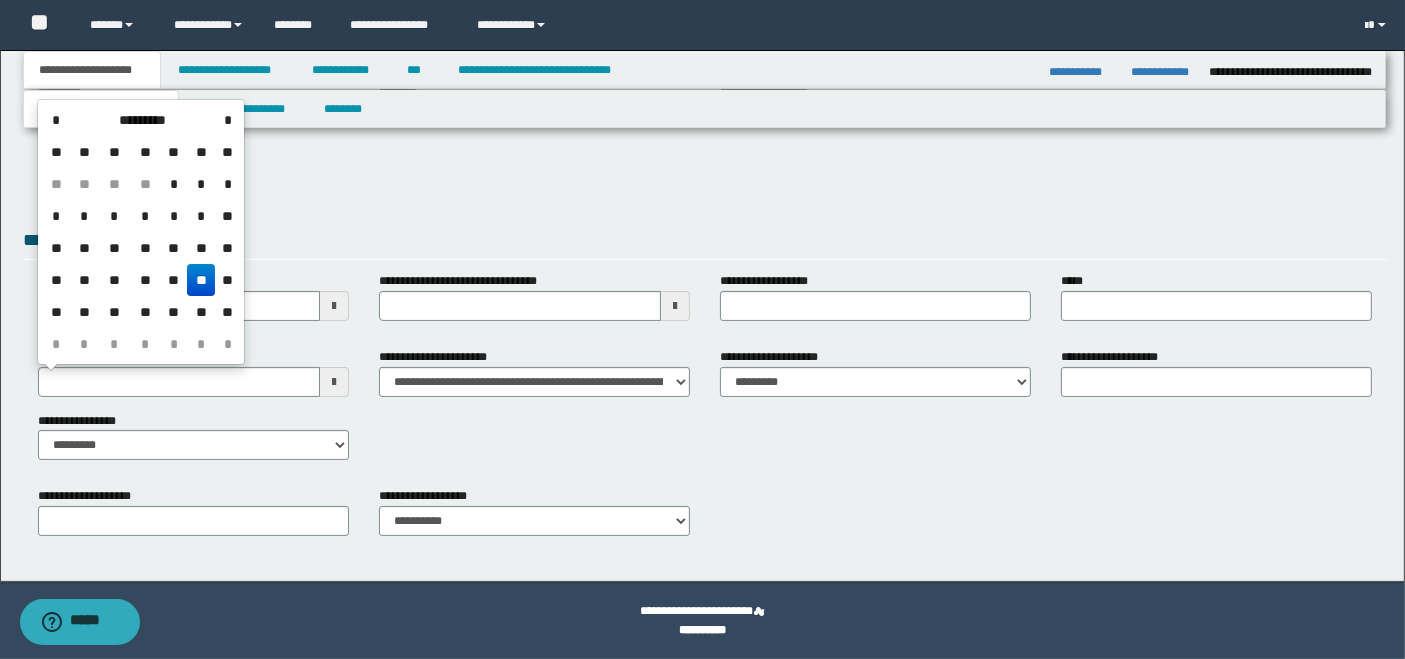 click on "*" at bounding box center [227, 120] 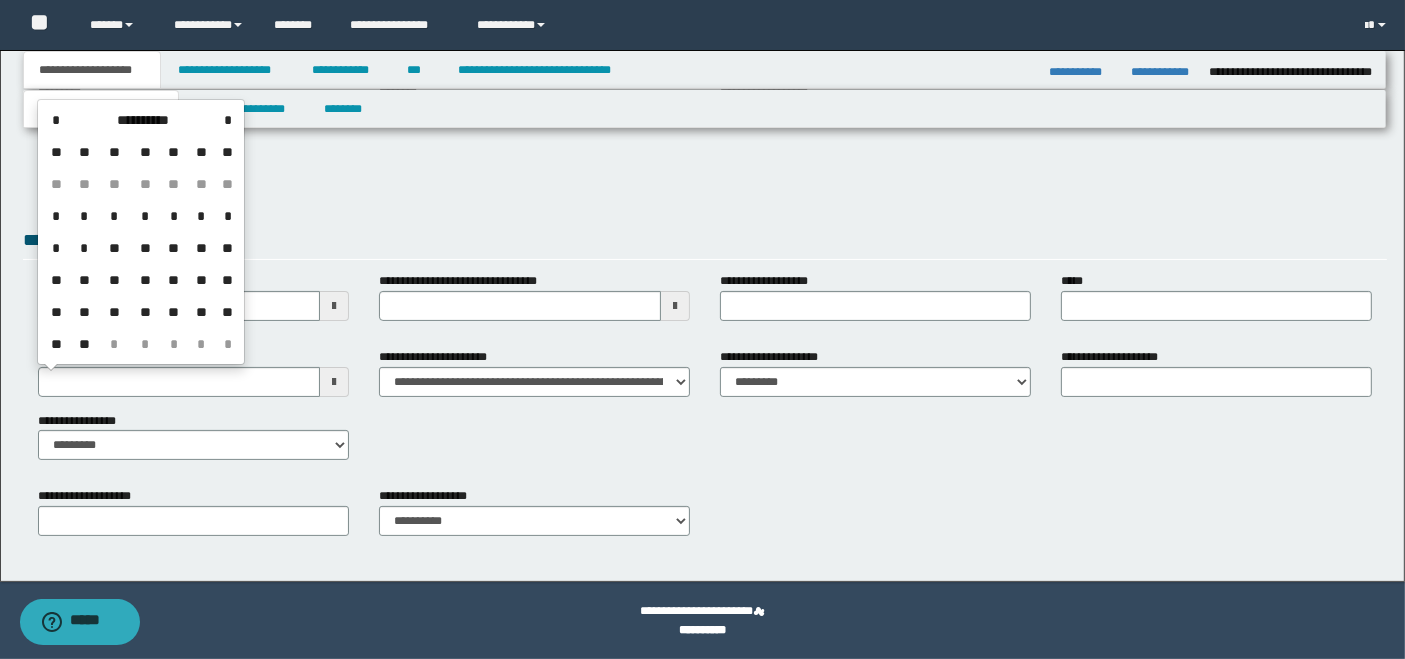 click on "*" at bounding box center [227, 120] 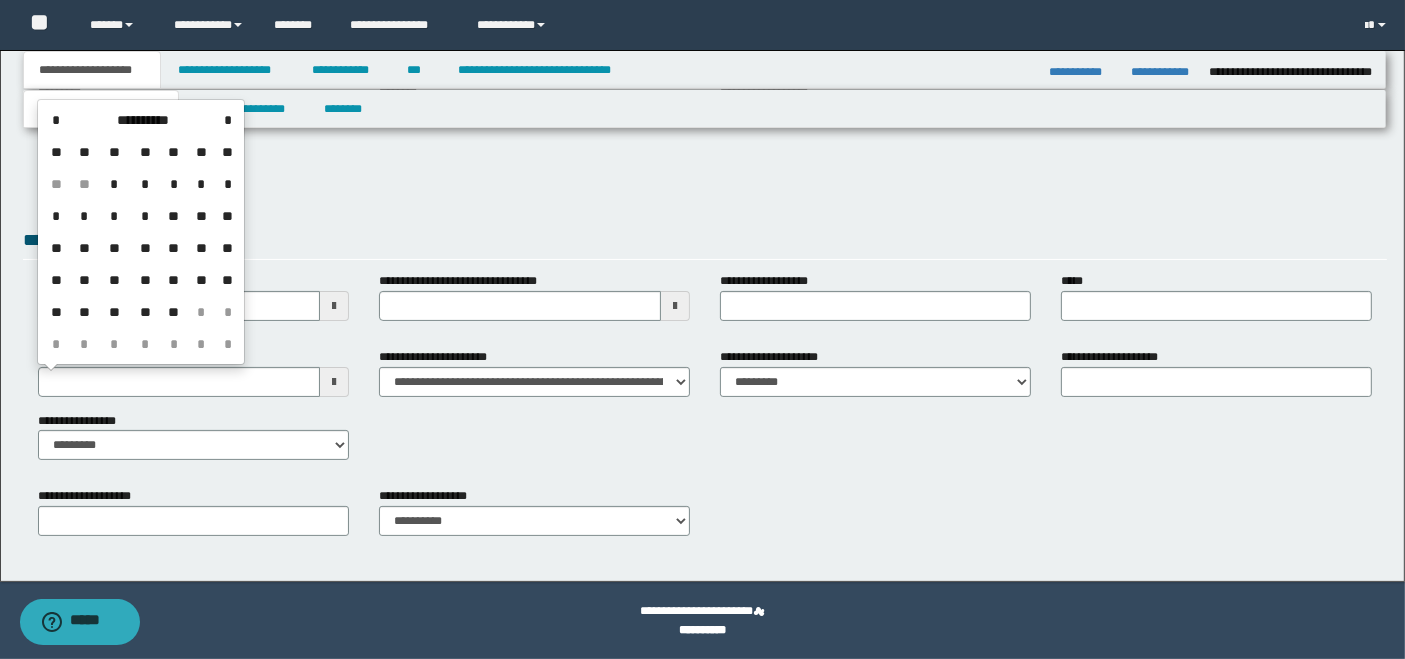 click on "**" at bounding box center (174, 216) 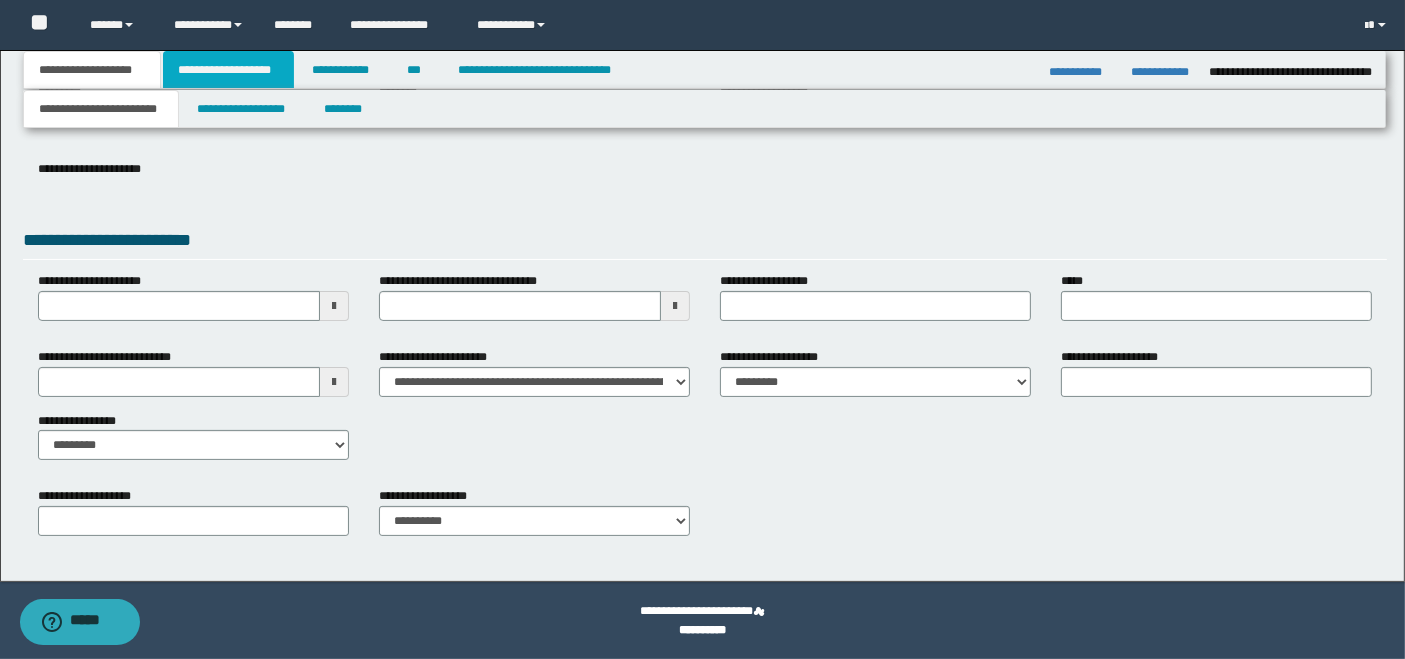 click on "**********" at bounding box center [228, 70] 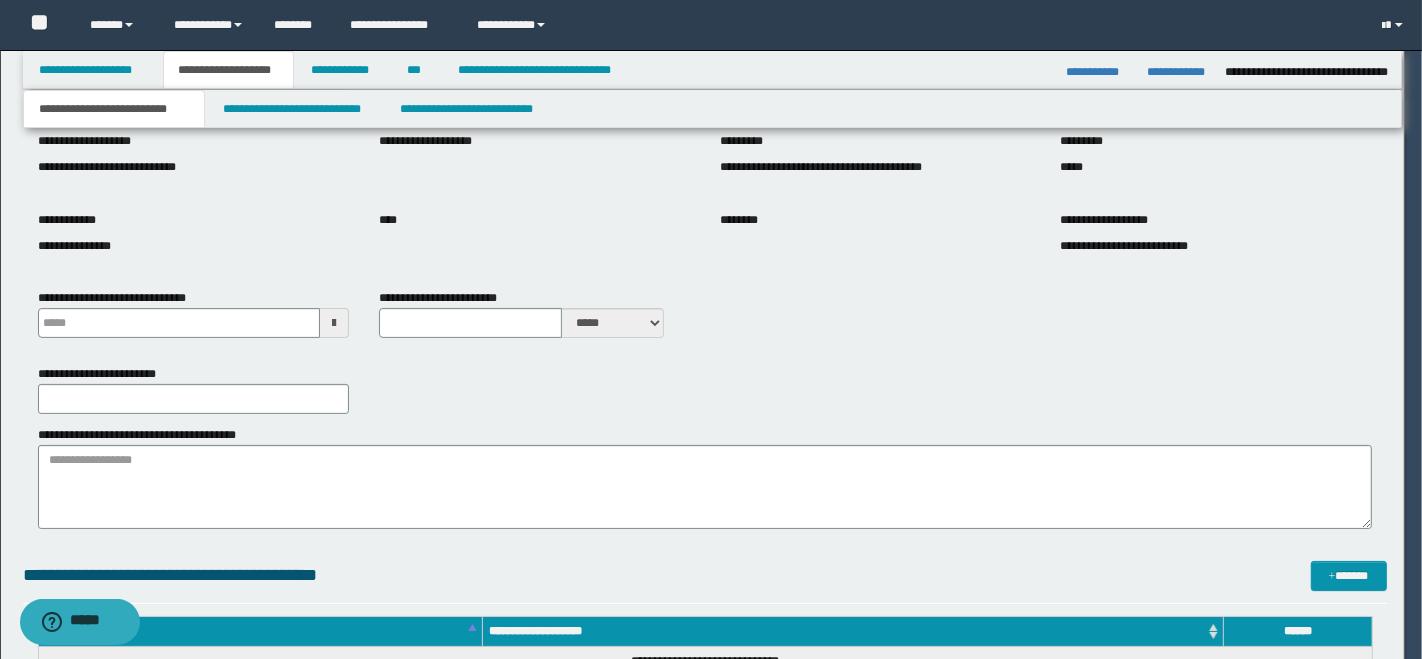 type 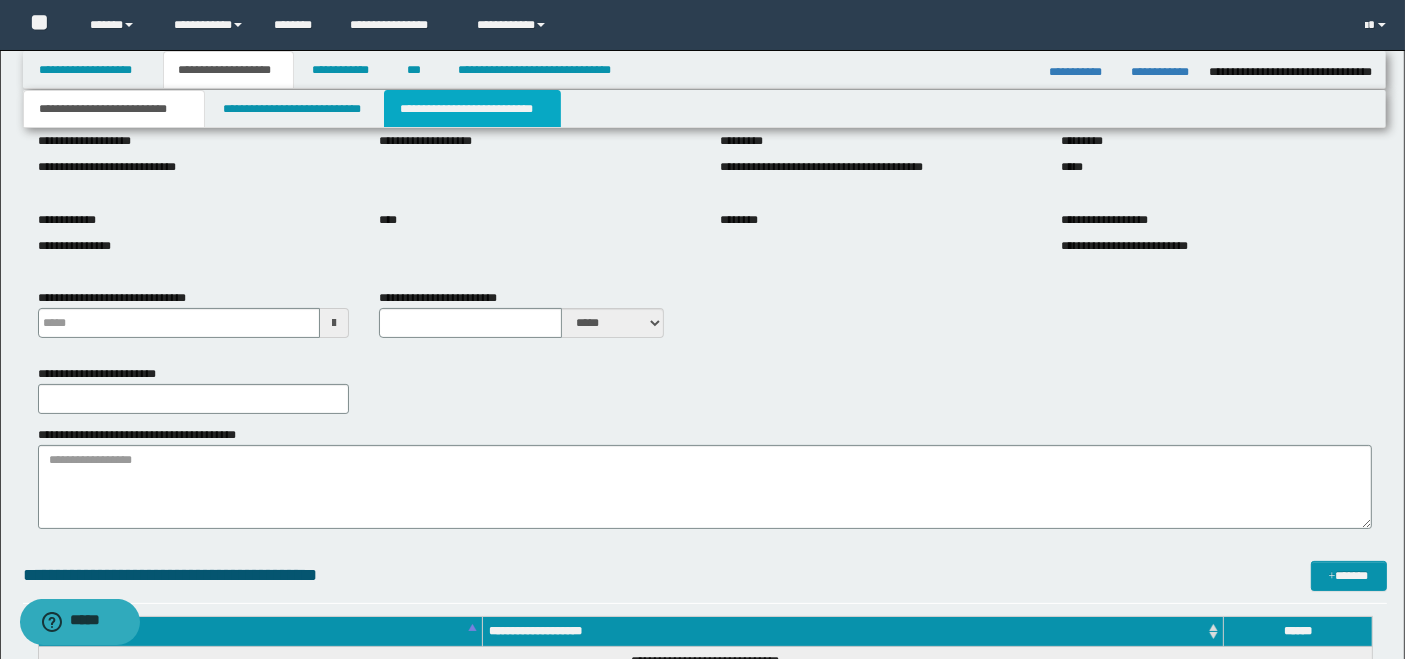 click on "**********" at bounding box center (472, 109) 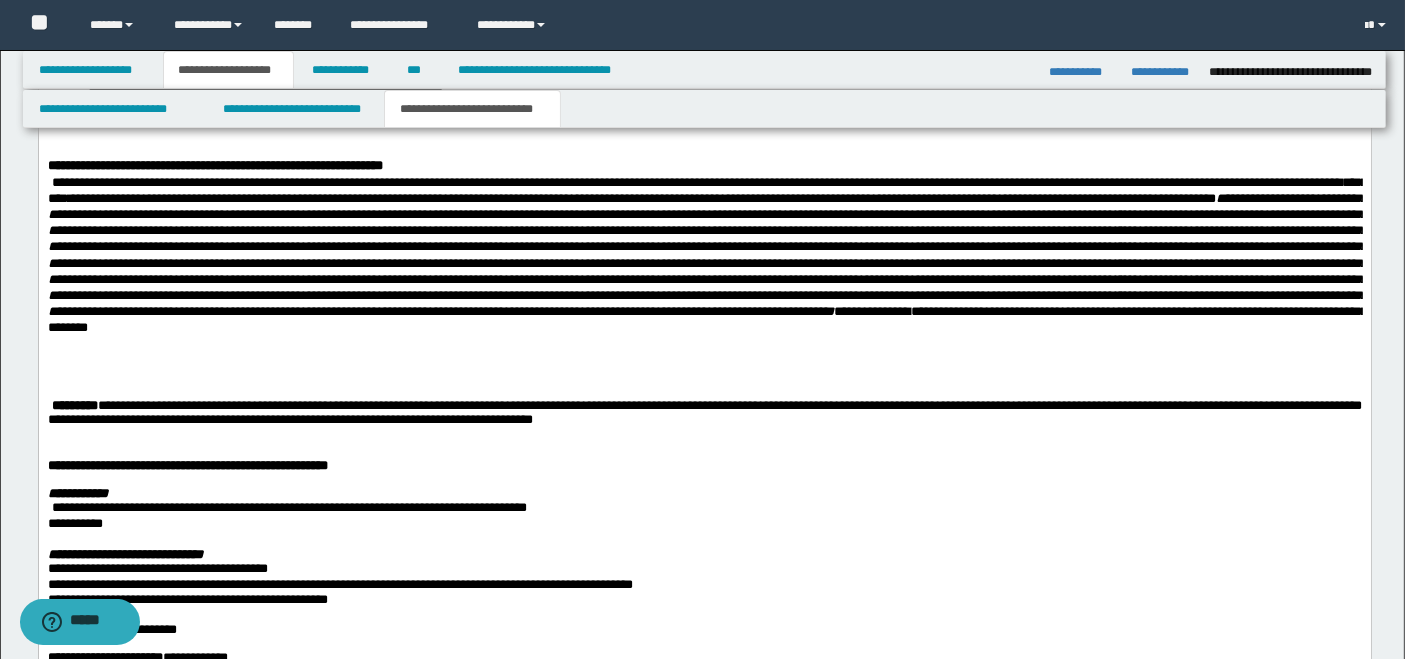 scroll, scrollTop: 2111, scrollLeft: 0, axis: vertical 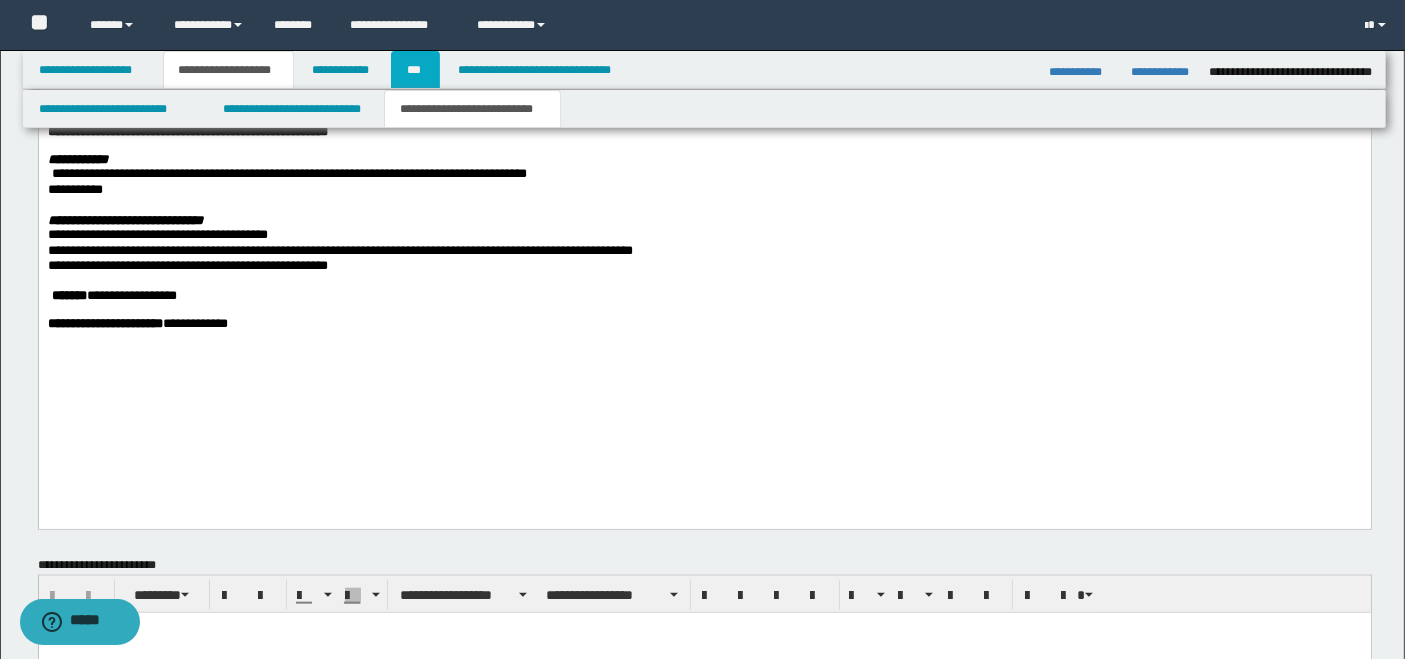click on "***" at bounding box center (415, 70) 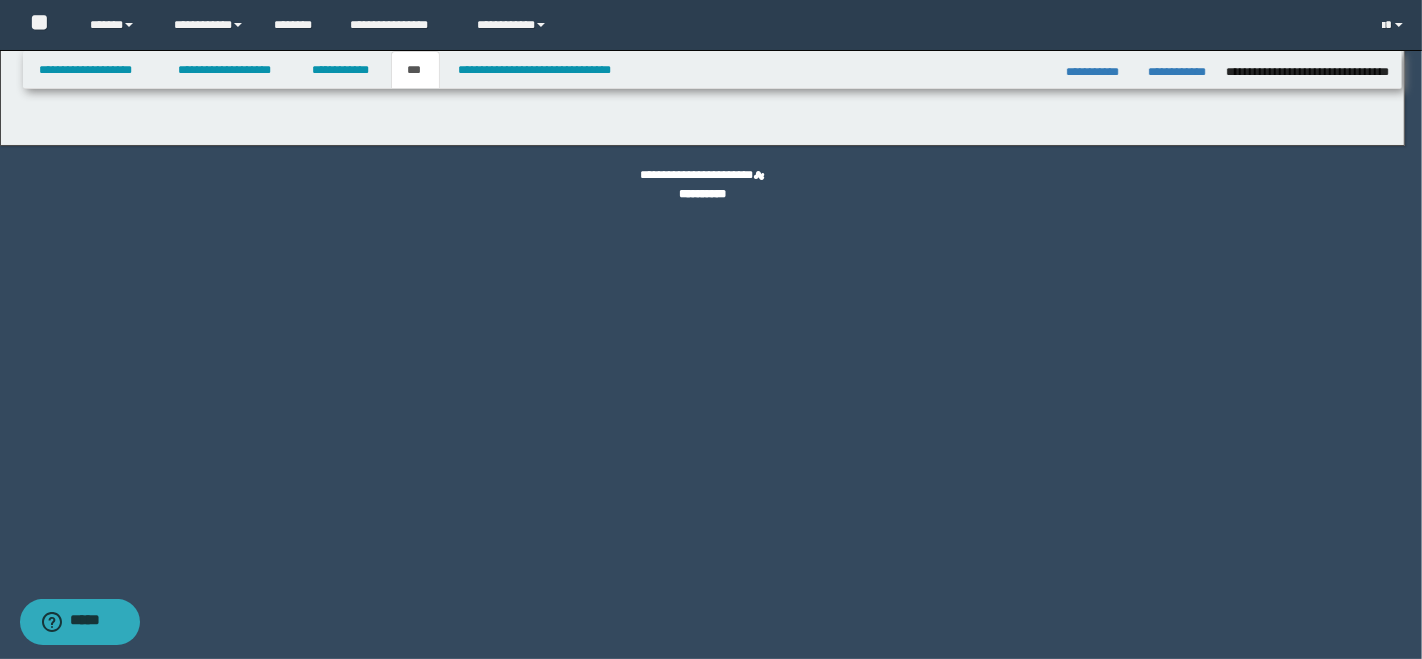 select on "*" 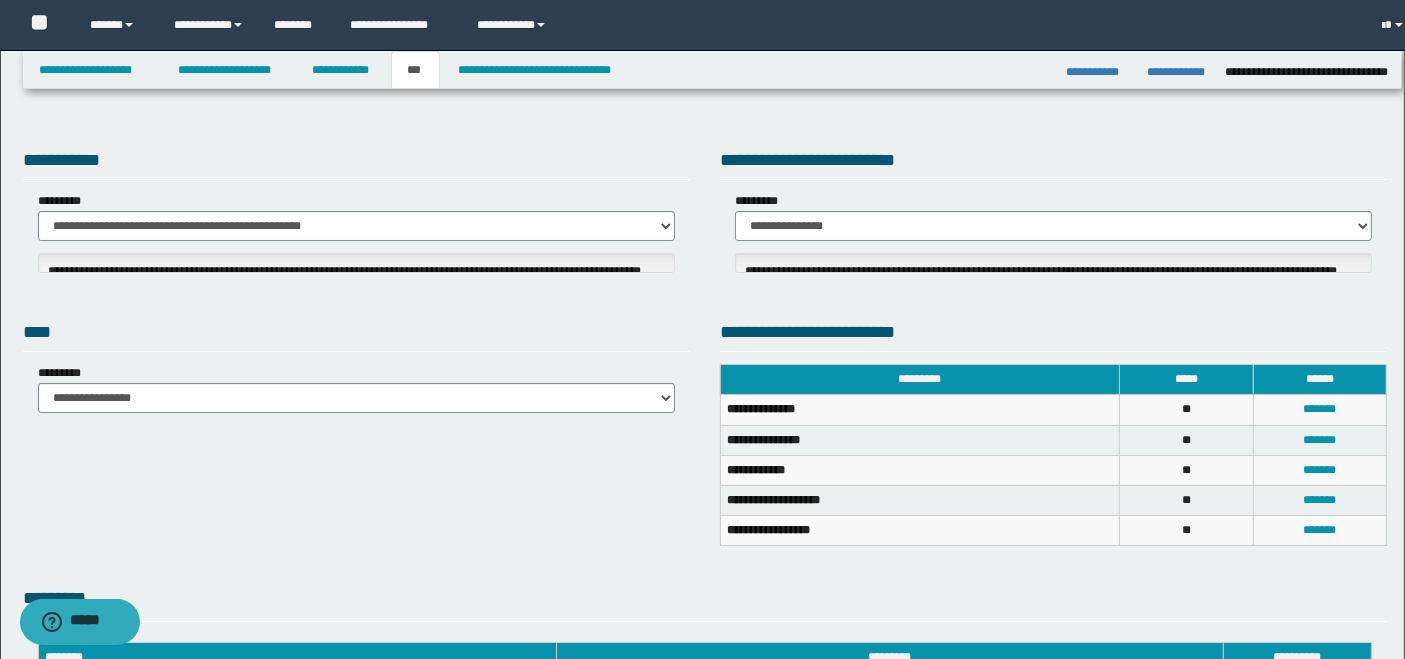 select on "***" 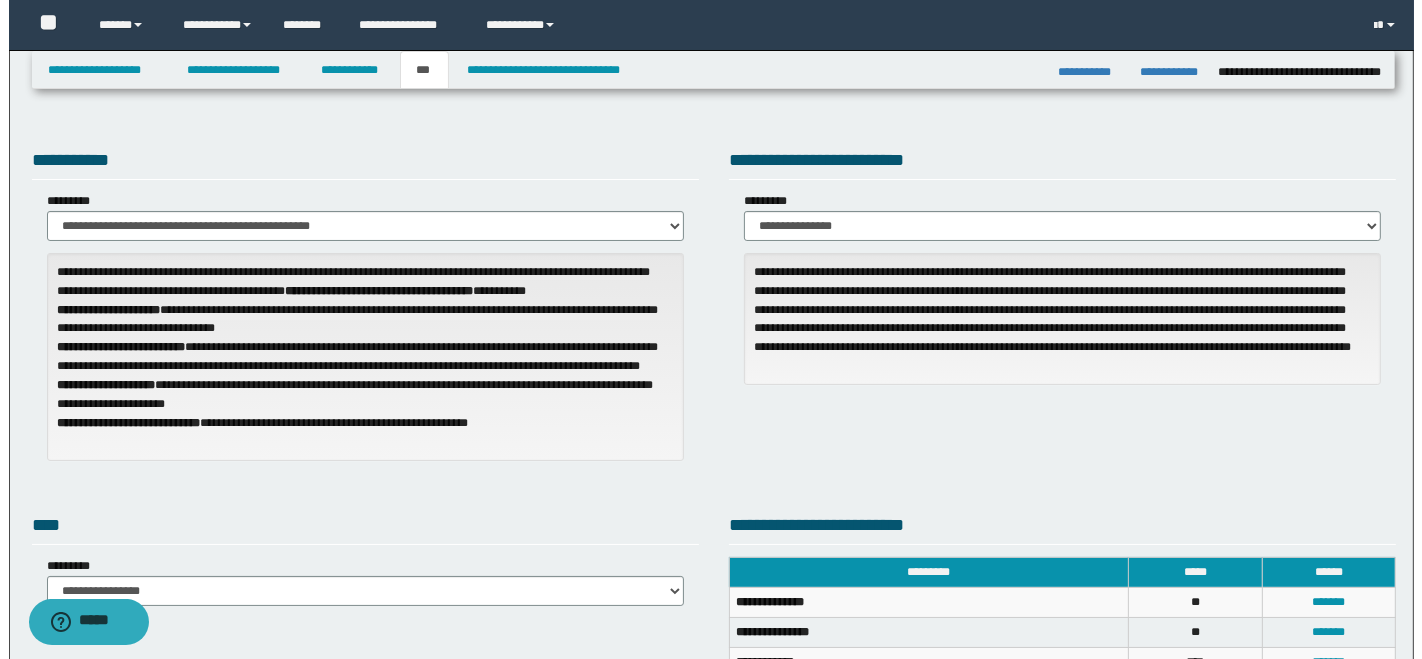 scroll, scrollTop: 333, scrollLeft: 0, axis: vertical 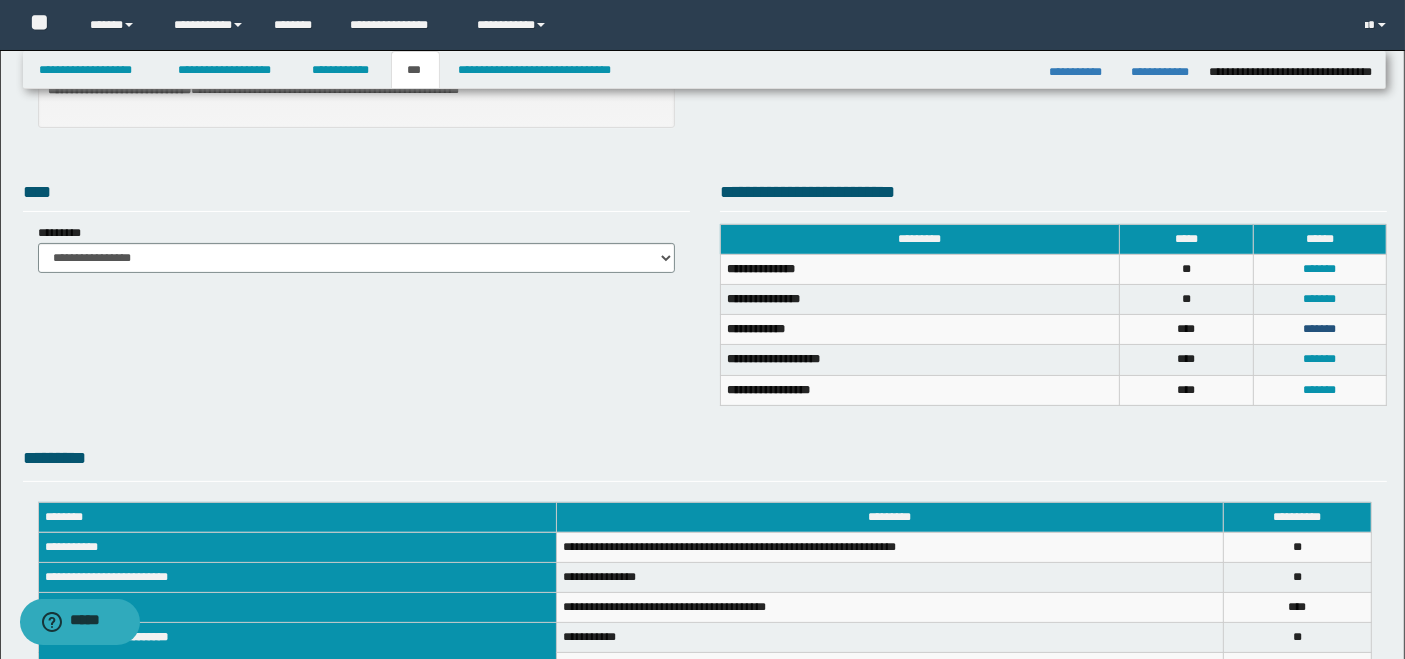 click on "*******" at bounding box center [1319, 329] 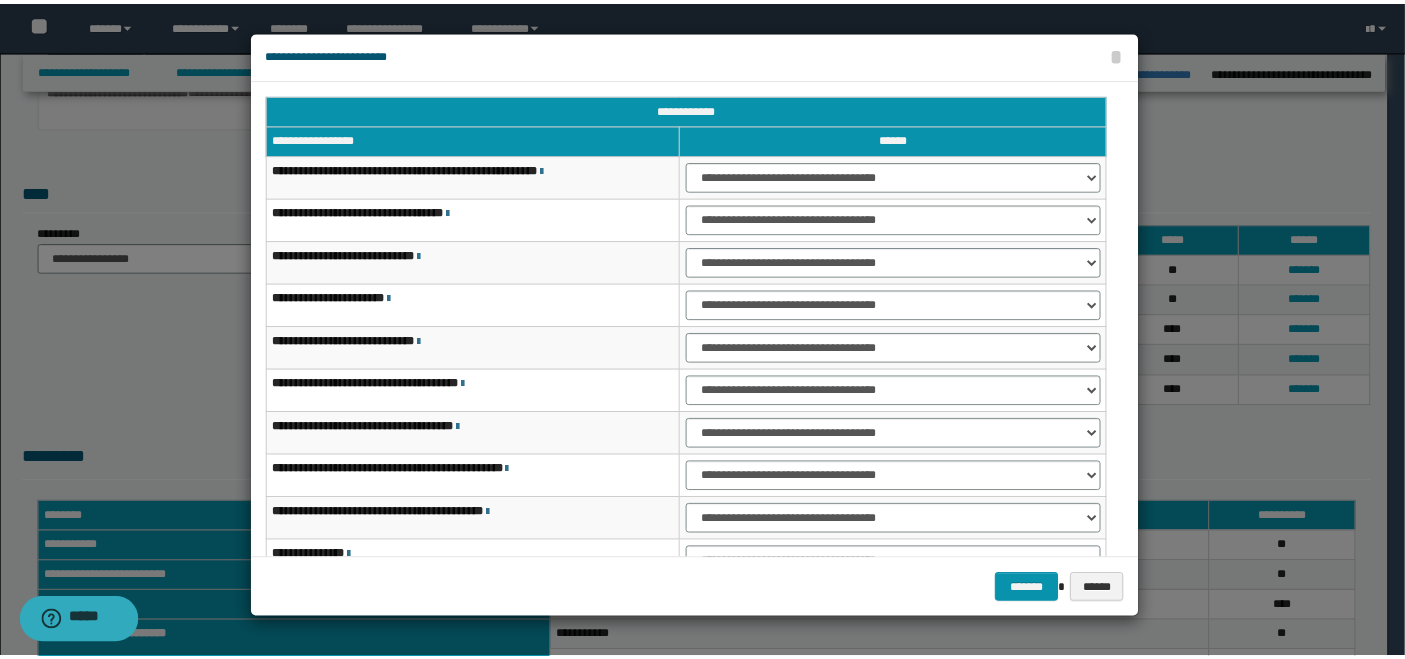 scroll, scrollTop: 117, scrollLeft: 0, axis: vertical 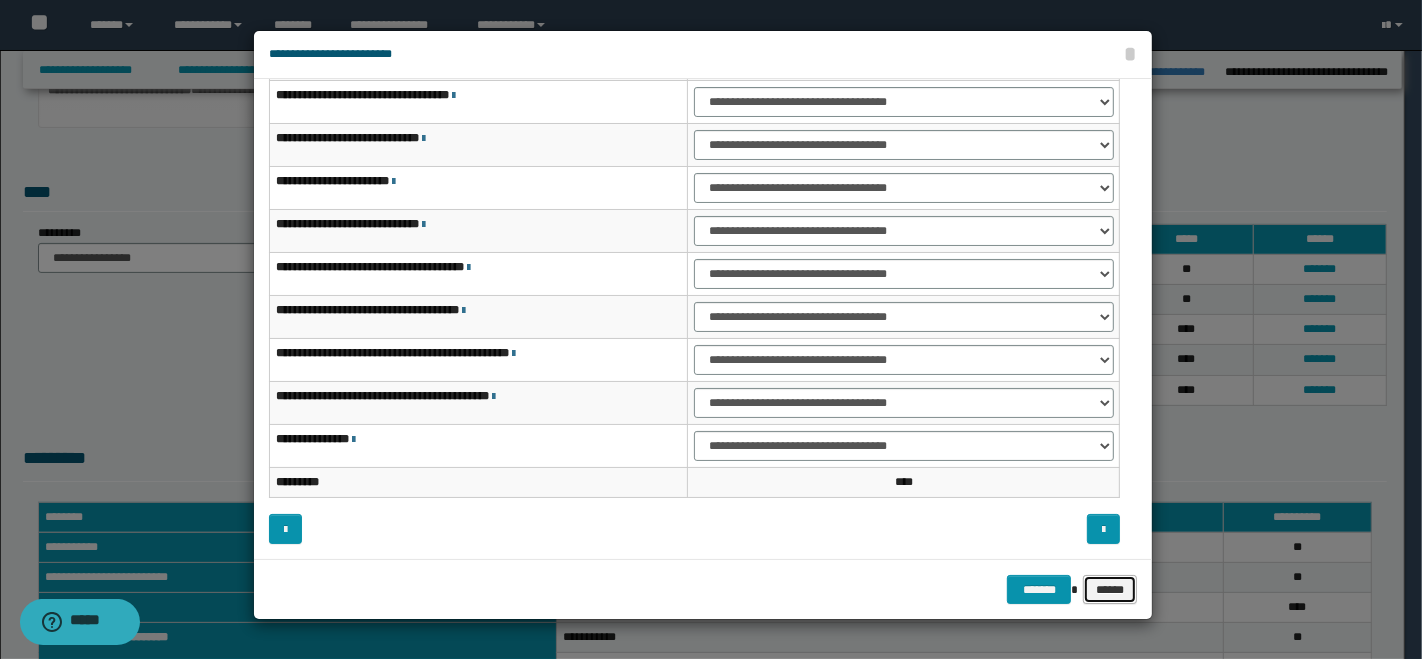 click on "******" at bounding box center [1110, 589] 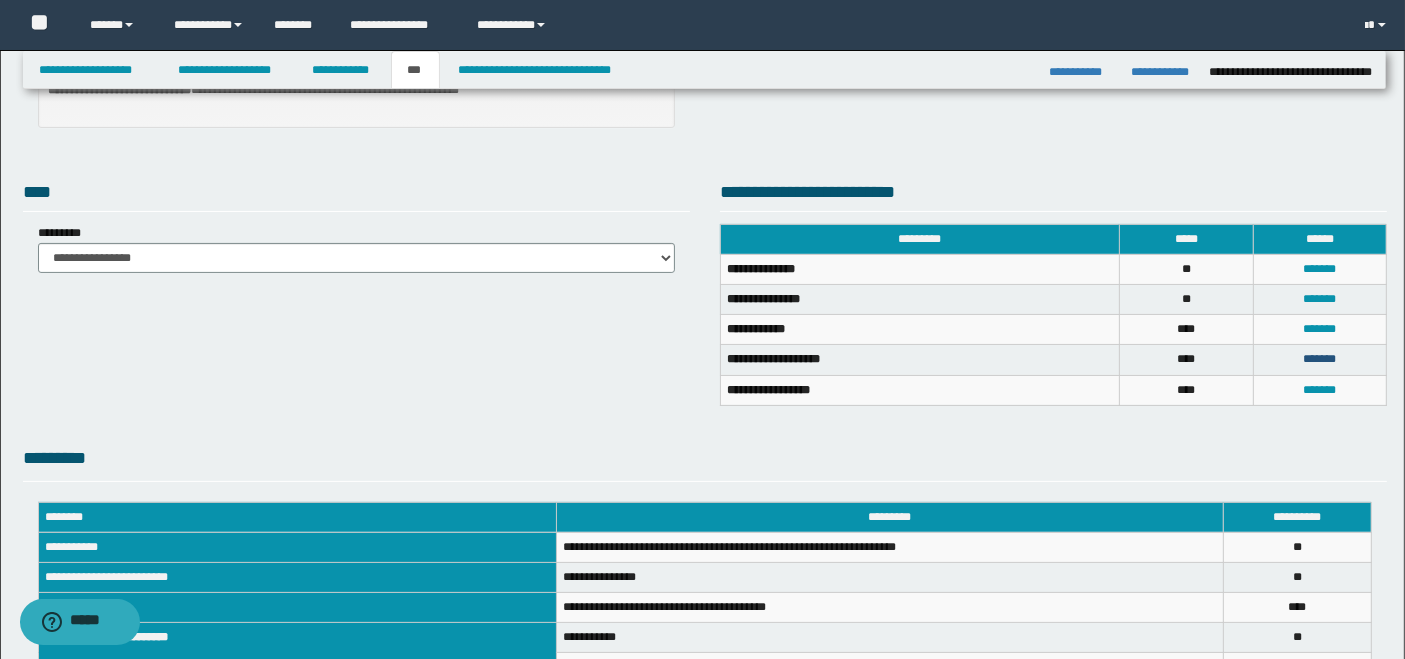 click on "*******" at bounding box center (1319, 359) 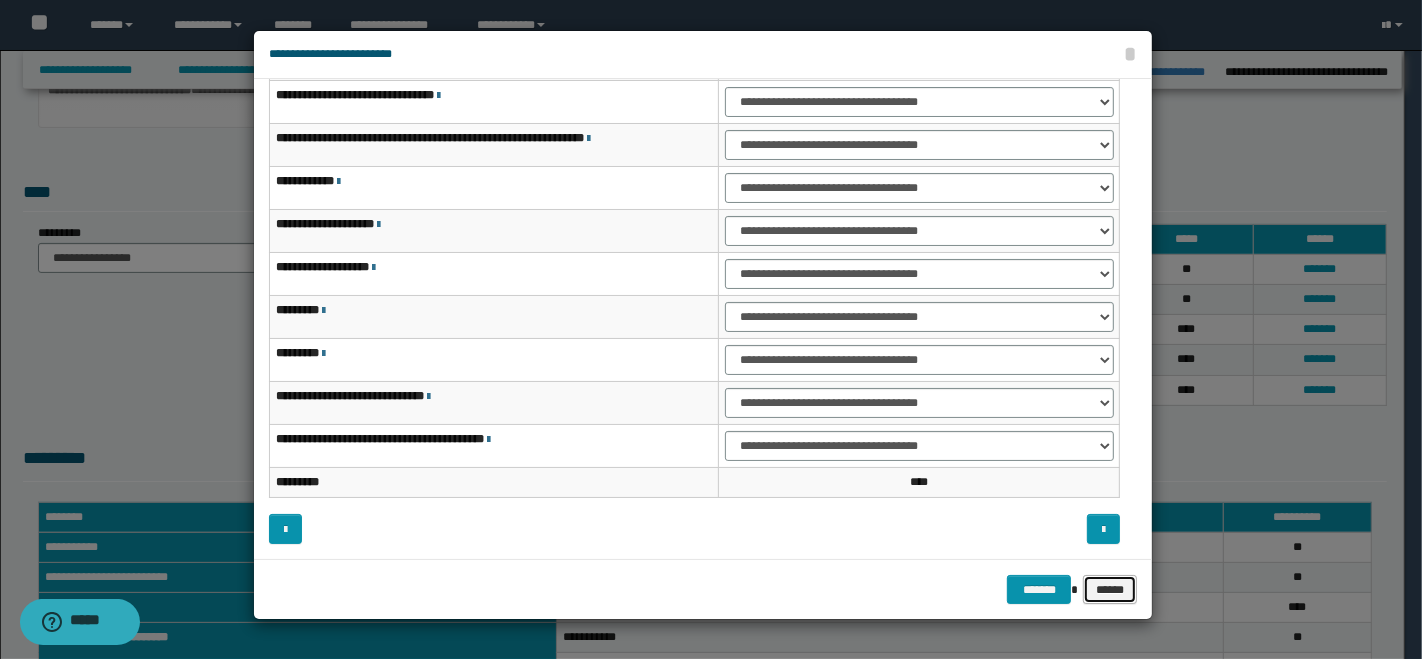 drag, startPoint x: 1131, startPoint y: 595, endPoint x: 1129, endPoint y: 570, distance: 25.079872 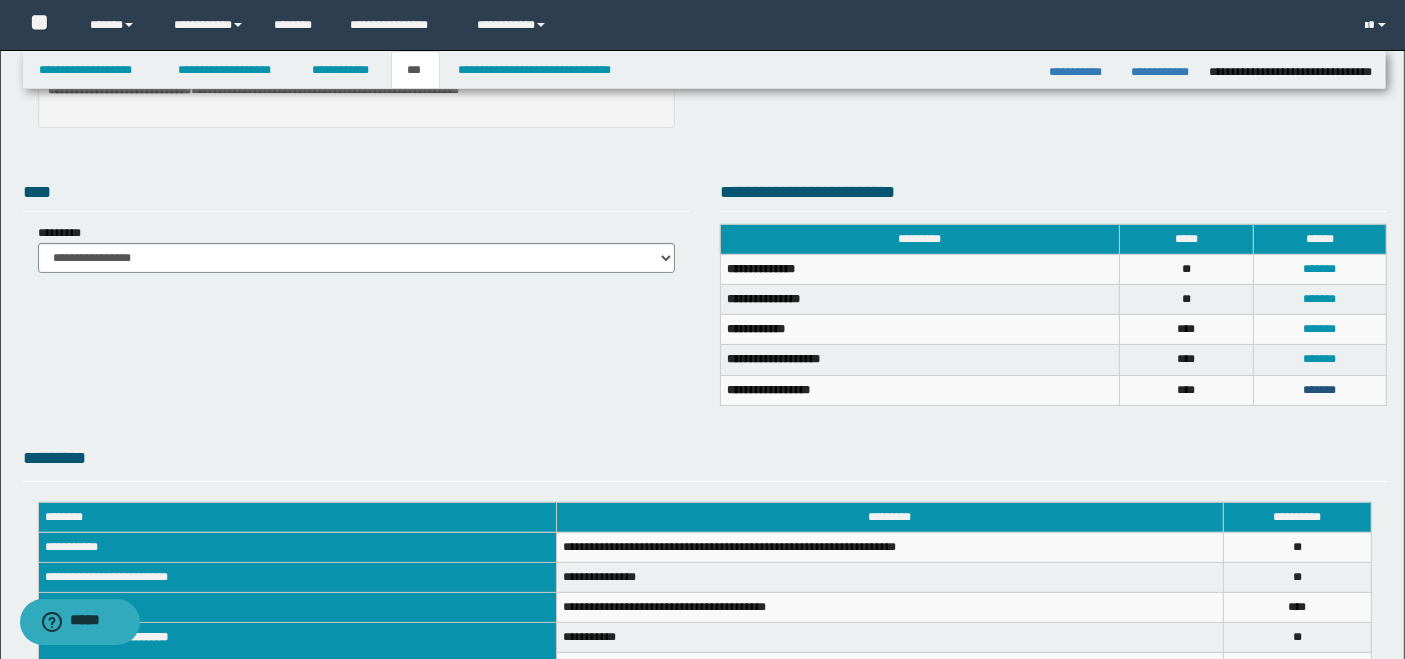 click on "*******" at bounding box center [1319, 390] 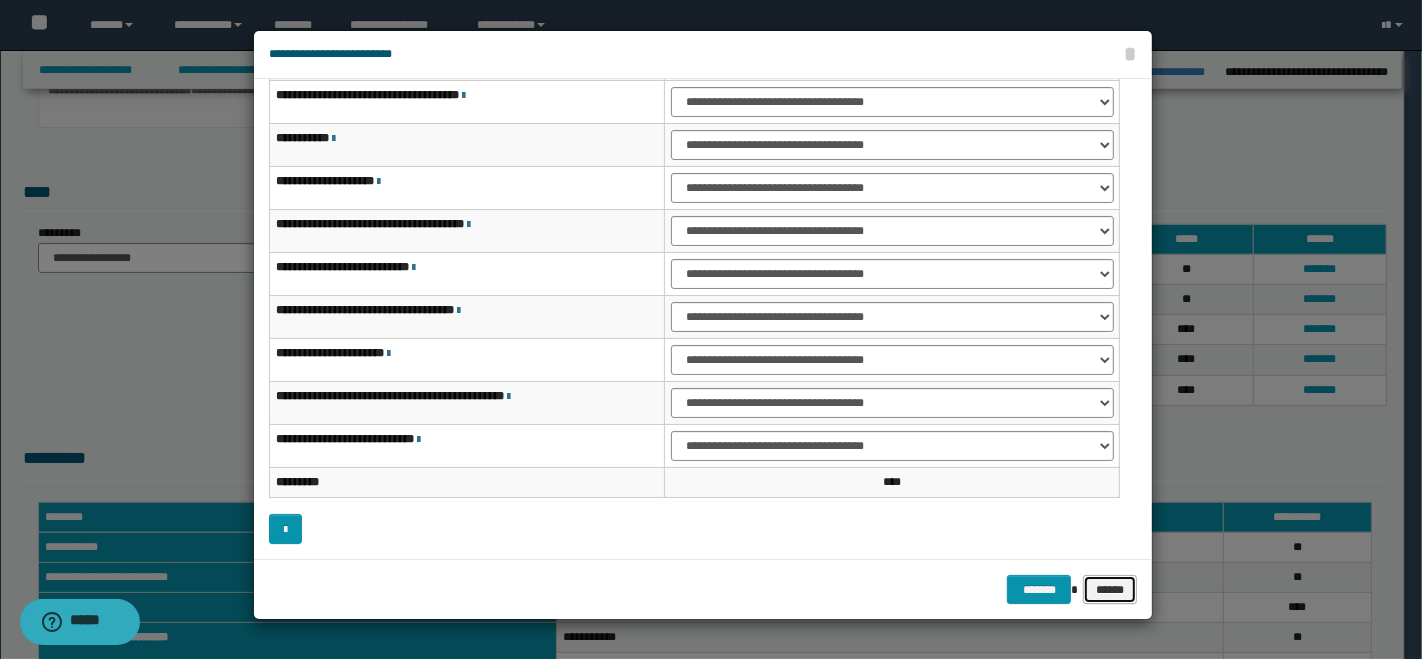 click on "******" at bounding box center (1110, 589) 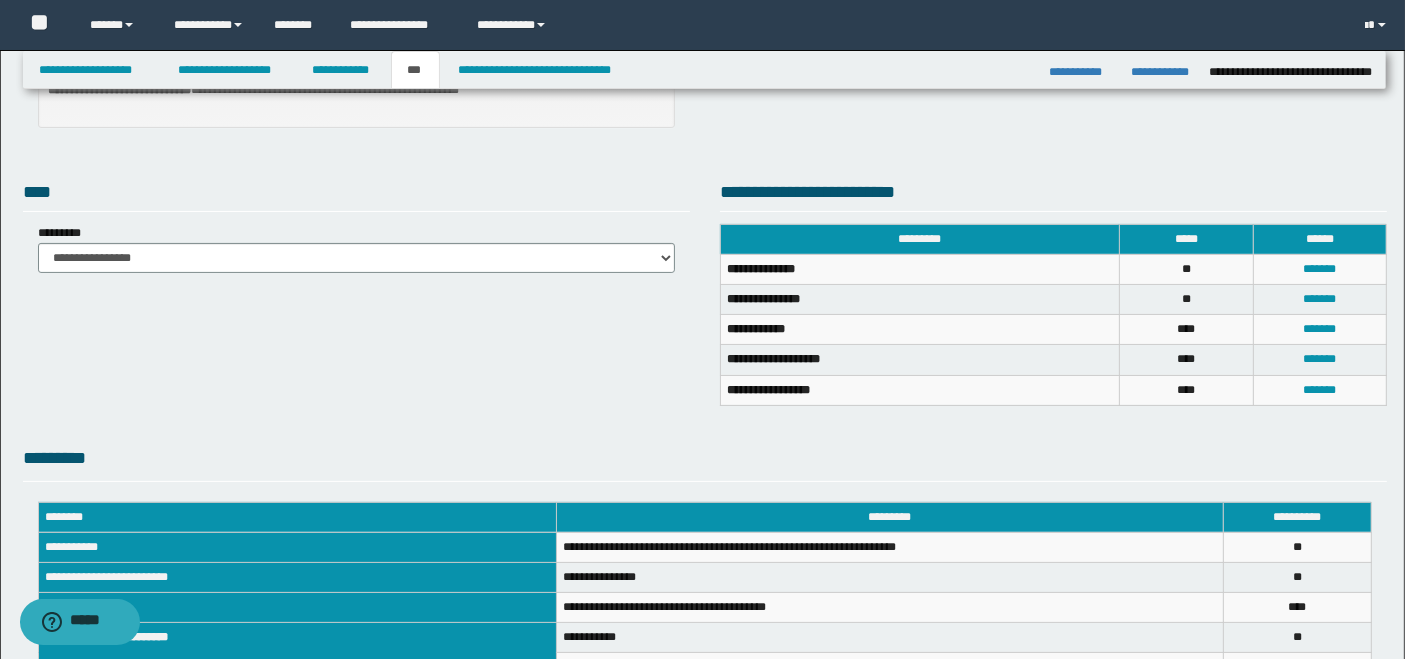scroll, scrollTop: 602, scrollLeft: 0, axis: vertical 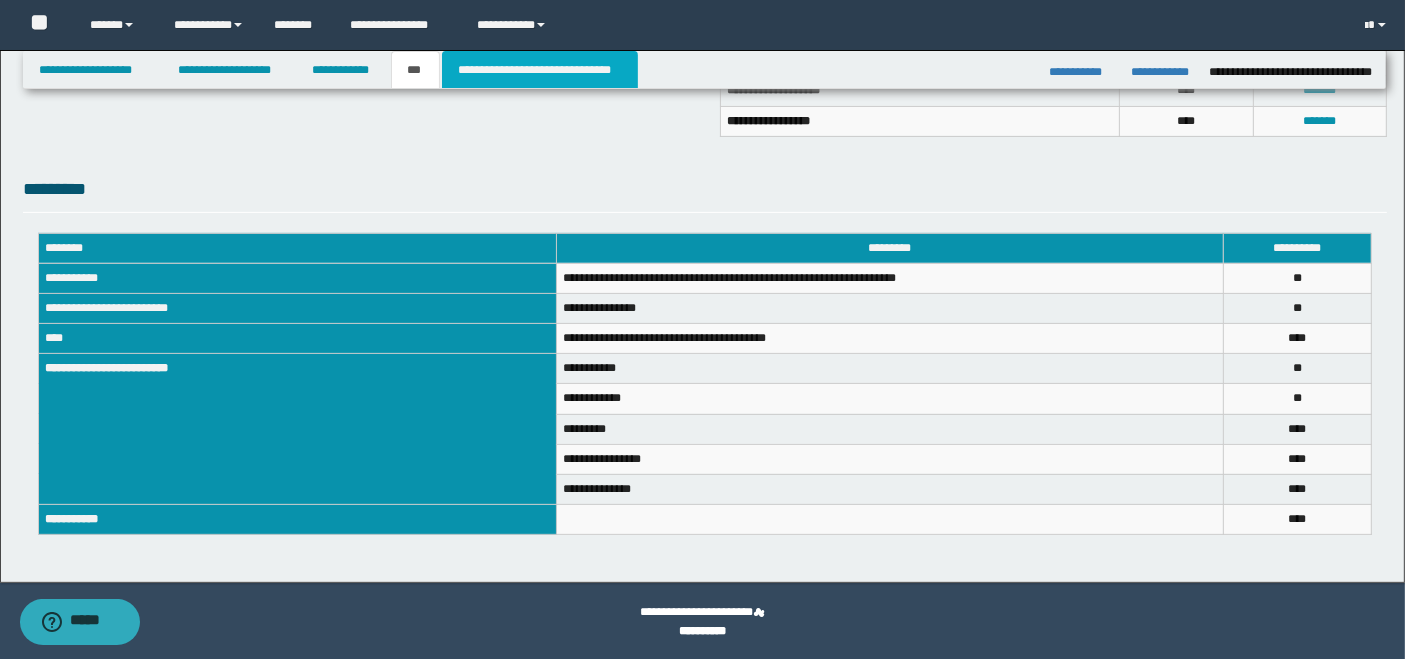 click on "**********" at bounding box center [540, 70] 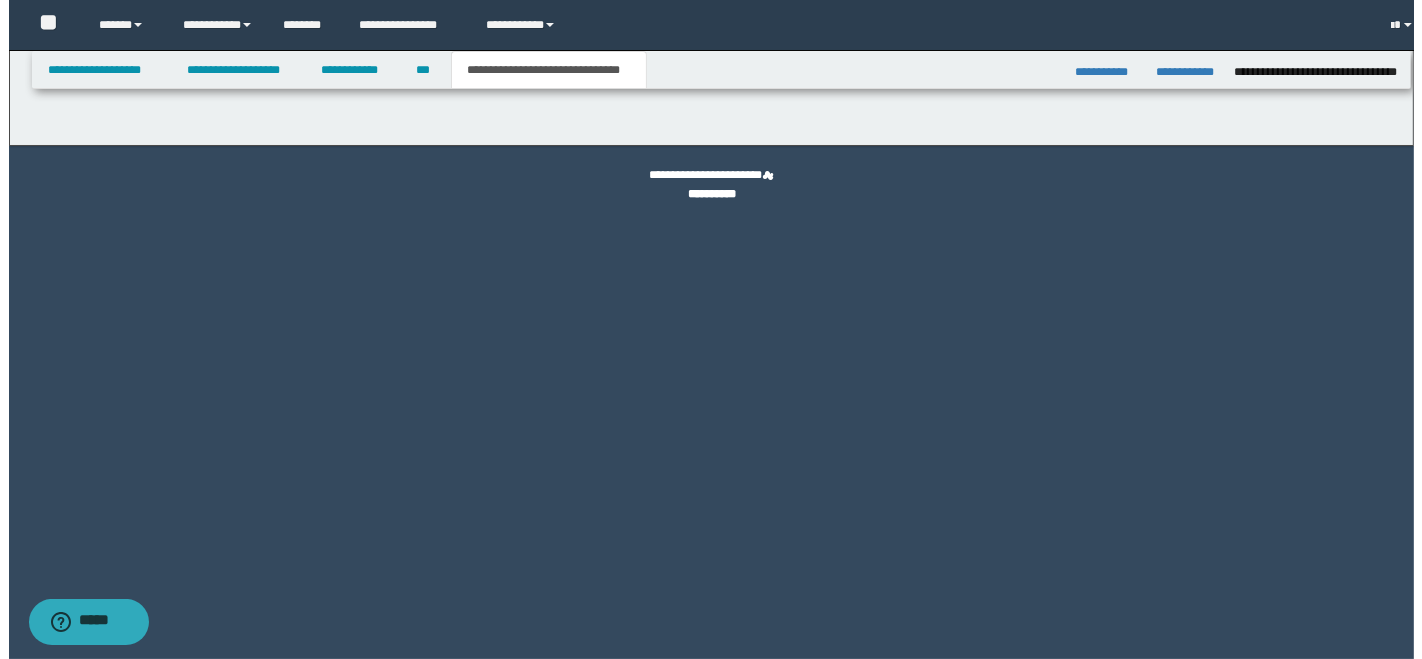 scroll, scrollTop: 0, scrollLeft: 0, axis: both 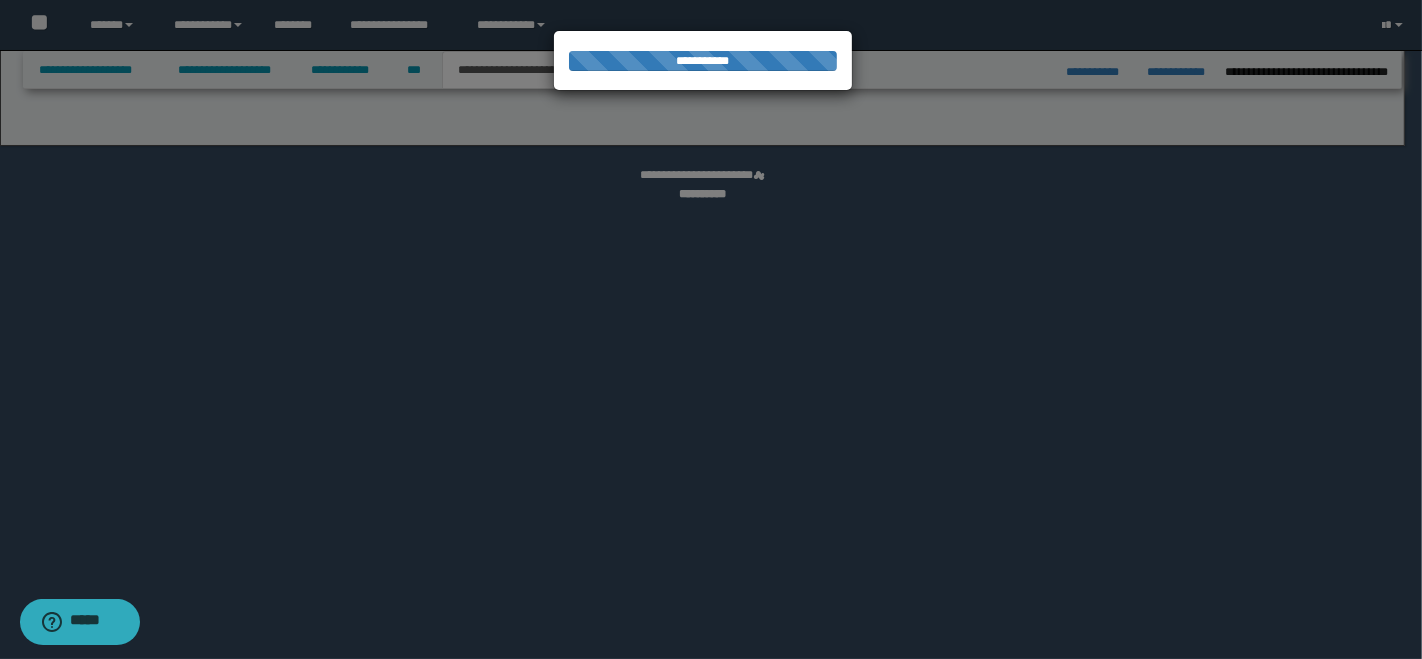 select on "*" 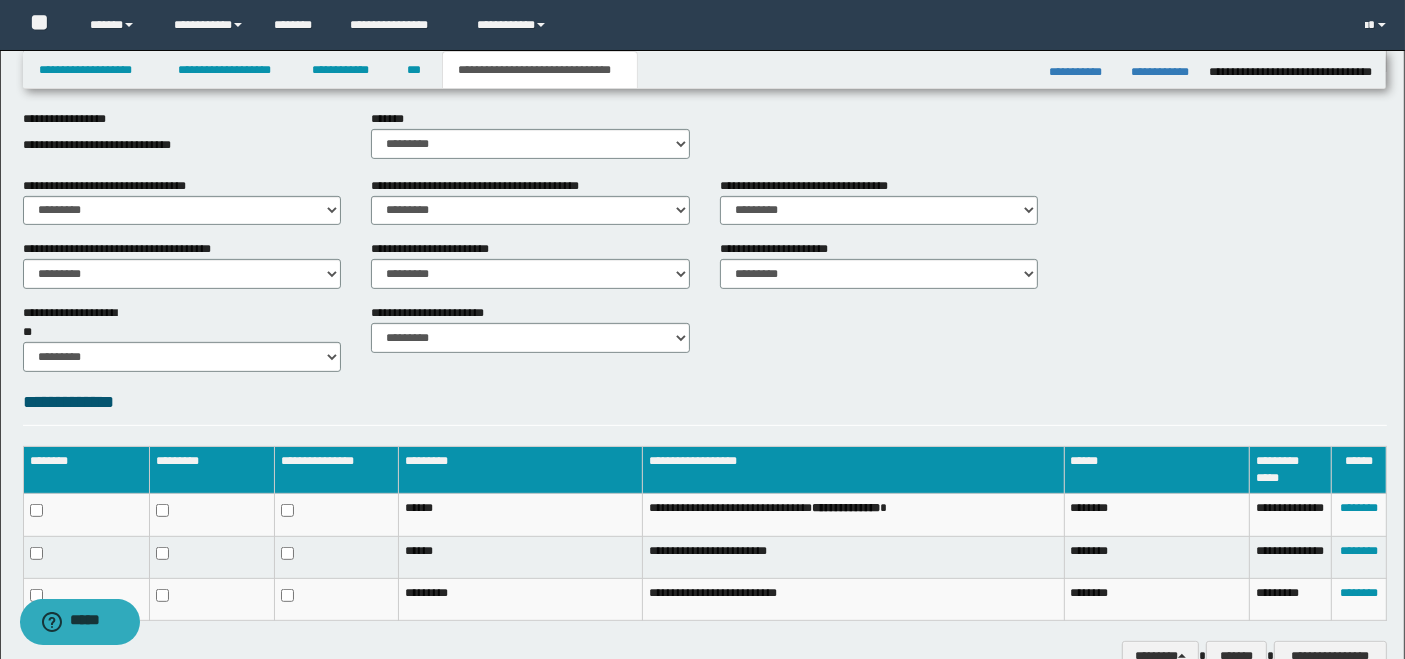 scroll, scrollTop: 774, scrollLeft: 0, axis: vertical 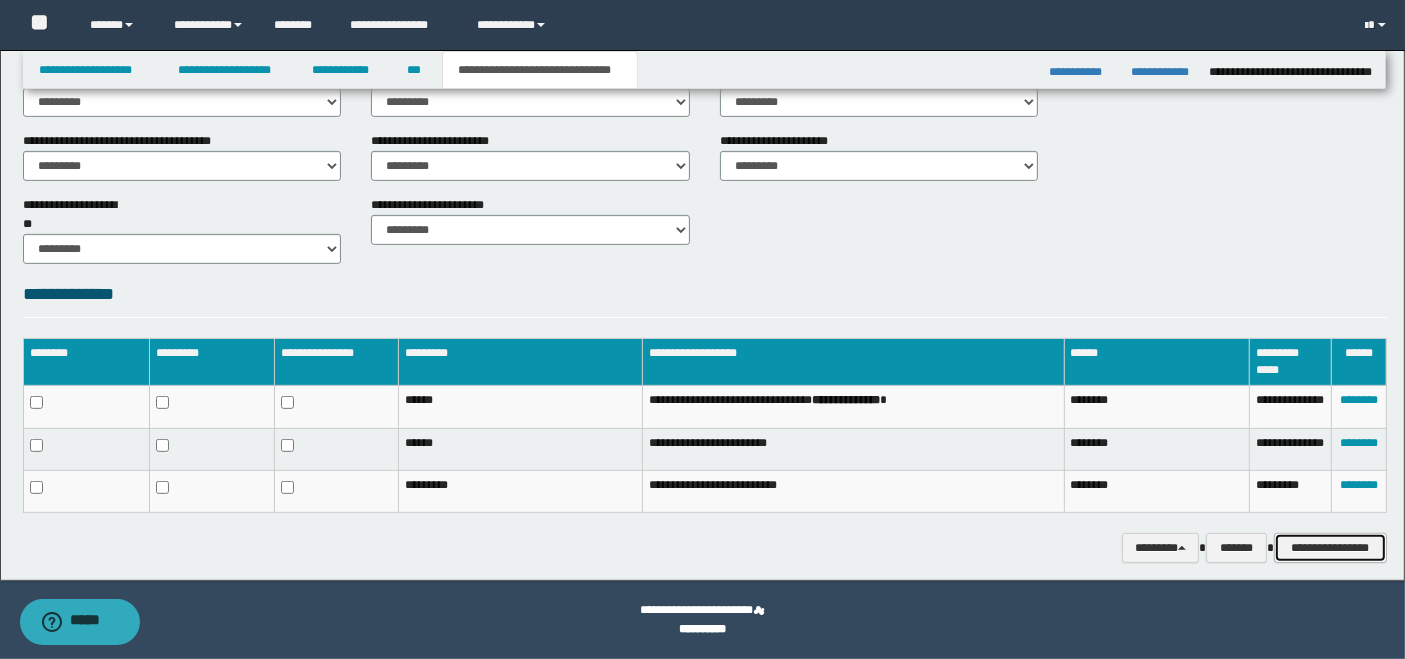 click on "**********" at bounding box center (1330, 547) 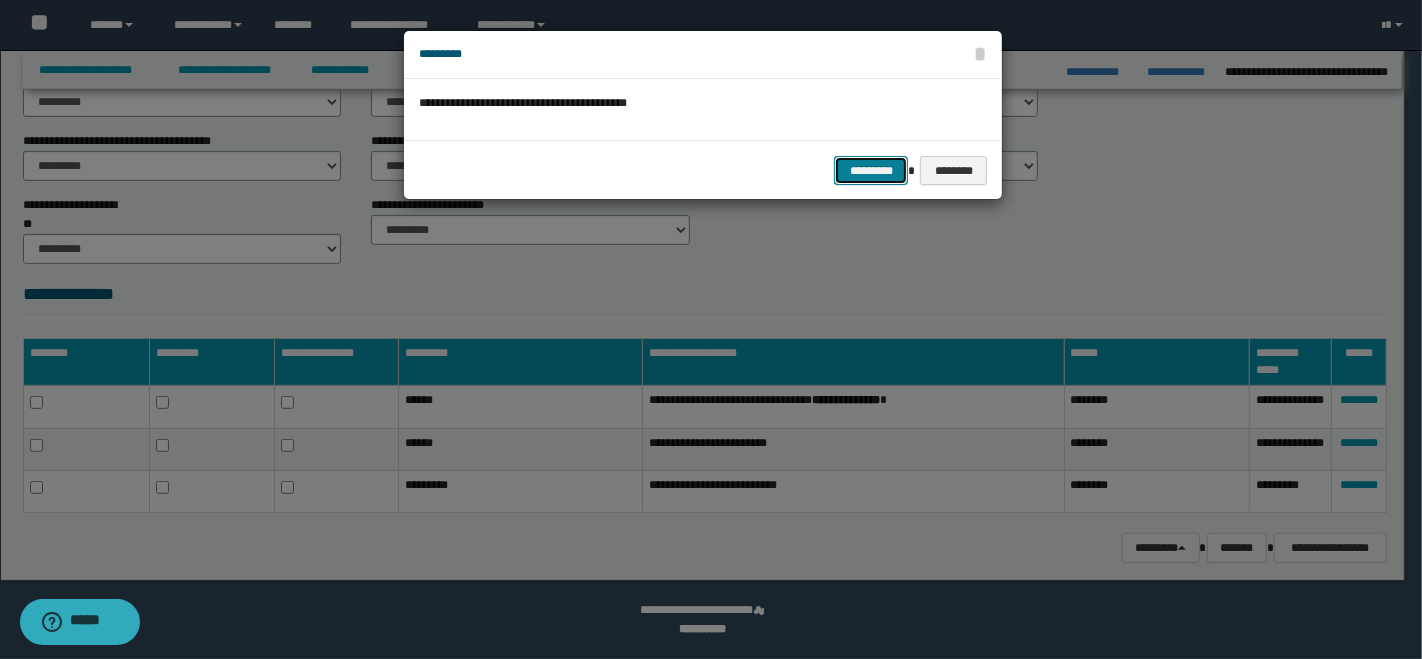 click on "*********" at bounding box center (871, 170) 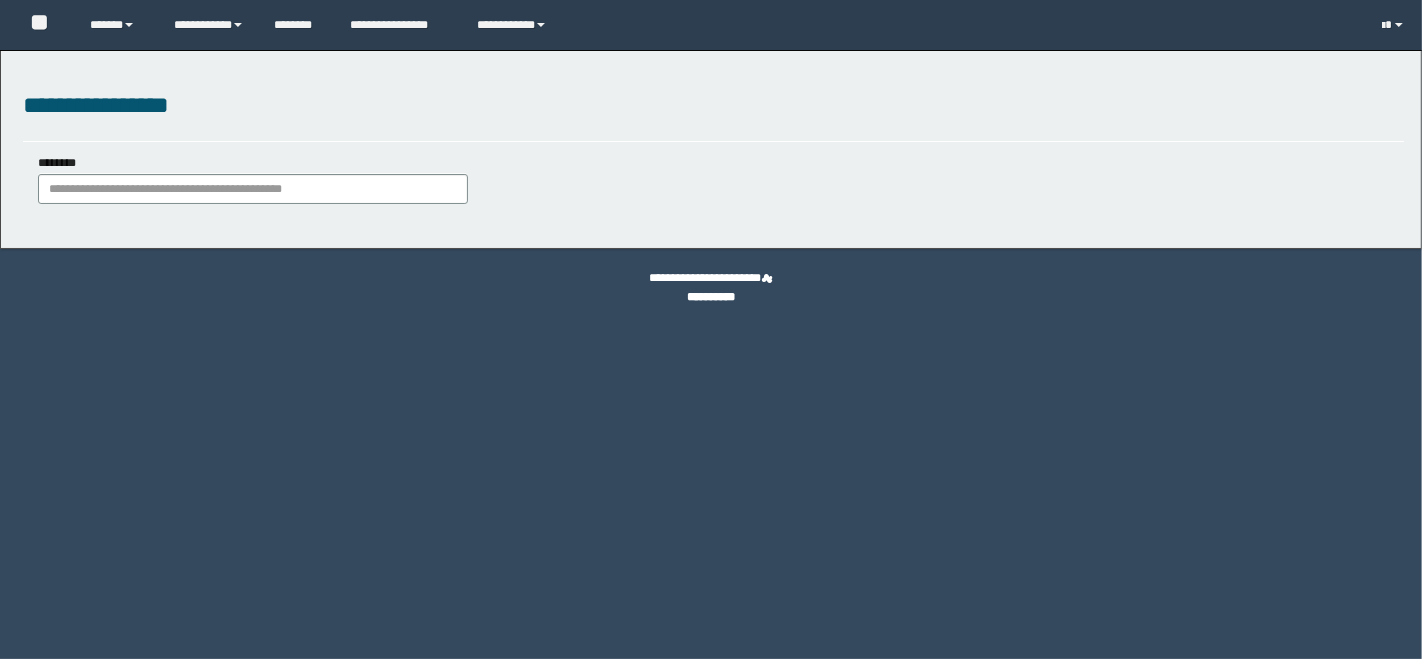 scroll, scrollTop: 0, scrollLeft: 0, axis: both 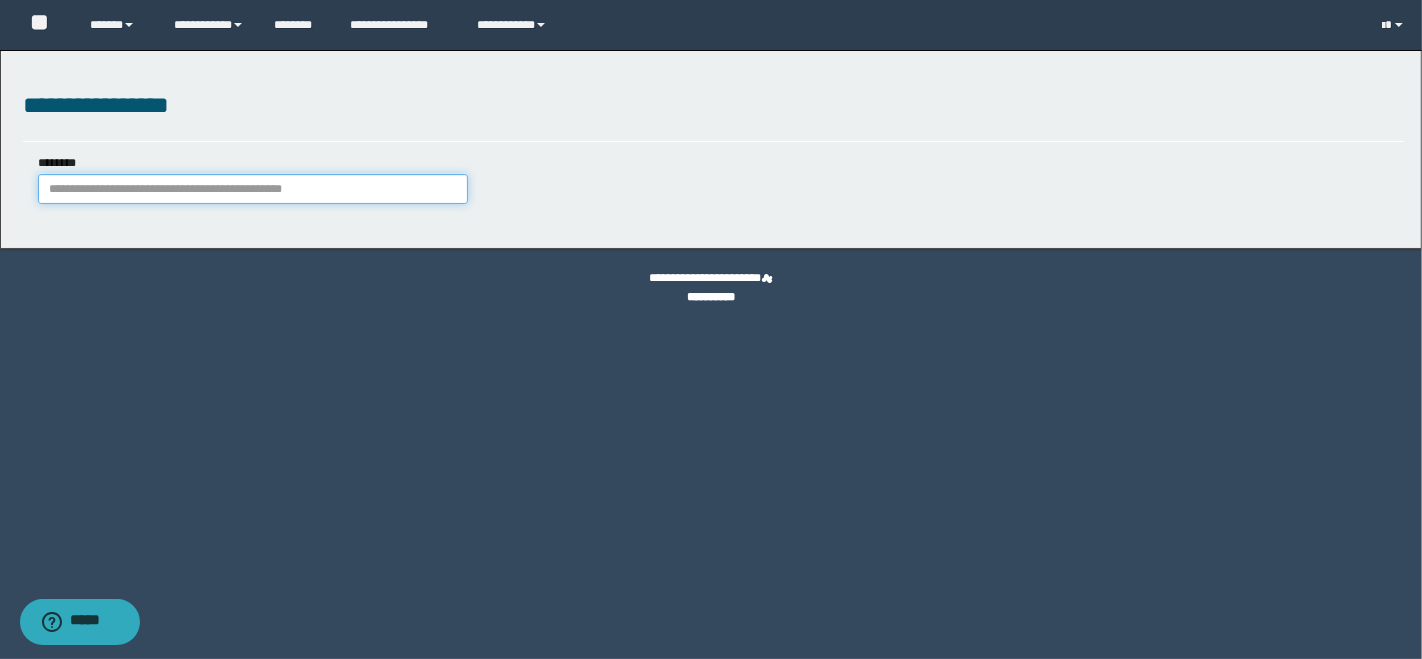 click on "********" at bounding box center (253, 189) 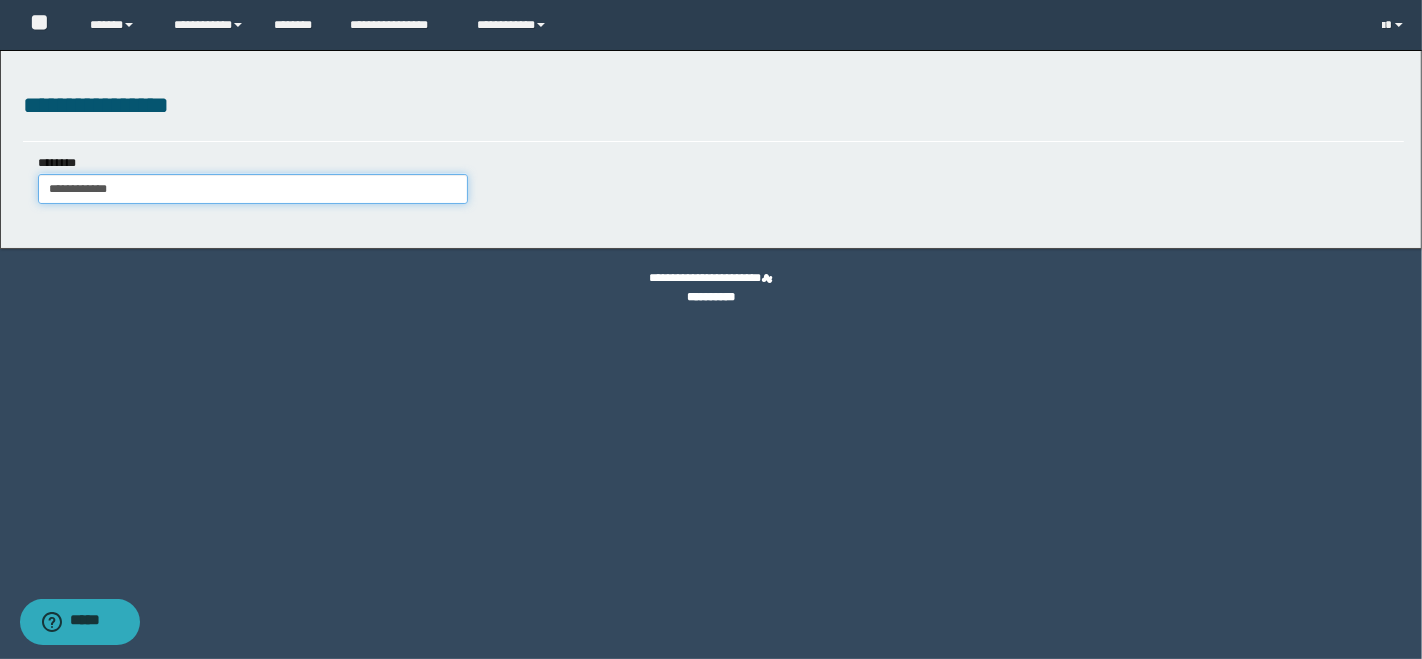 type on "**********" 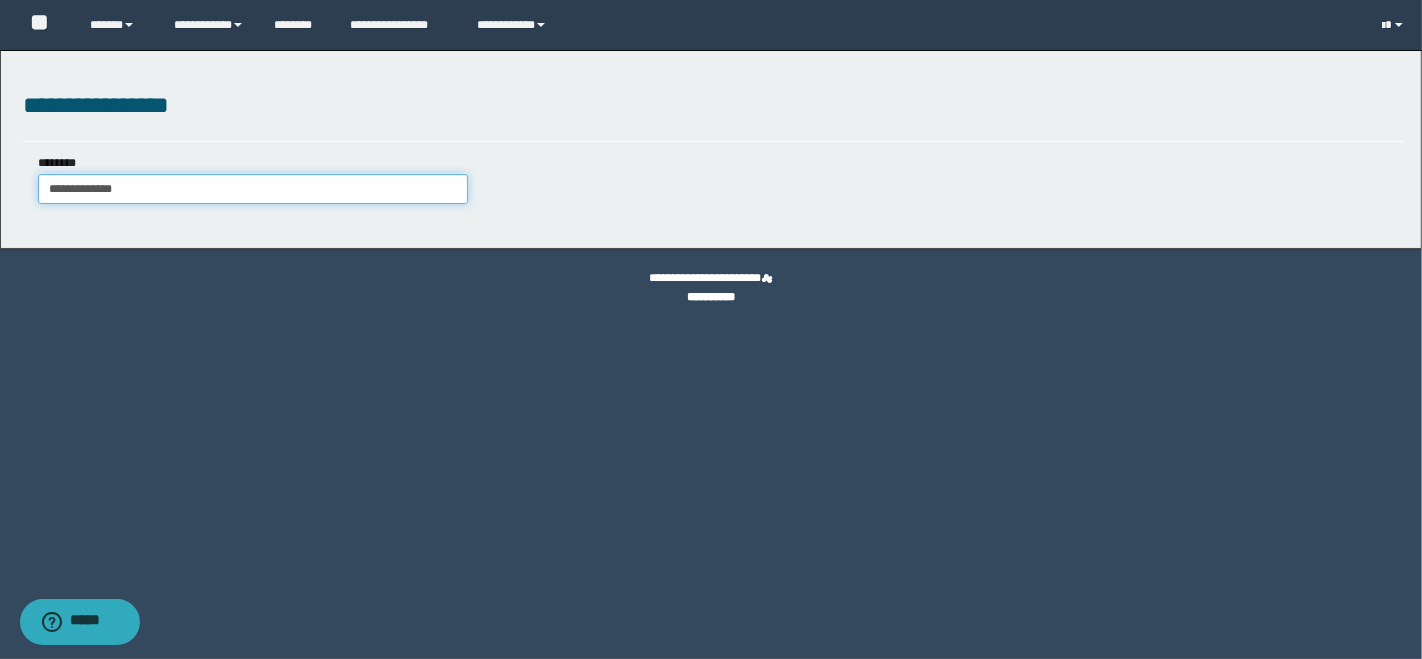 type on "**********" 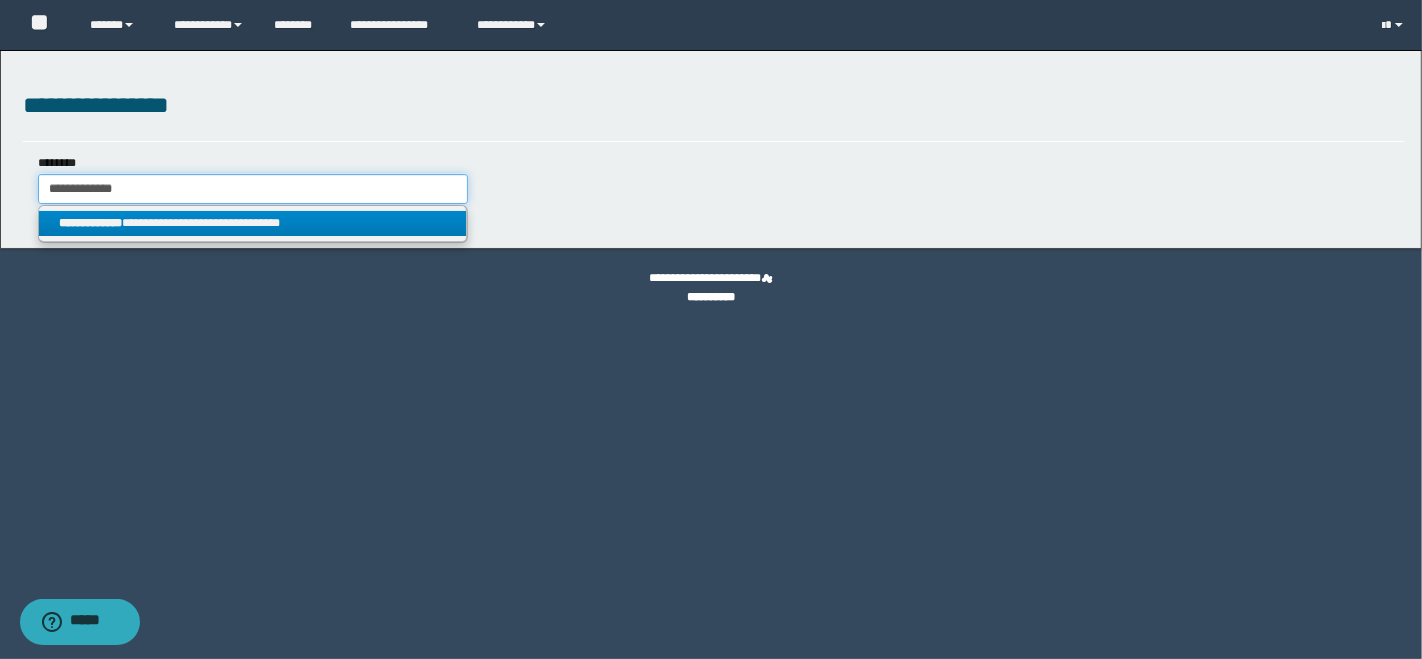 type on "**********" 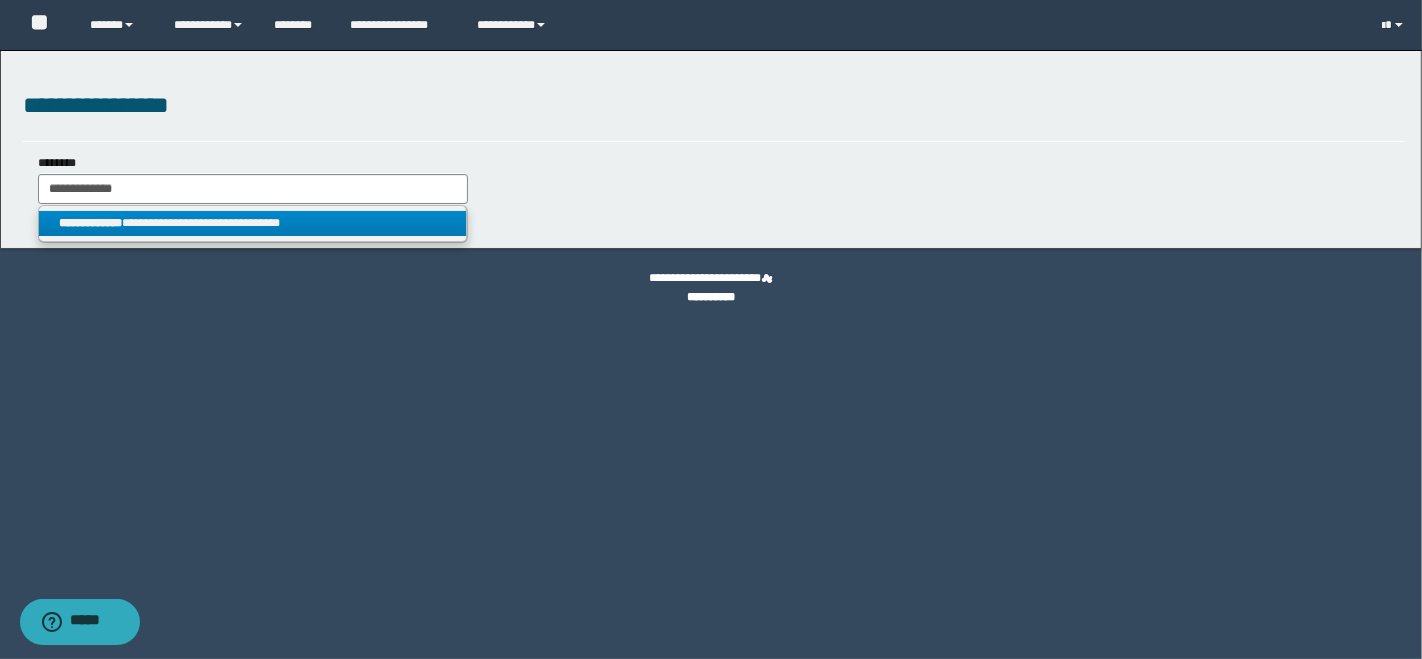 click on "**********" at bounding box center (253, 223) 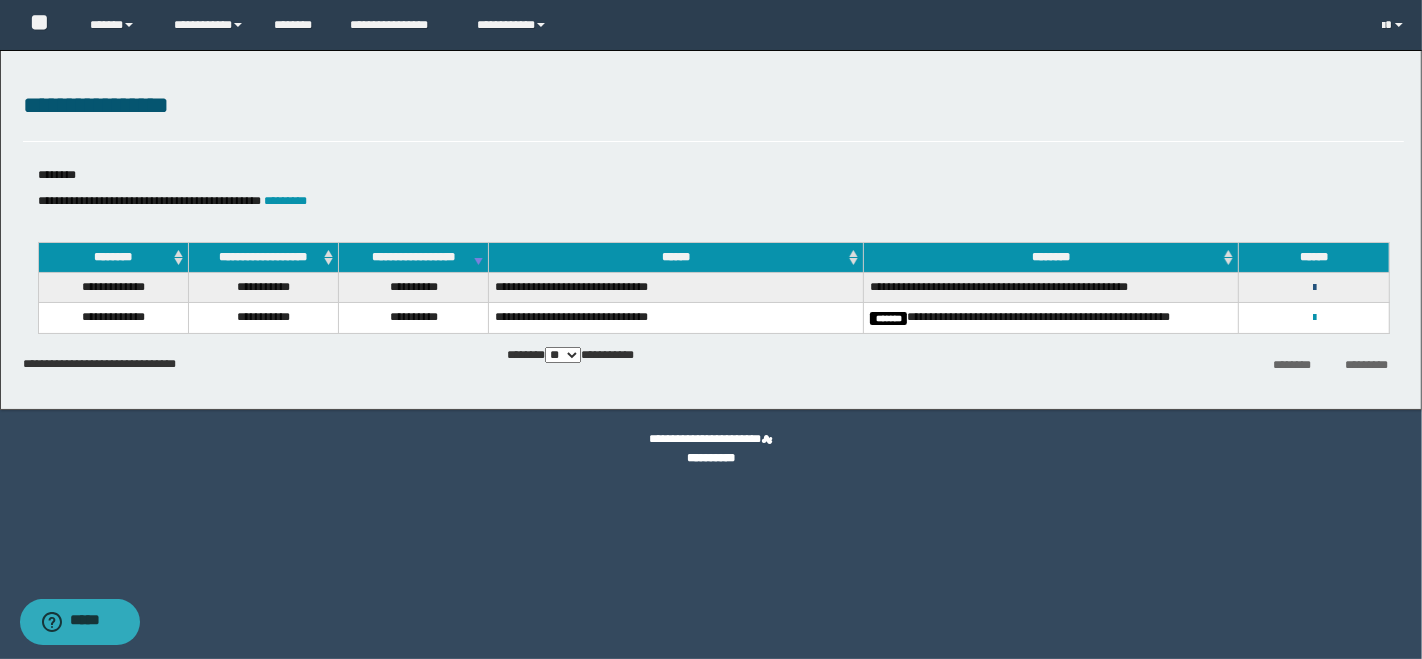 click at bounding box center [1314, 288] 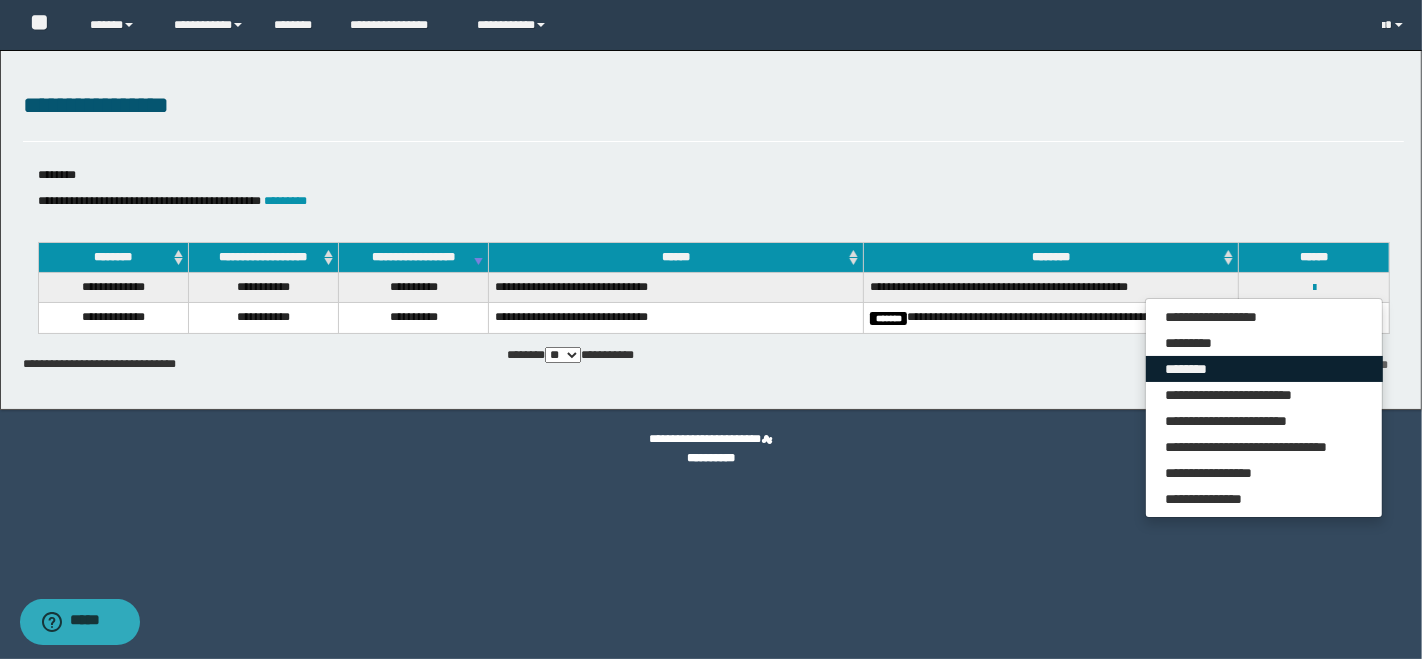click on "********" at bounding box center [1264, 369] 